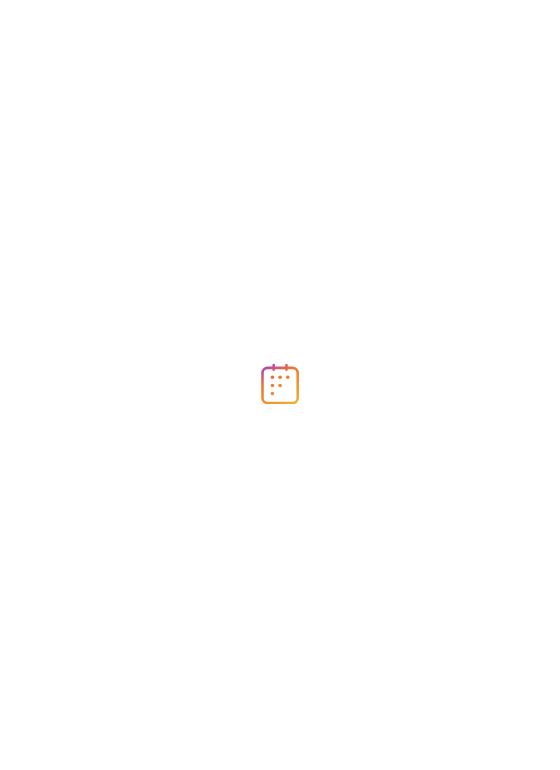 scroll, scrollTop: 0, scrollLeft: 0, axis: both 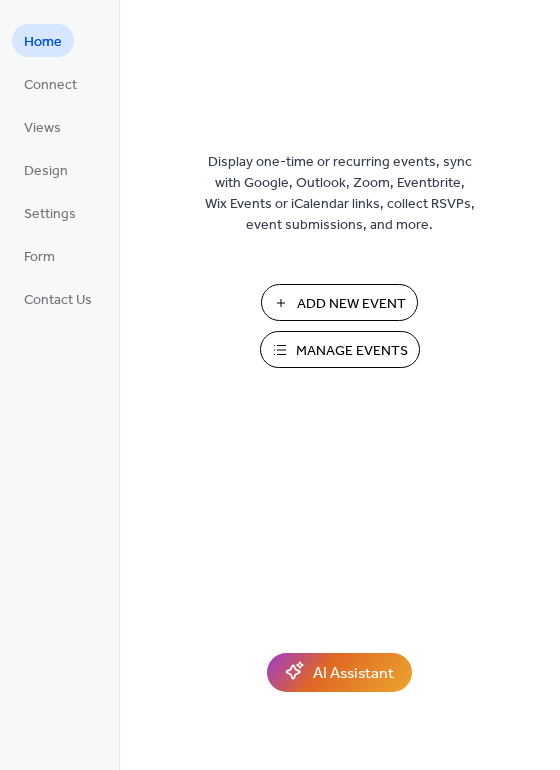 click on "Manage Events" at bounding box center [352, 351] 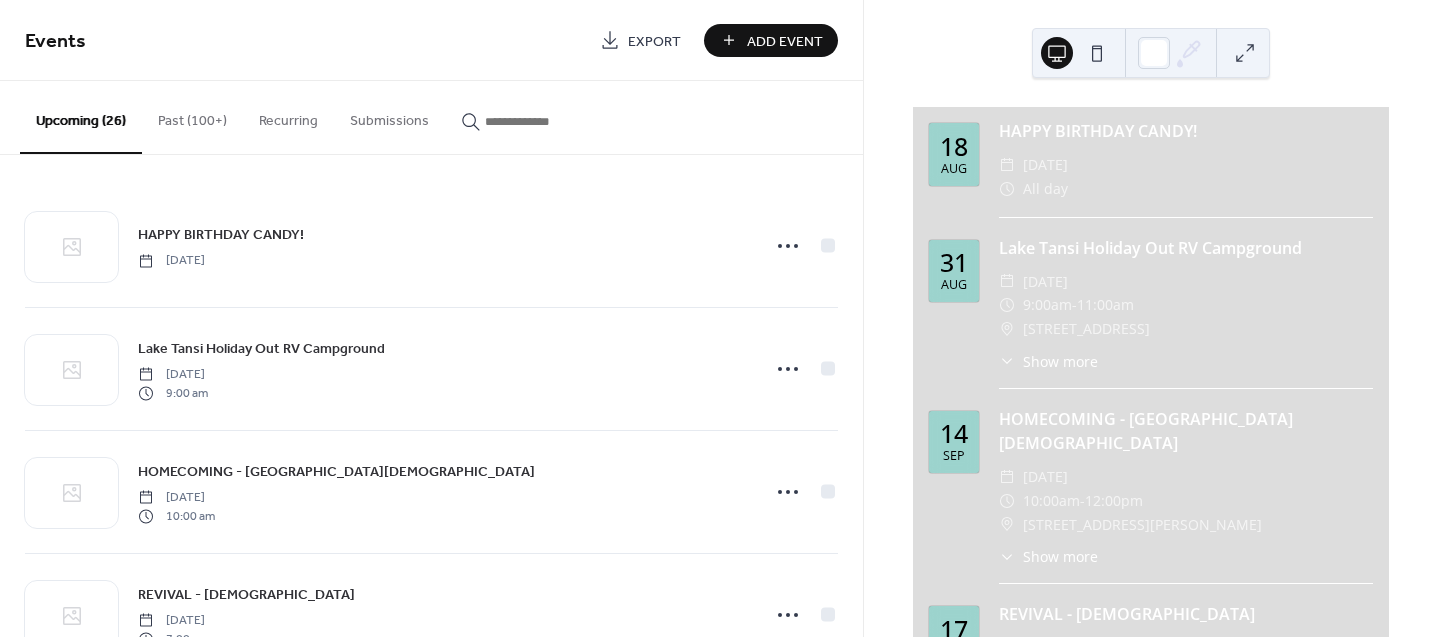 scroll, scrollTop: 0, scrollLeft: 0, axis: both 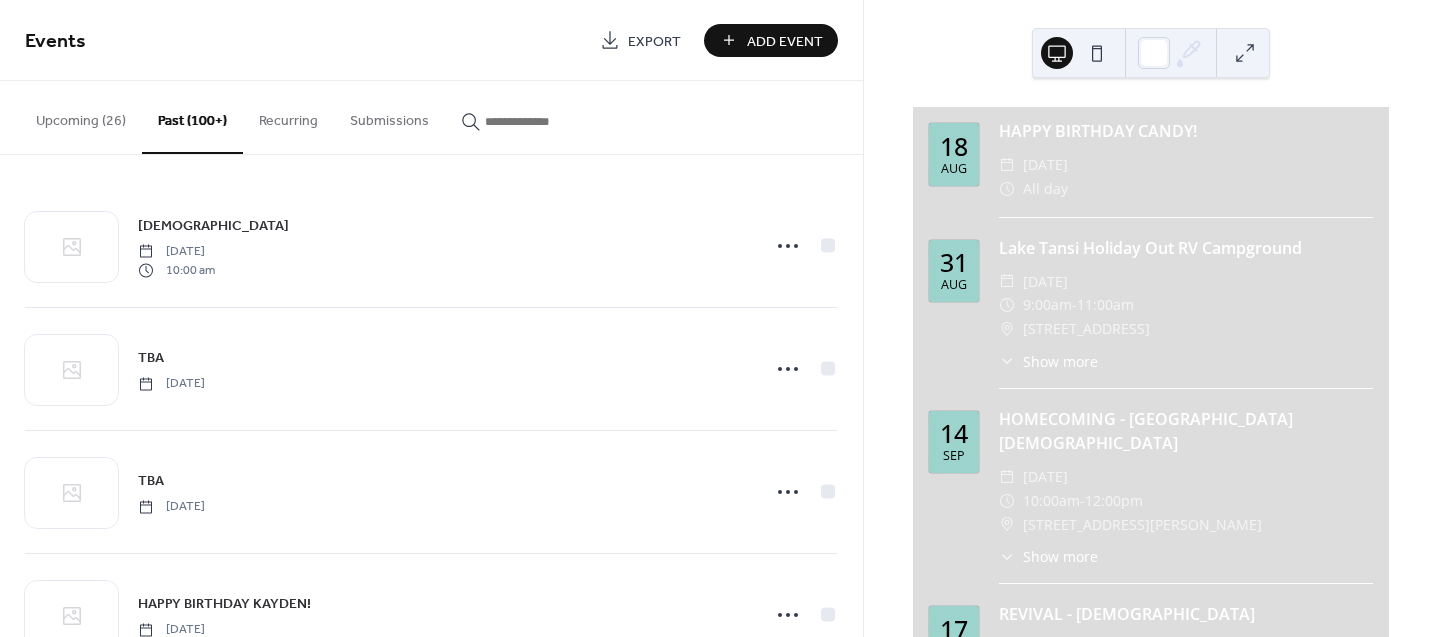 click on "Add Event" at bounding box center (771, 40) 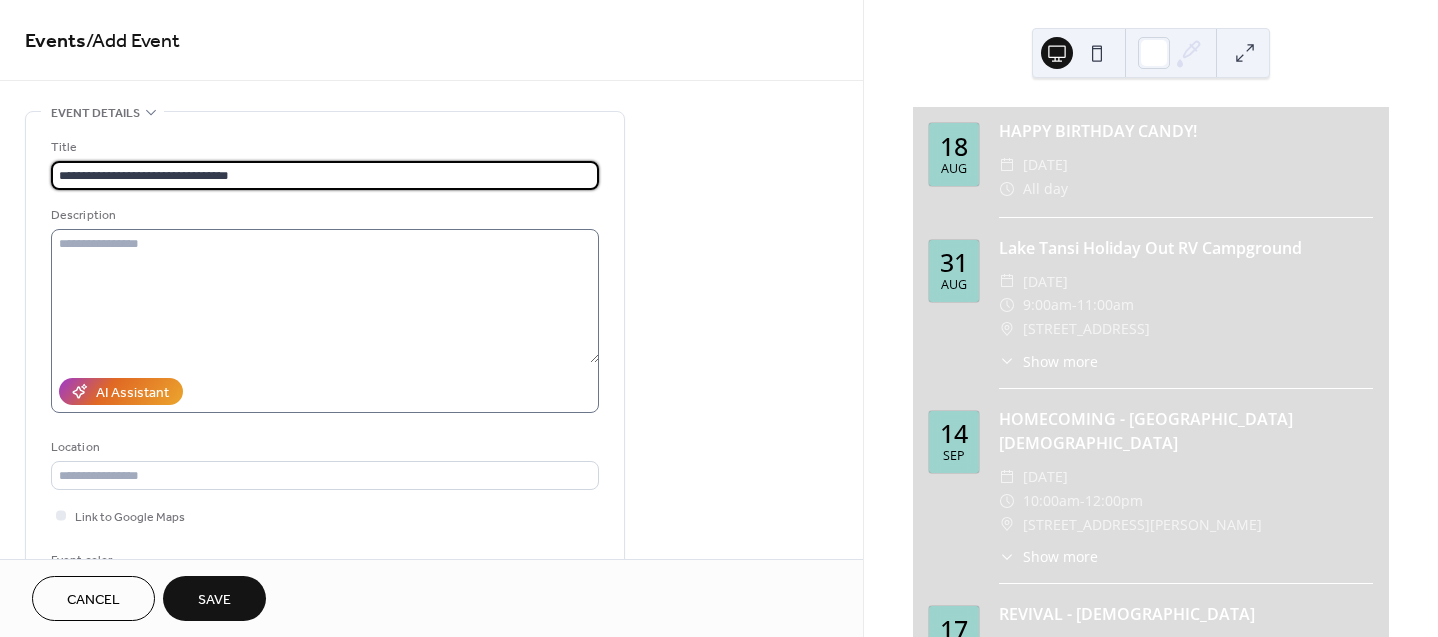 type on "**********" 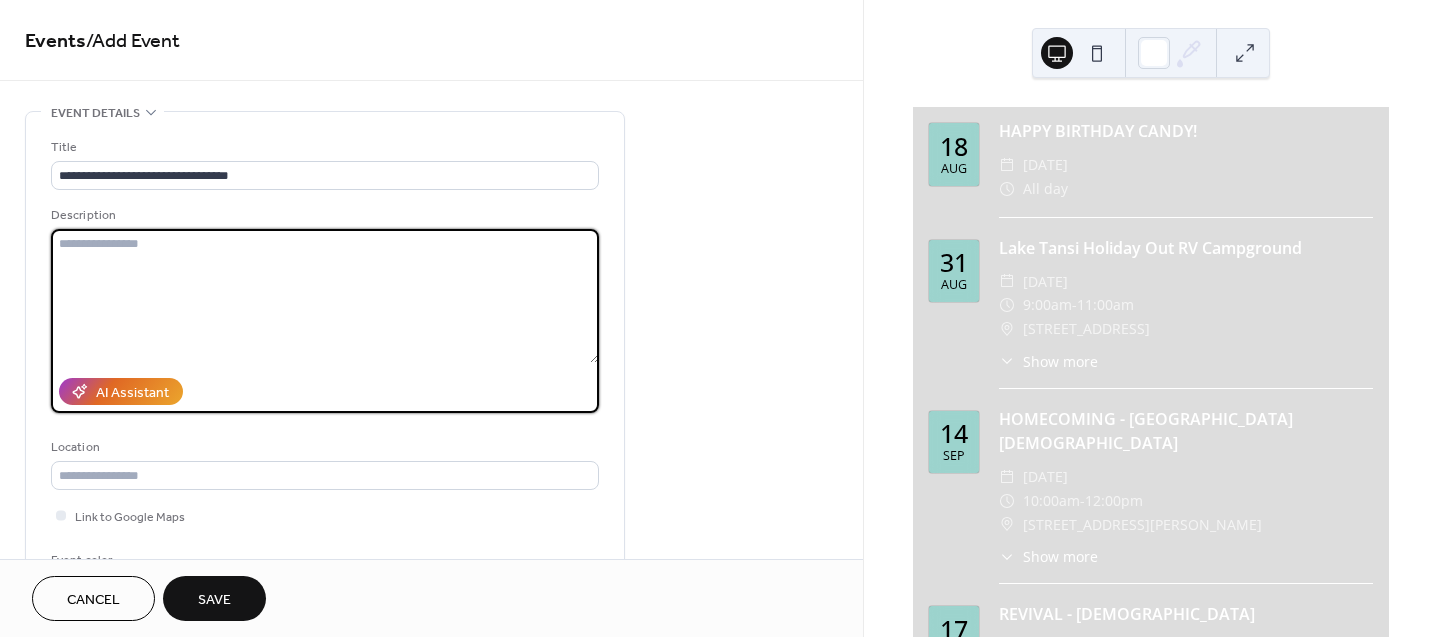 click at bounding box center (325, 296) 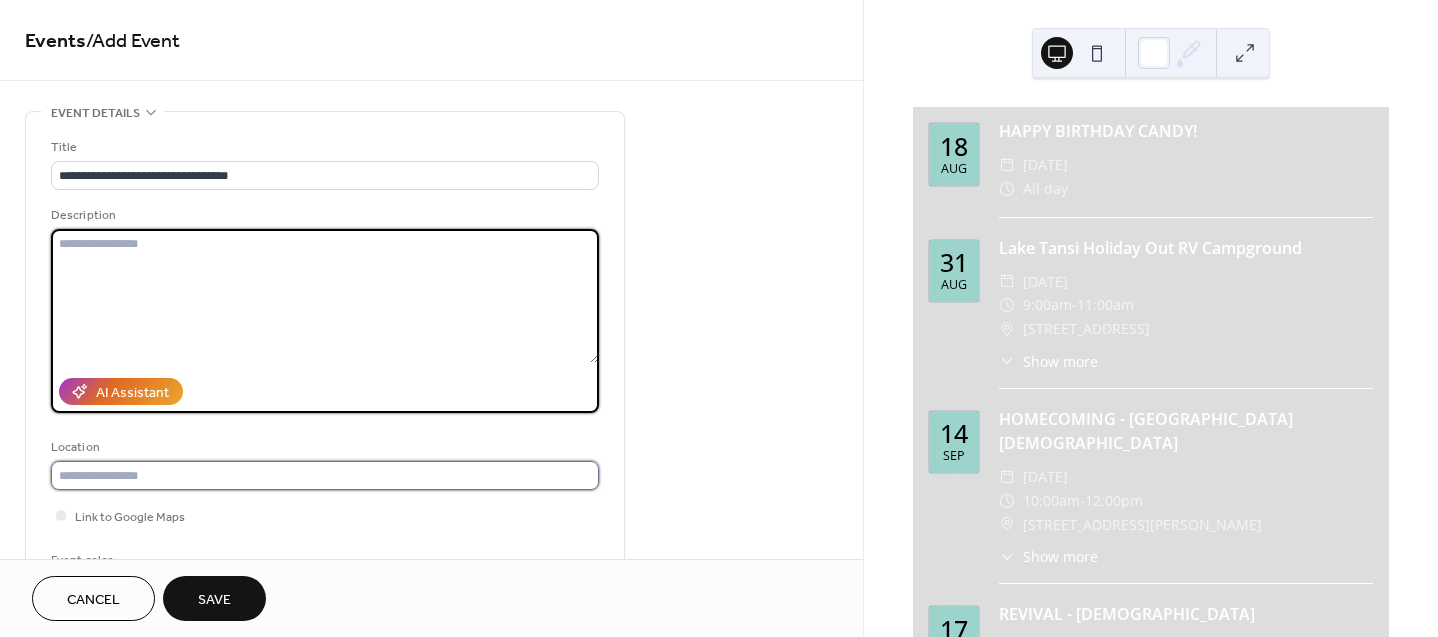 click at bounding box center (325, 475) 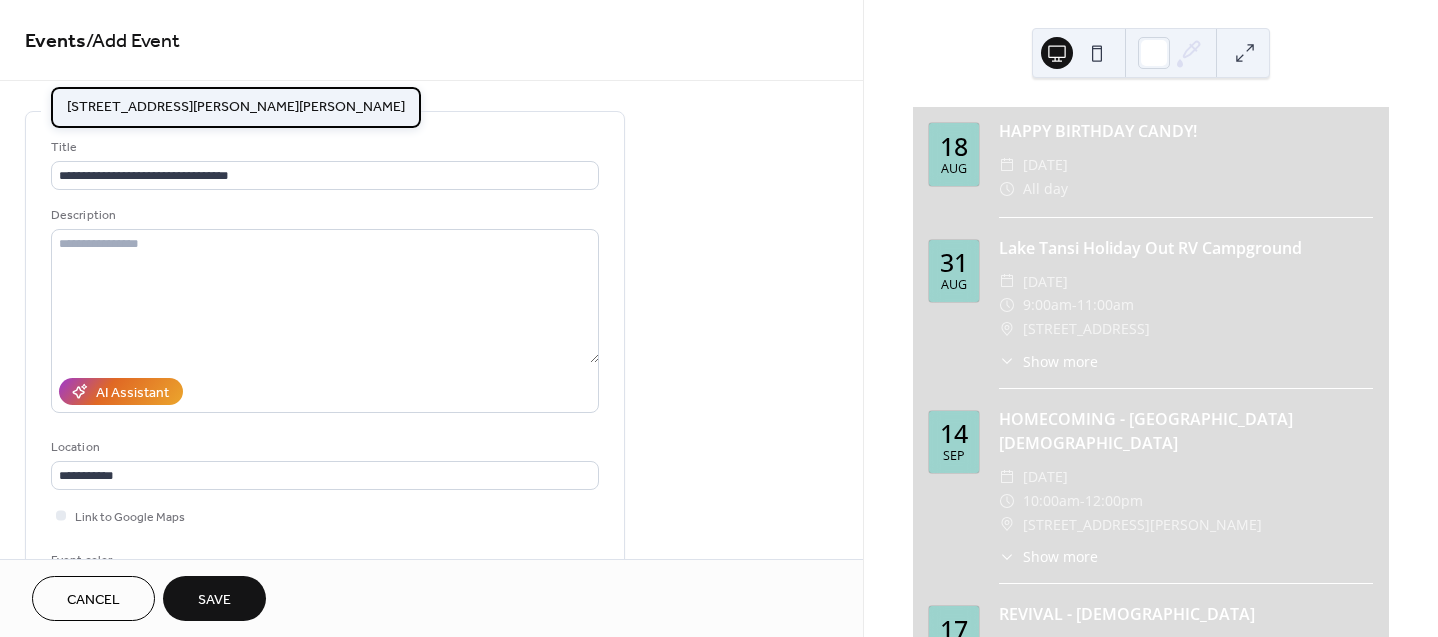 click on "[STREET_ADDRESS][PERSON_NAME][PERSON_NAME]" at bounding box center [236, 107] 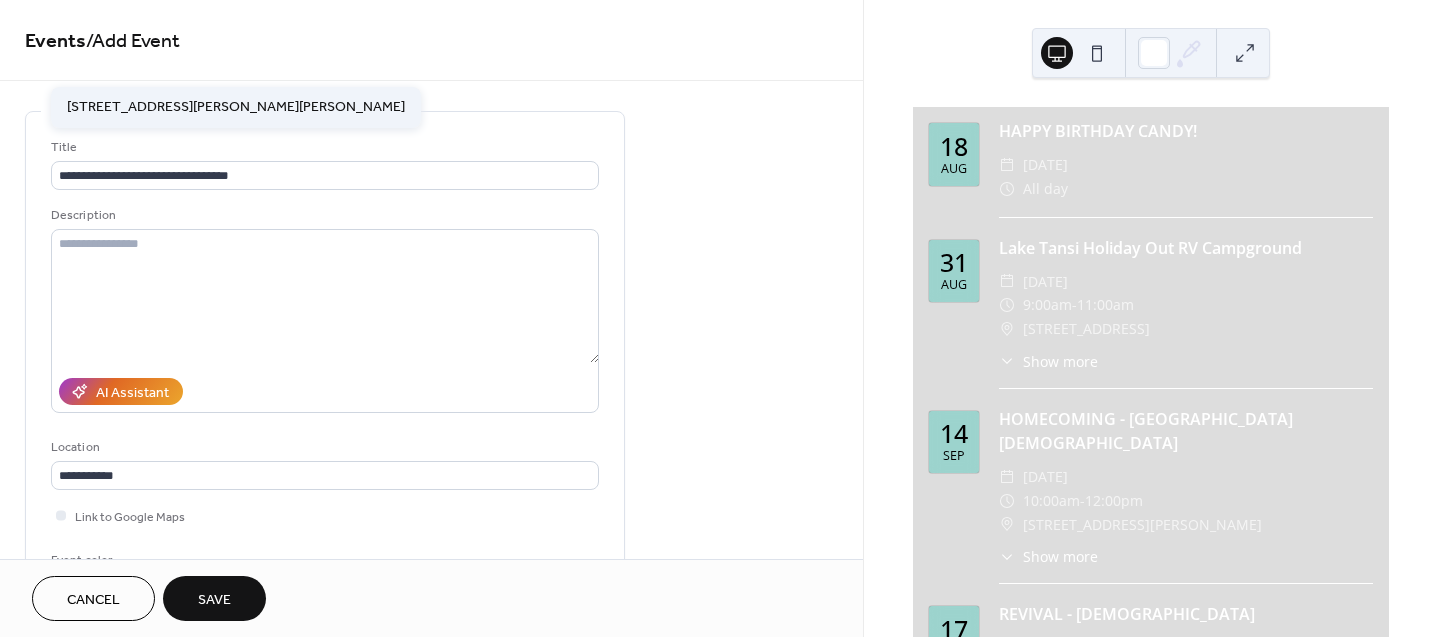 type on "**********" 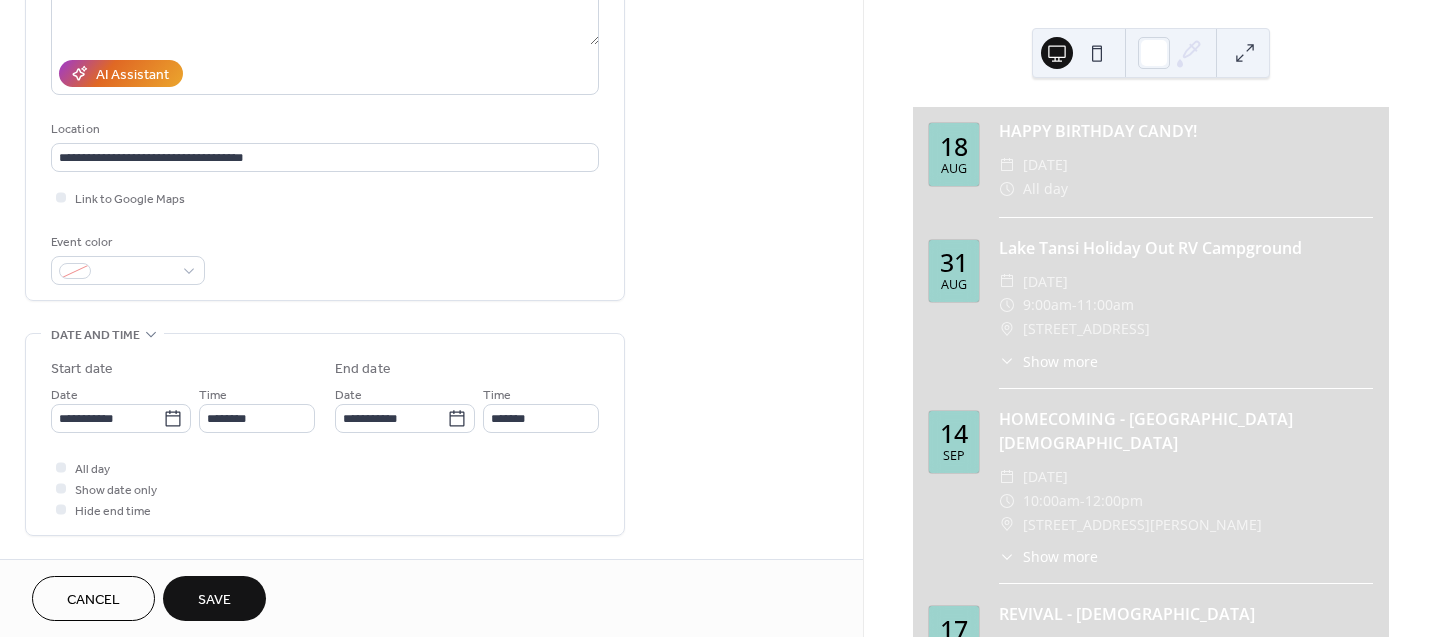 scroll, scrollTop: 370, scrollLeft: 0, axis: vertical 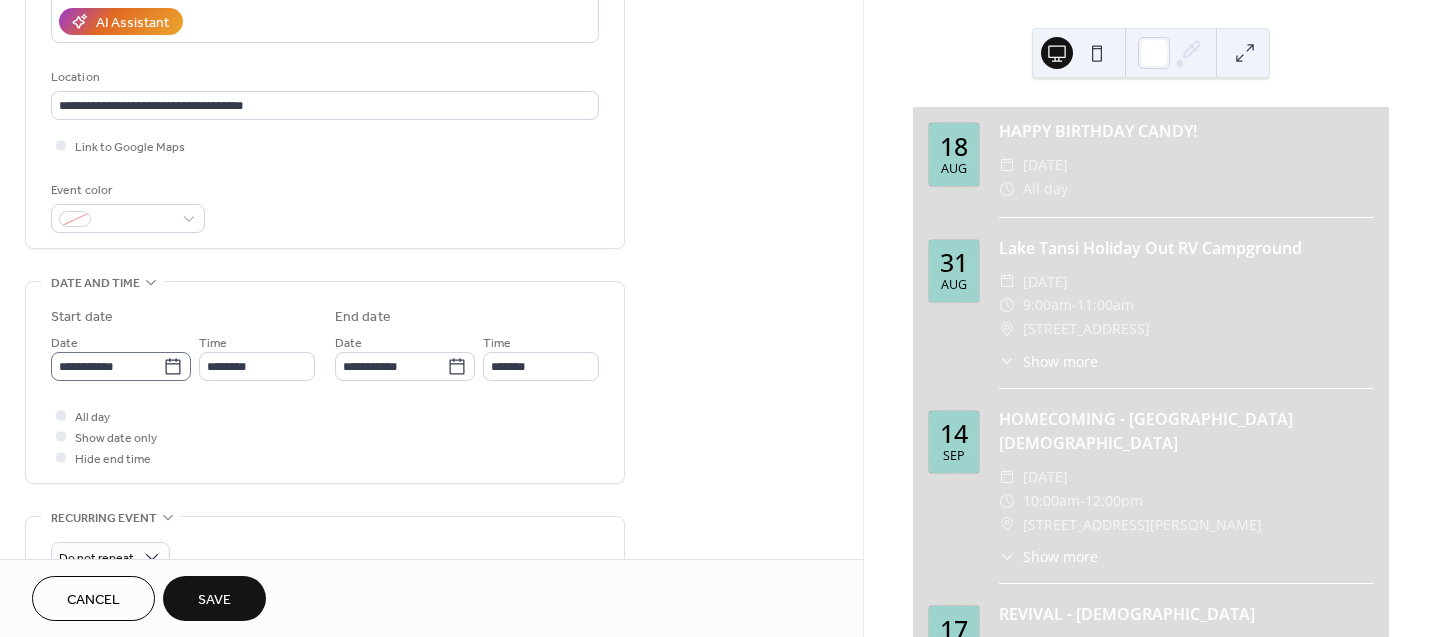 click 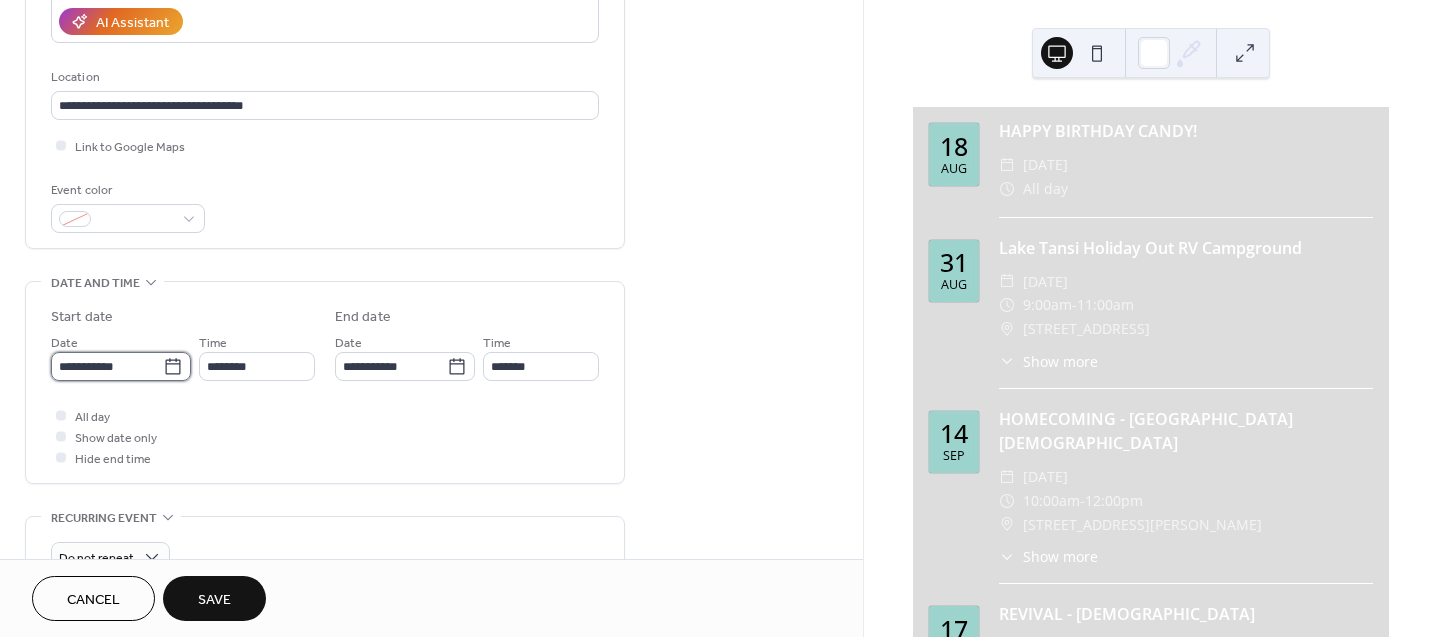 click on "**********" at bounding box center (107, 366) 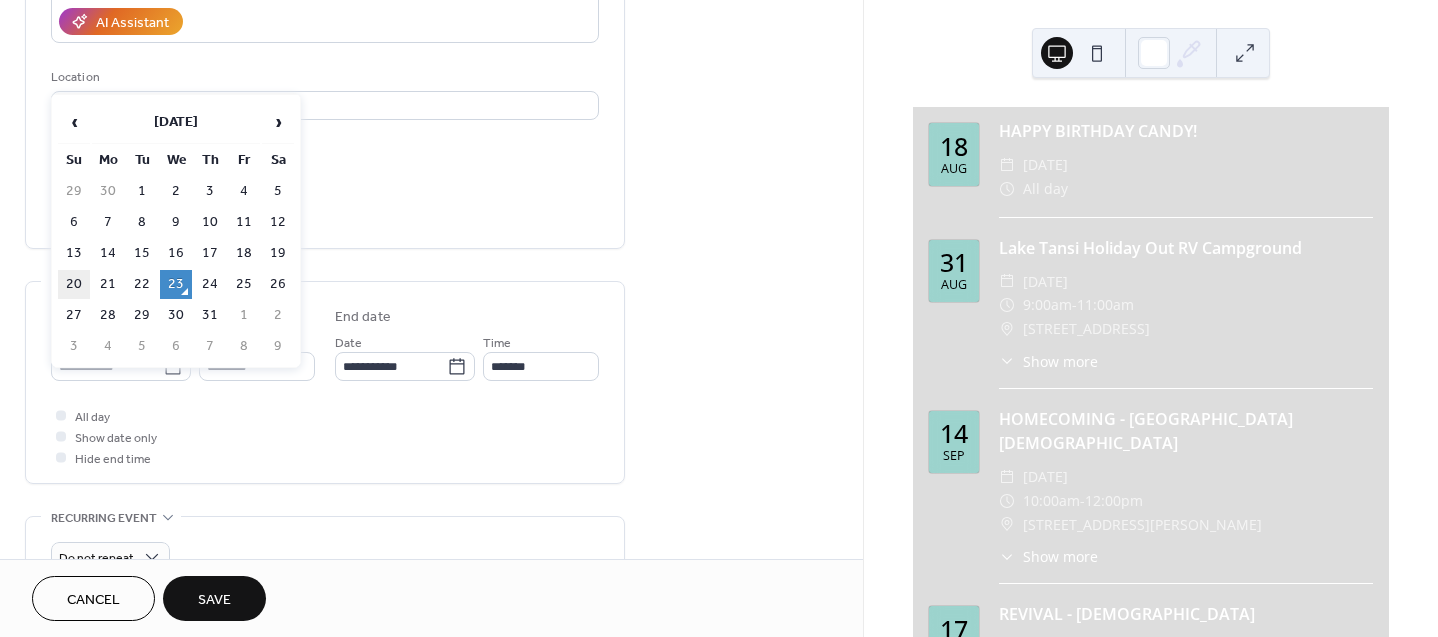 click on "20" at bounding box center [74, 284] 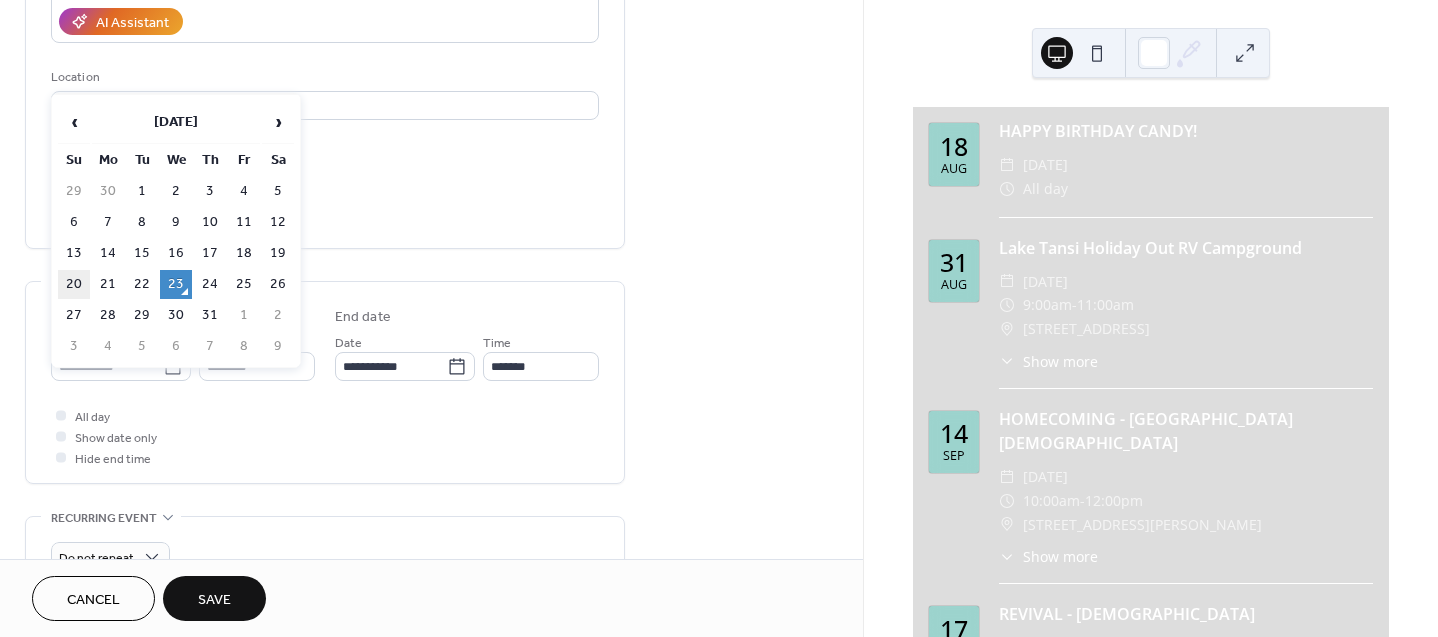type on "**********" 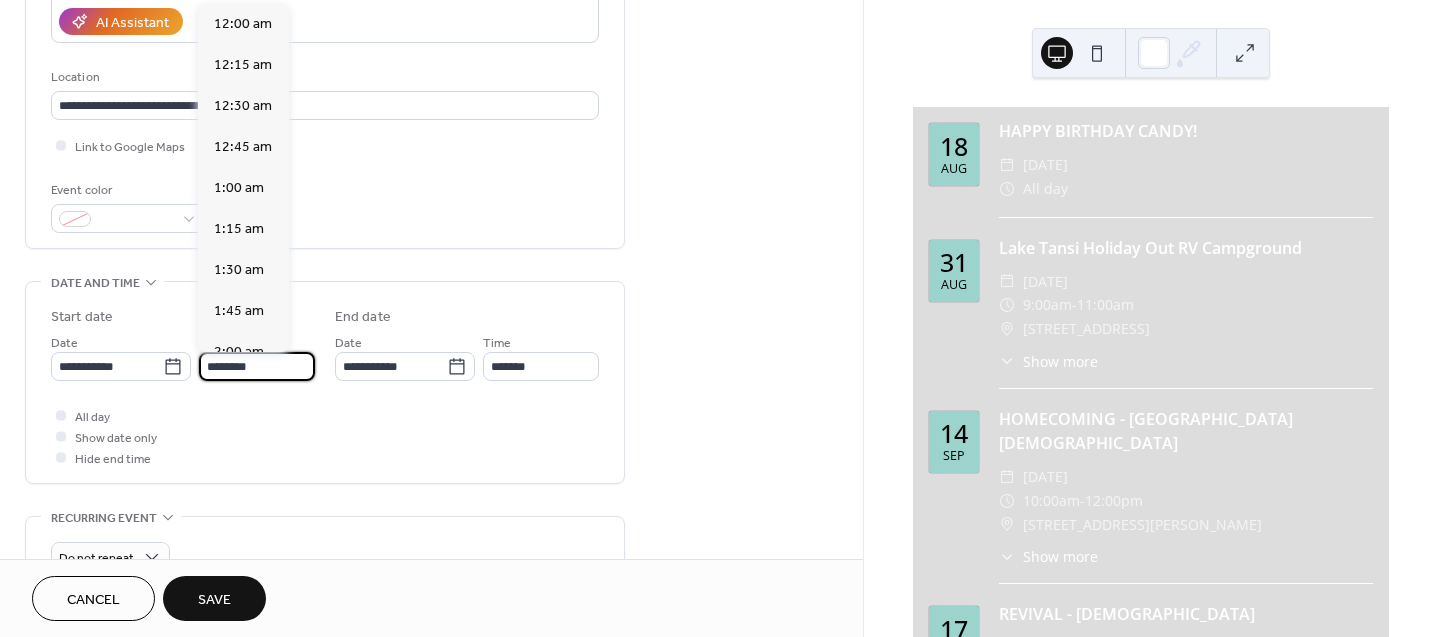 scroll, scrollTop: 1968, scrollLeft: 0, axis: vertical 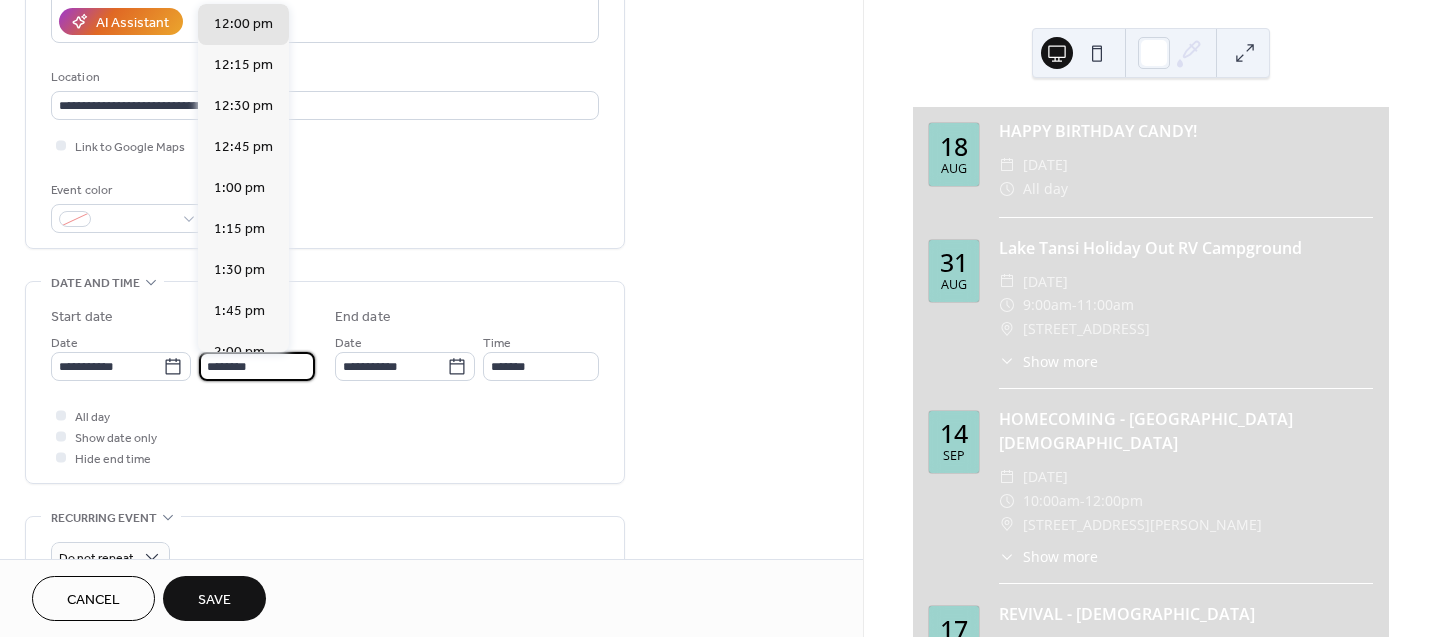 click on "********" at bounding box center (257, 366) 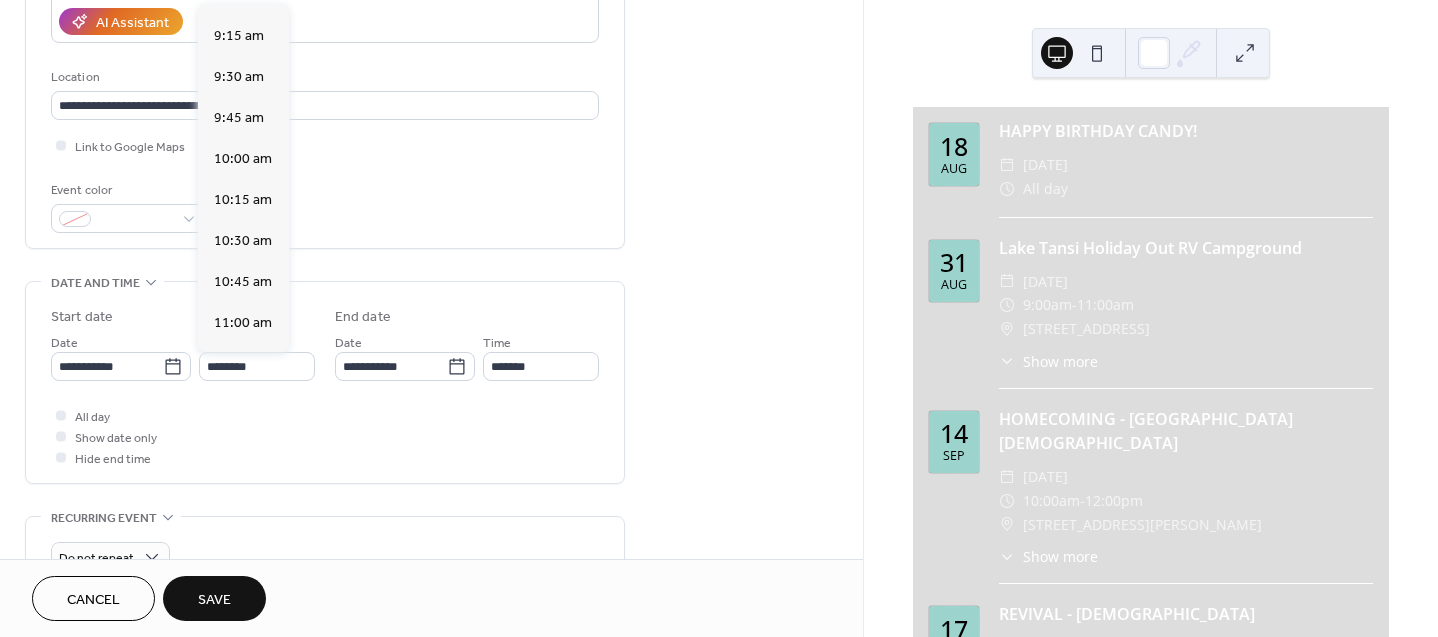 scroll, scrollTop: 1483, scrollLeft: 0, axis: vertical 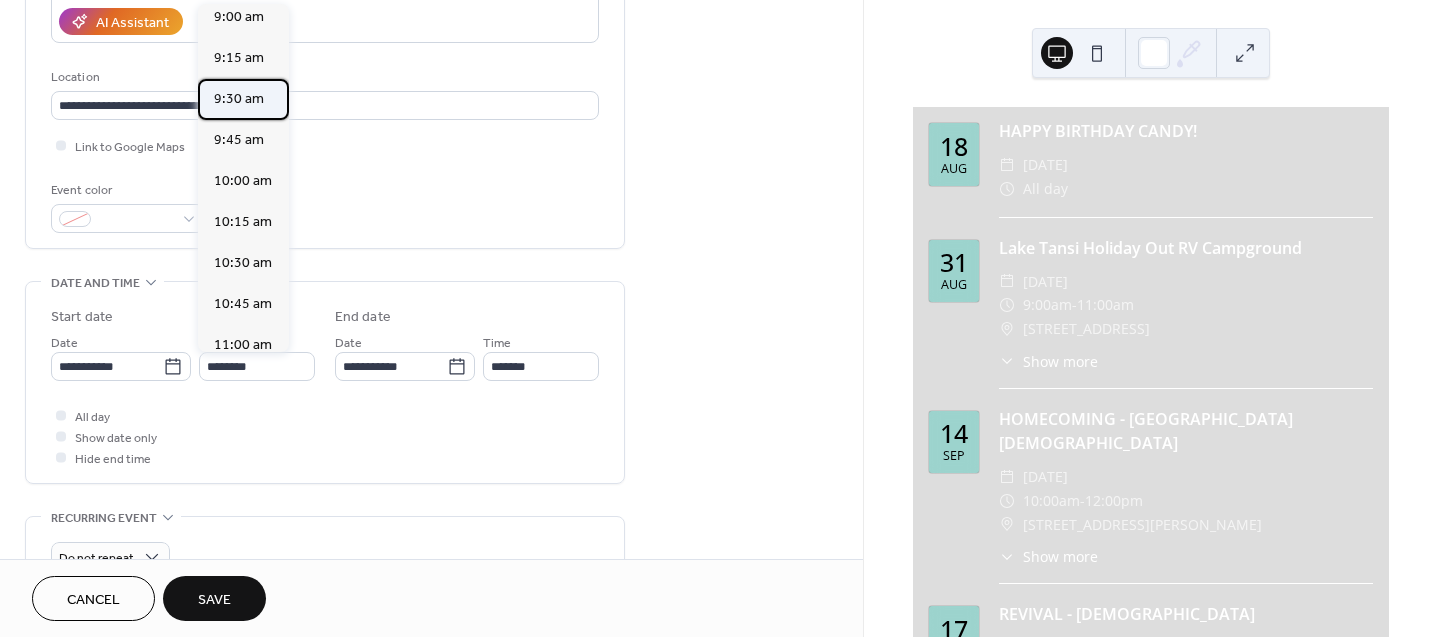 click on "9:30 am" at bounding box center [239, 99] 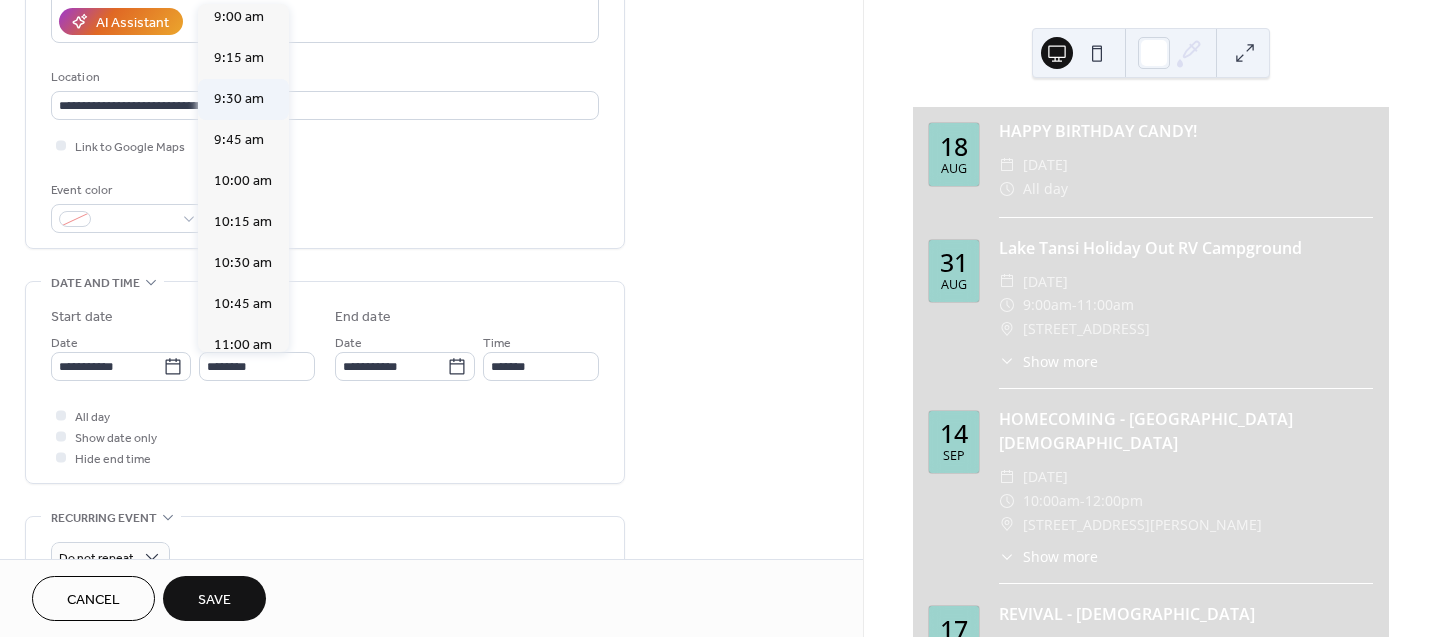 type on "*******" 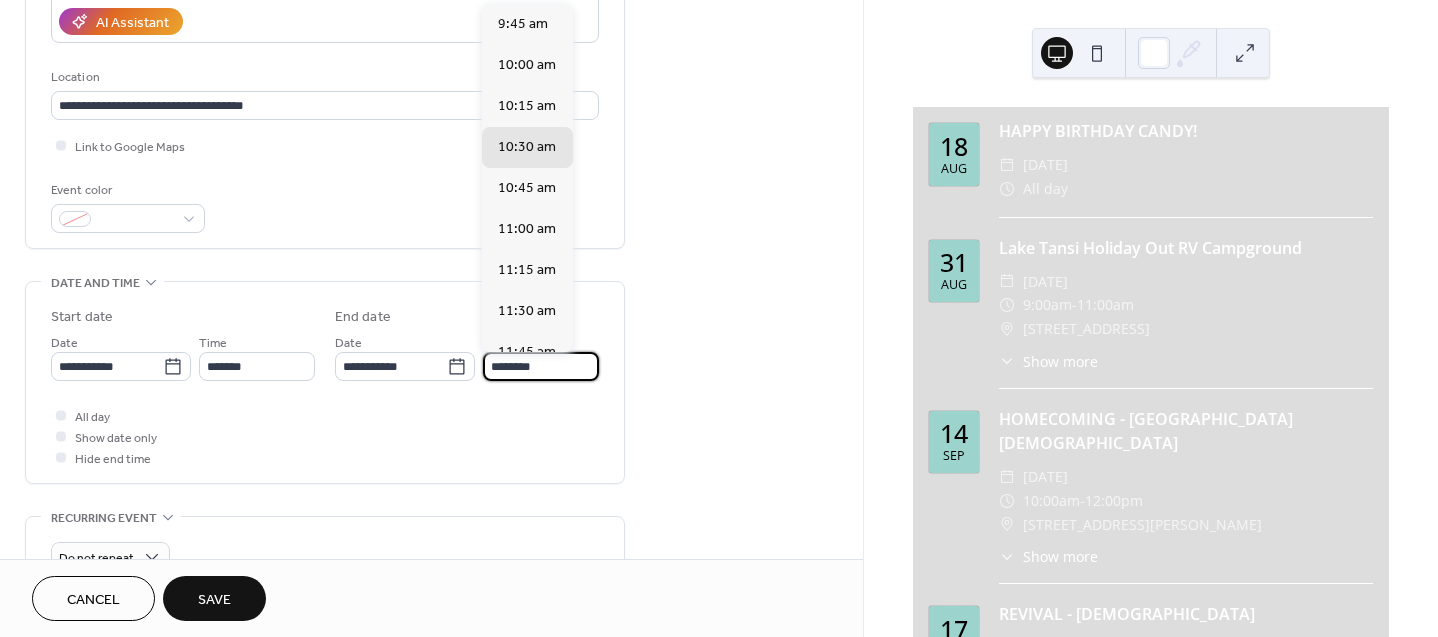 click on "********" at bounding box center [541, 366] 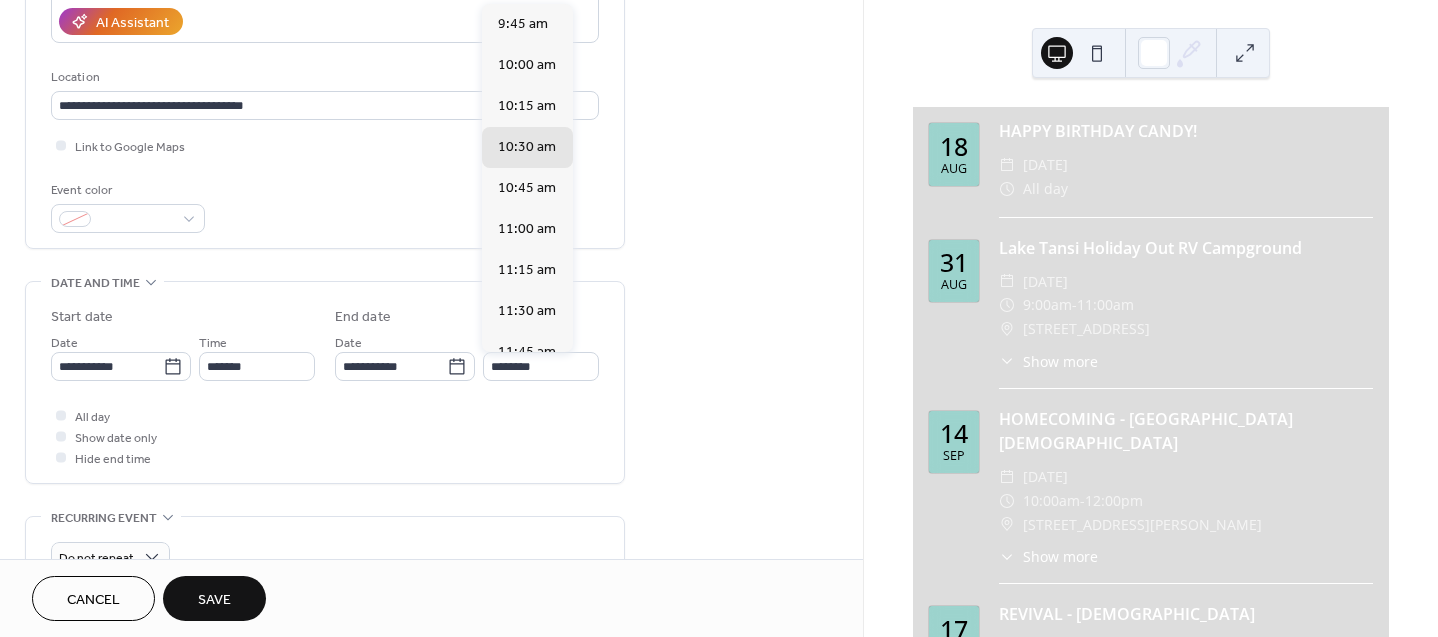 scroll, scrollTop: 305, scrollLeft: 0, axis: vertical 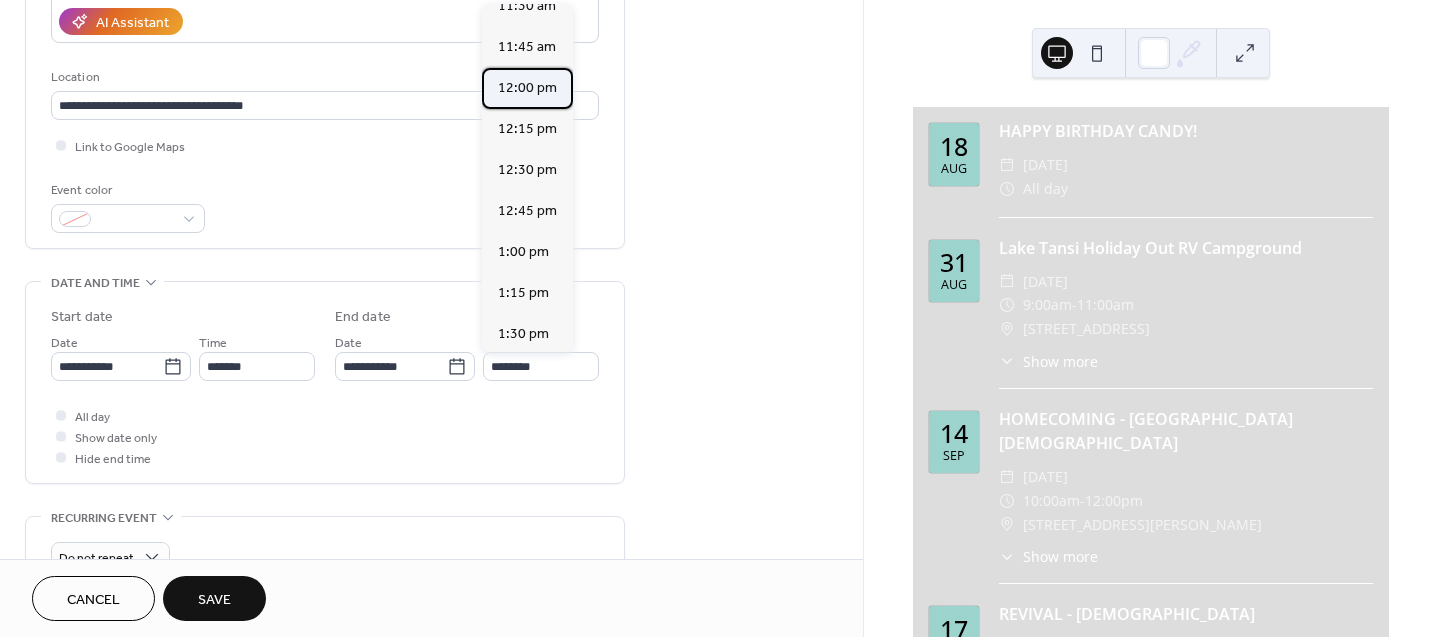 click on "12:00 pm" at bounding box center (527, 88) 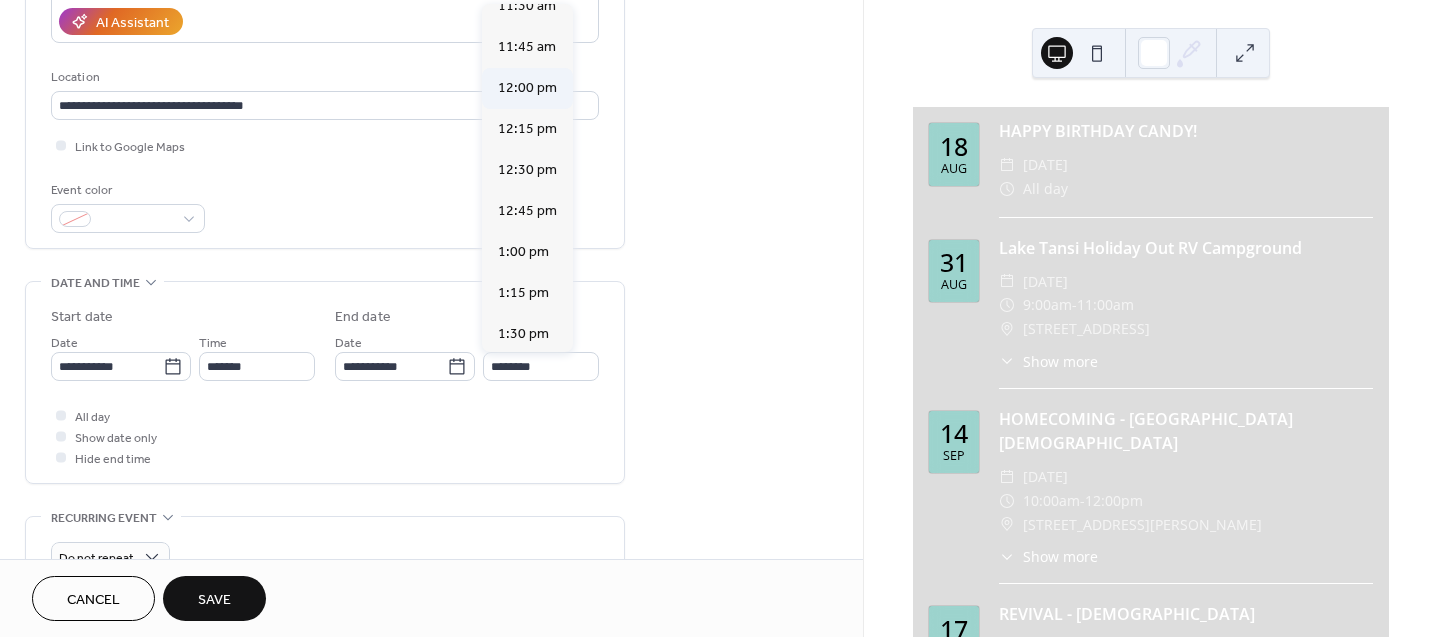 type on "********" 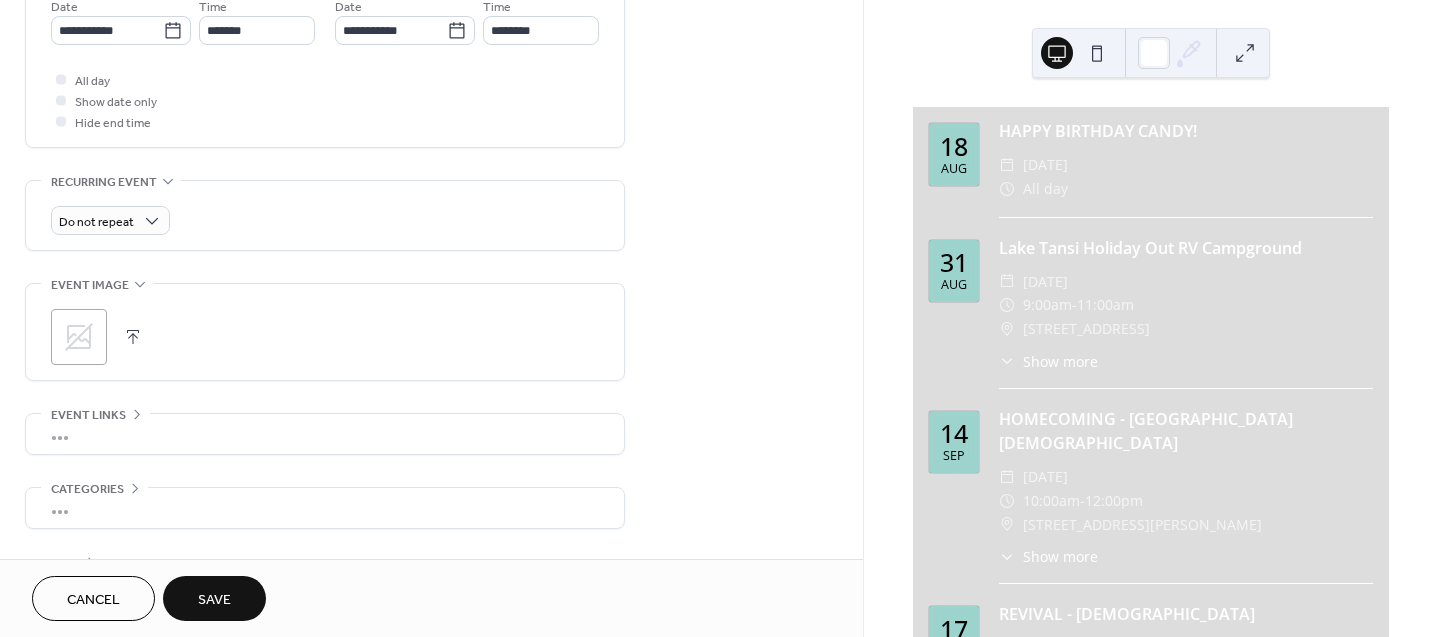 scroll, scrollTop: 770, scrollLeft: 0, axis: vertical 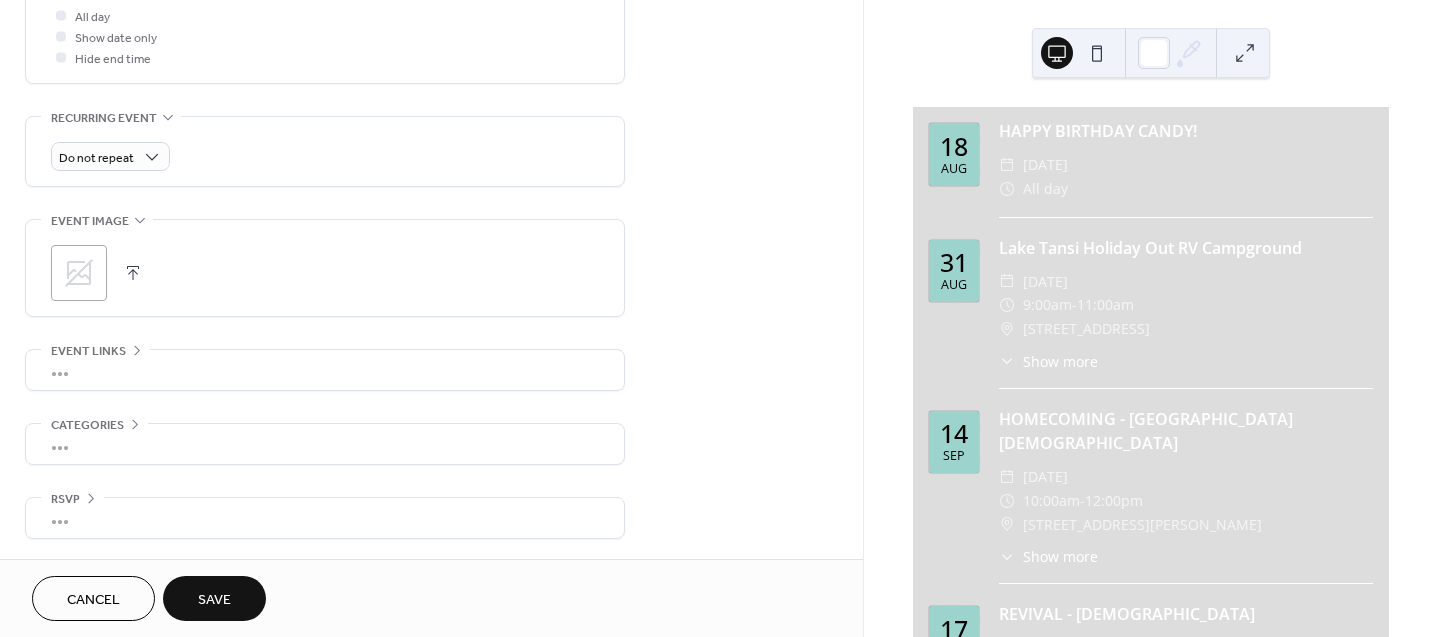 click on "•••" at bounding box center [325, 370] 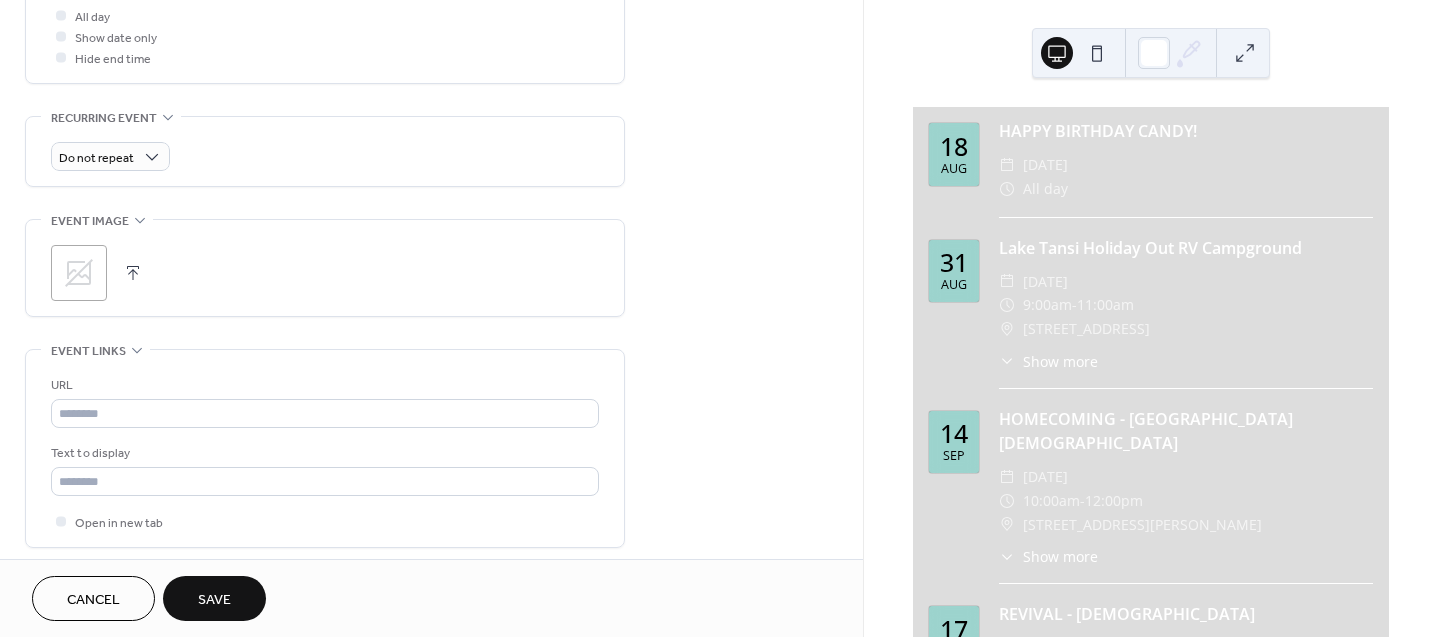 scroll, scrollTop: 770, scrollLeft: 0, axis: vertical 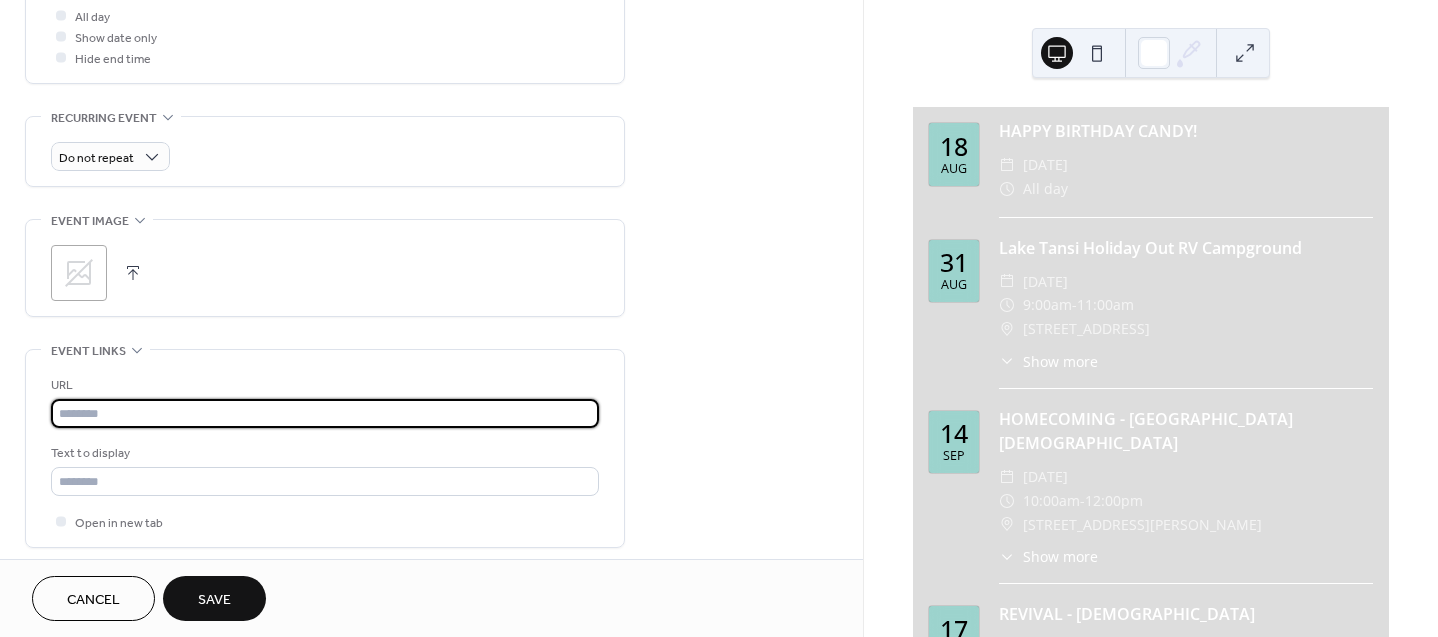 click at bounding box center [325, 413] 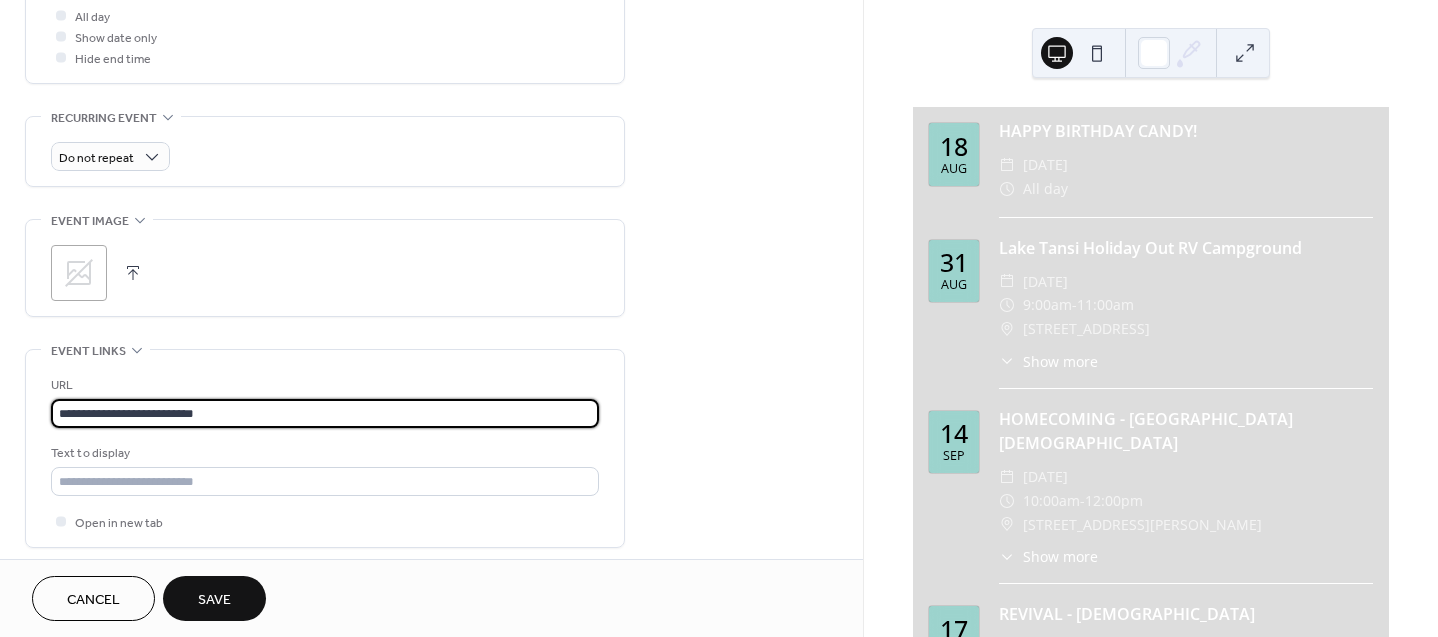 type on "**********" 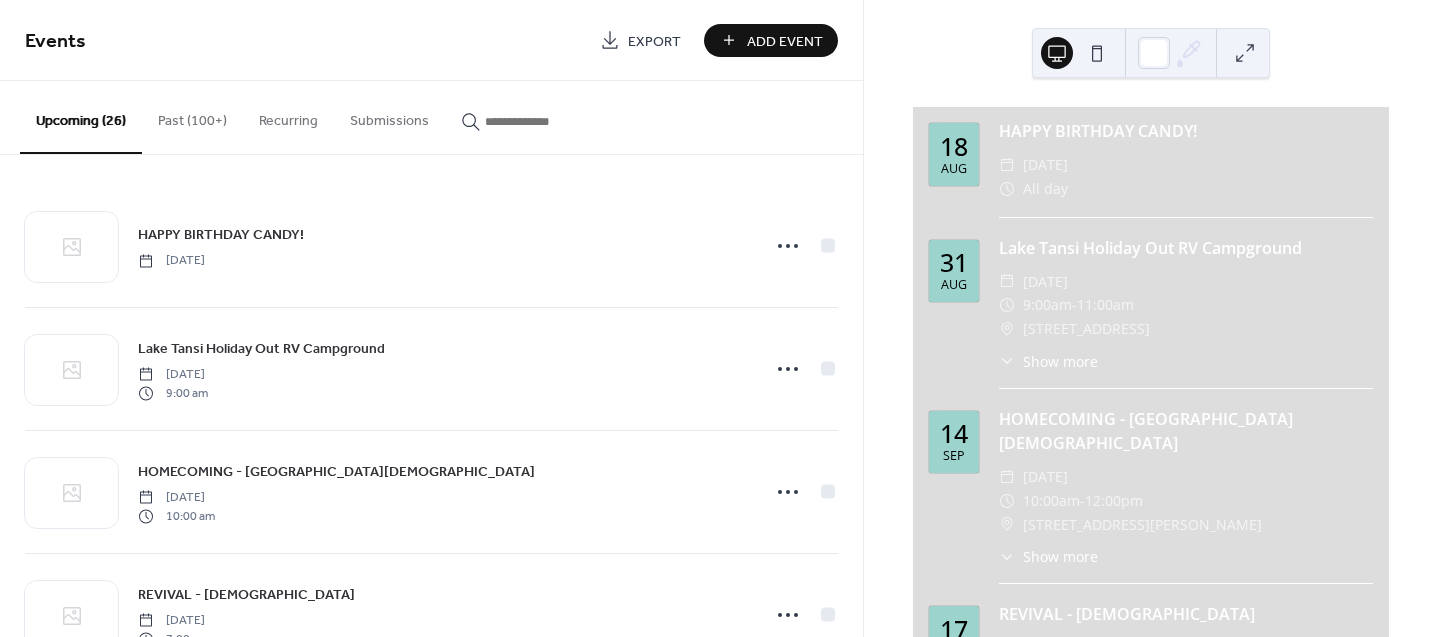 click on "Add Event" at bounding box center (771, 40) 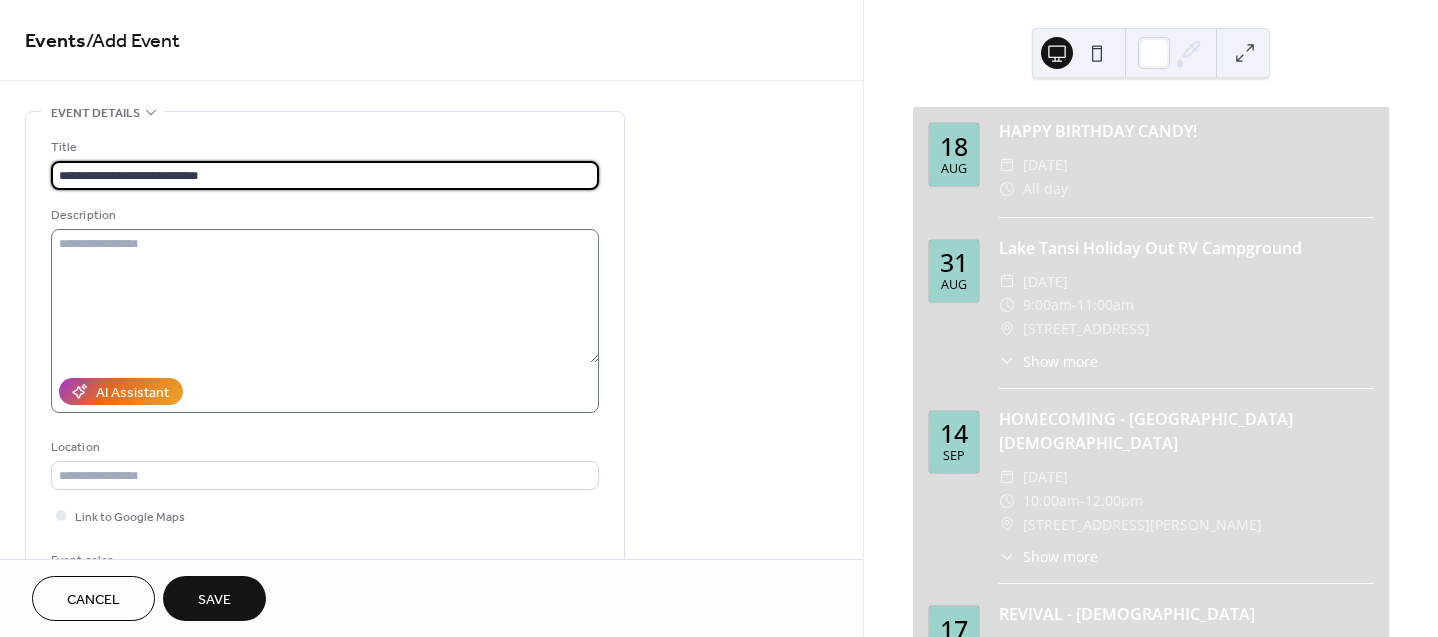 type on "**********" 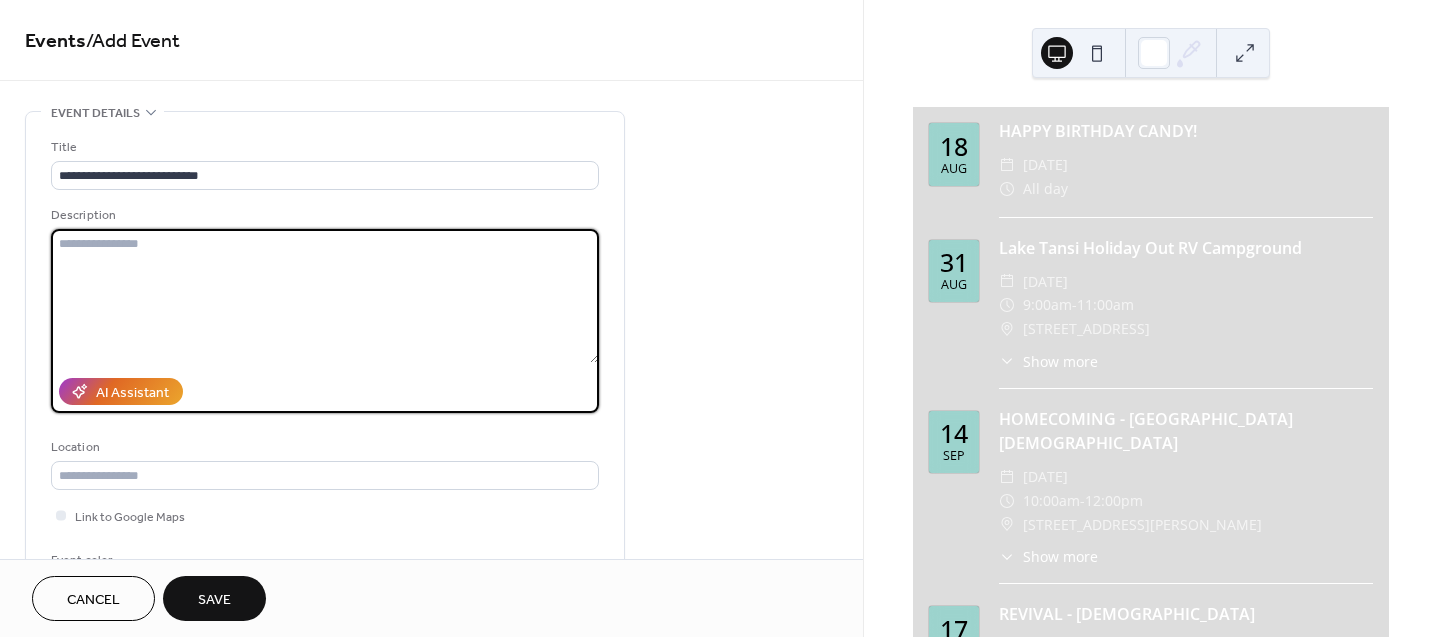 click at bounding box center (325, 296) 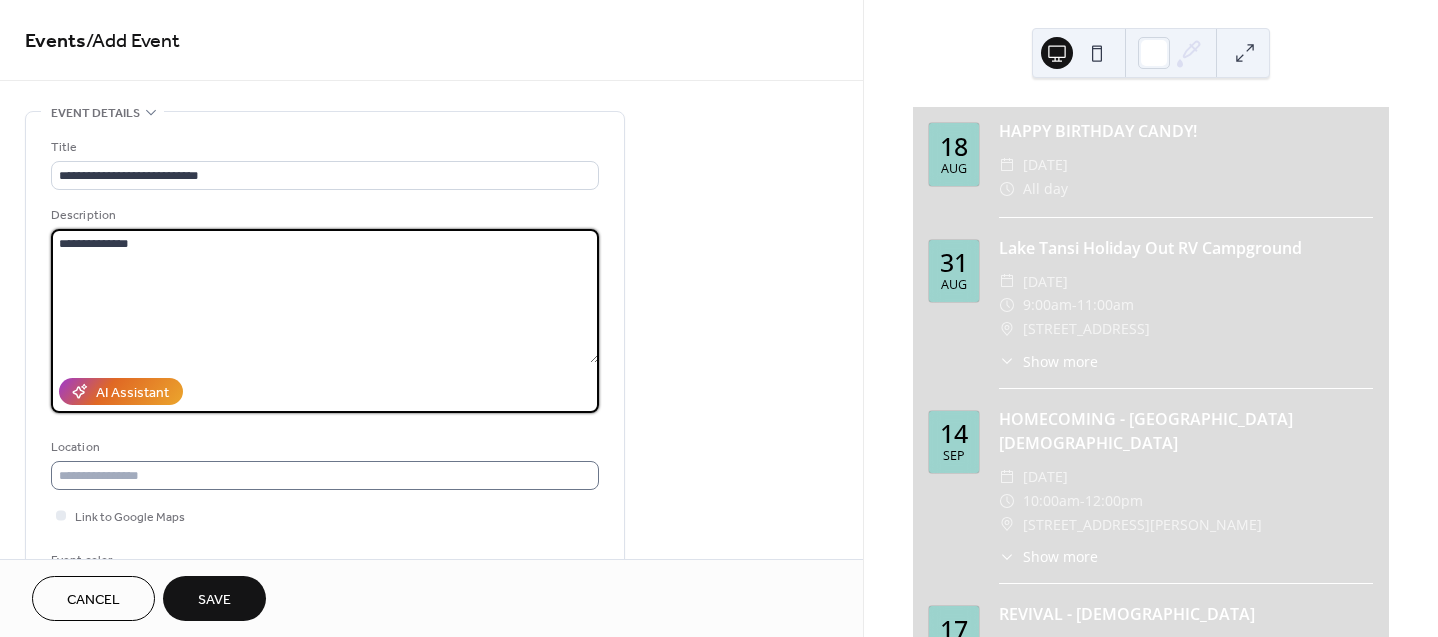 type on "**********" 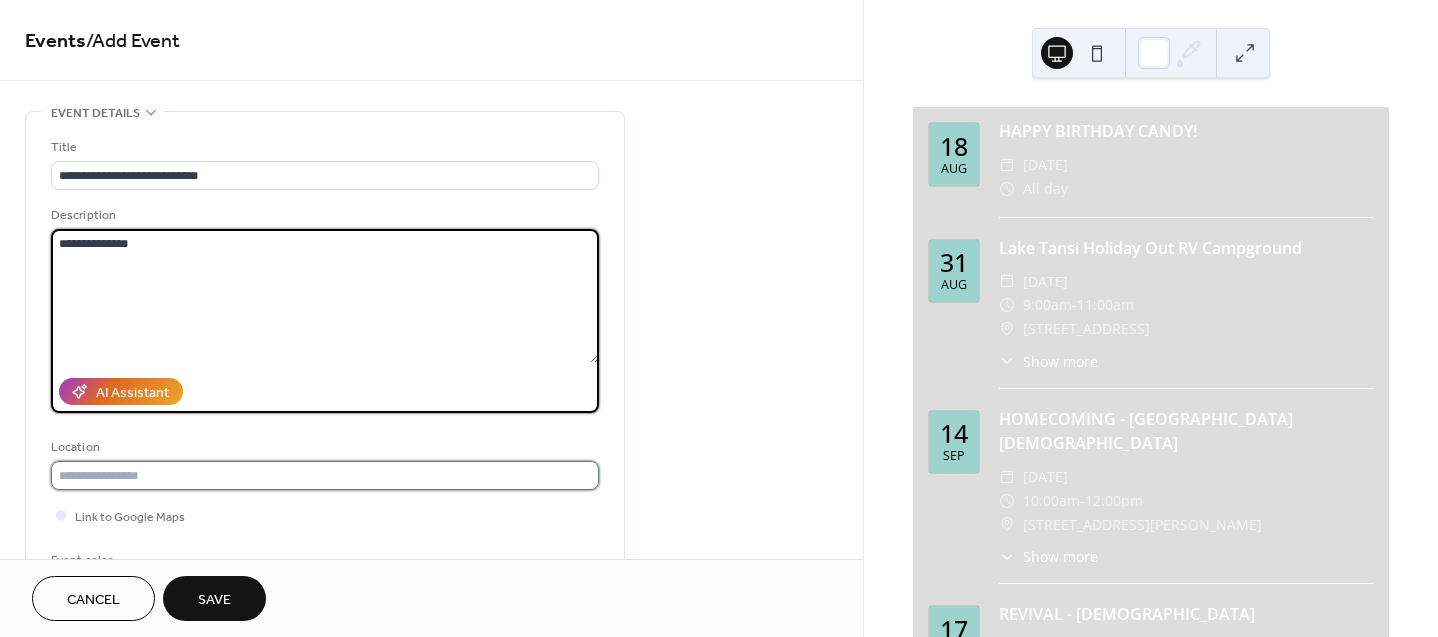 click at bounding box center (325, 475) 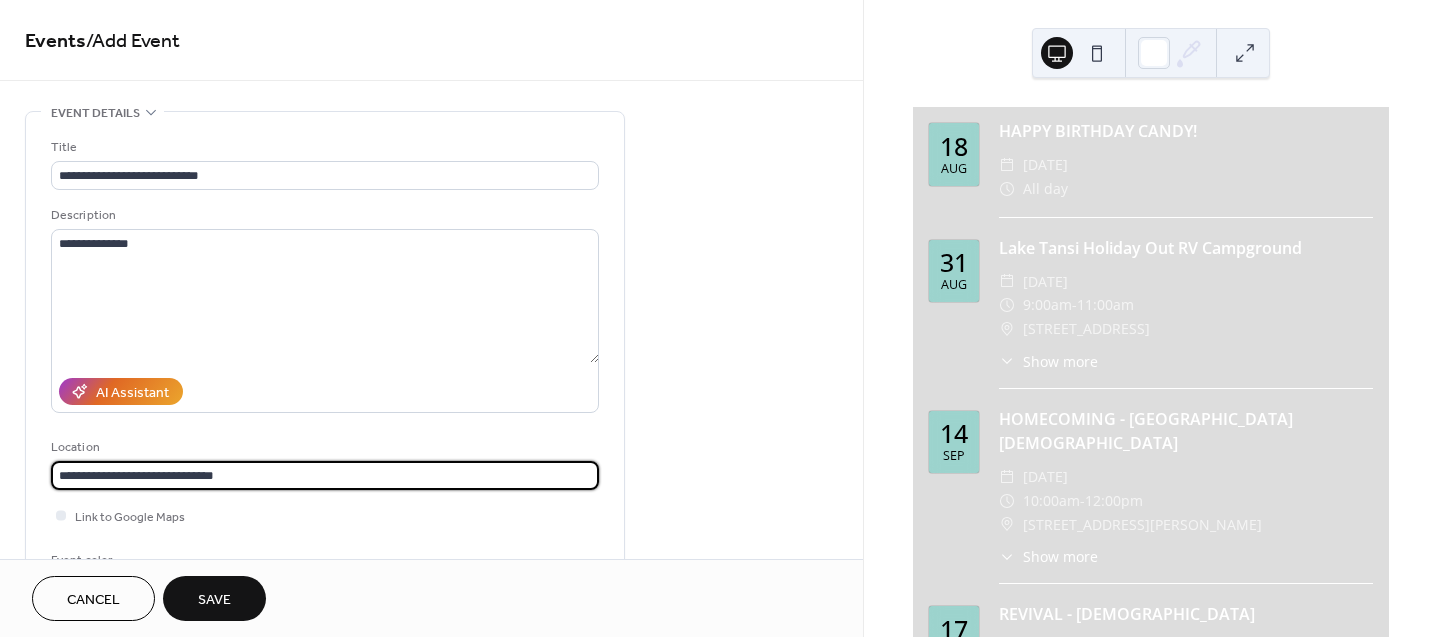 type on "**********" 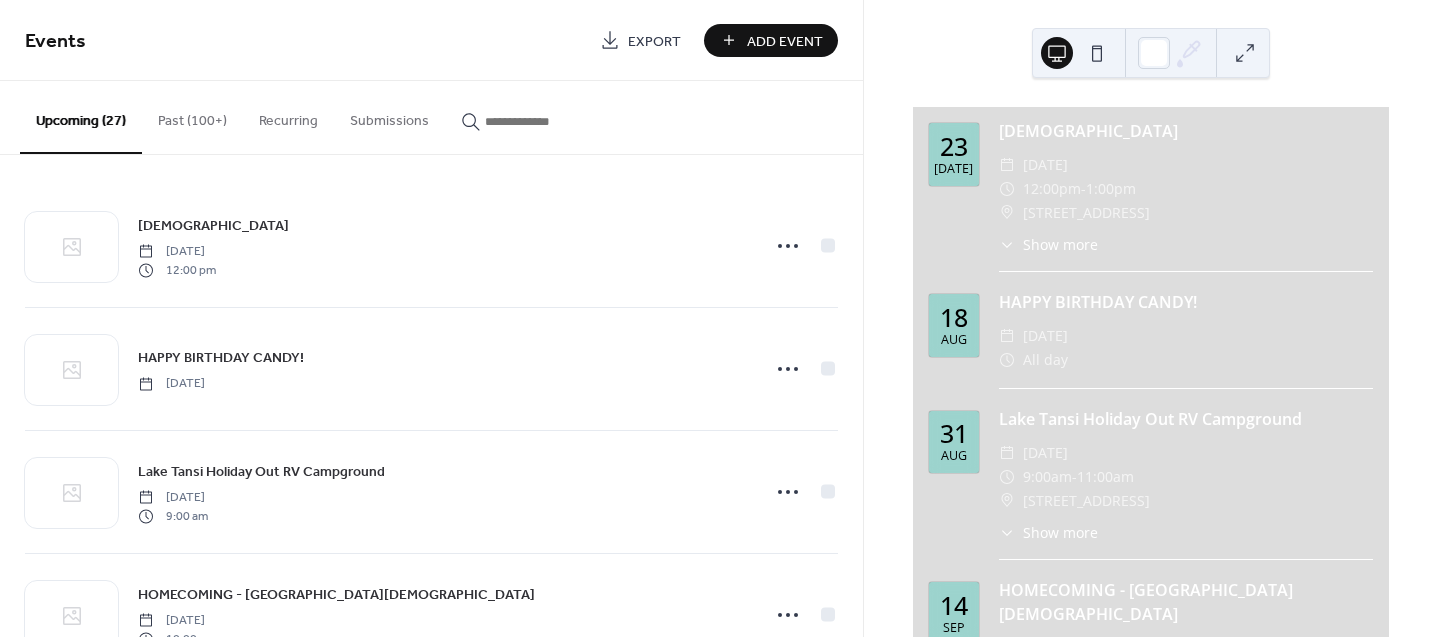 click on "Add Event" at bounding box center [771, 40] 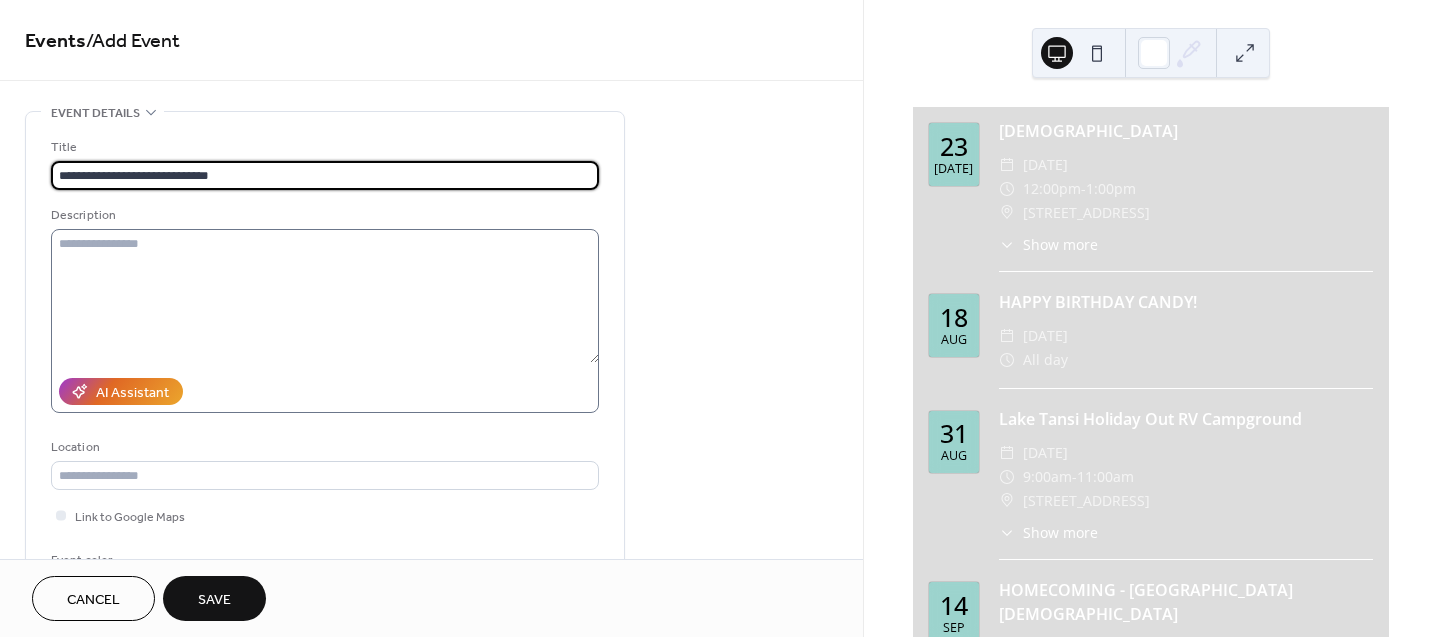 type on "**********" 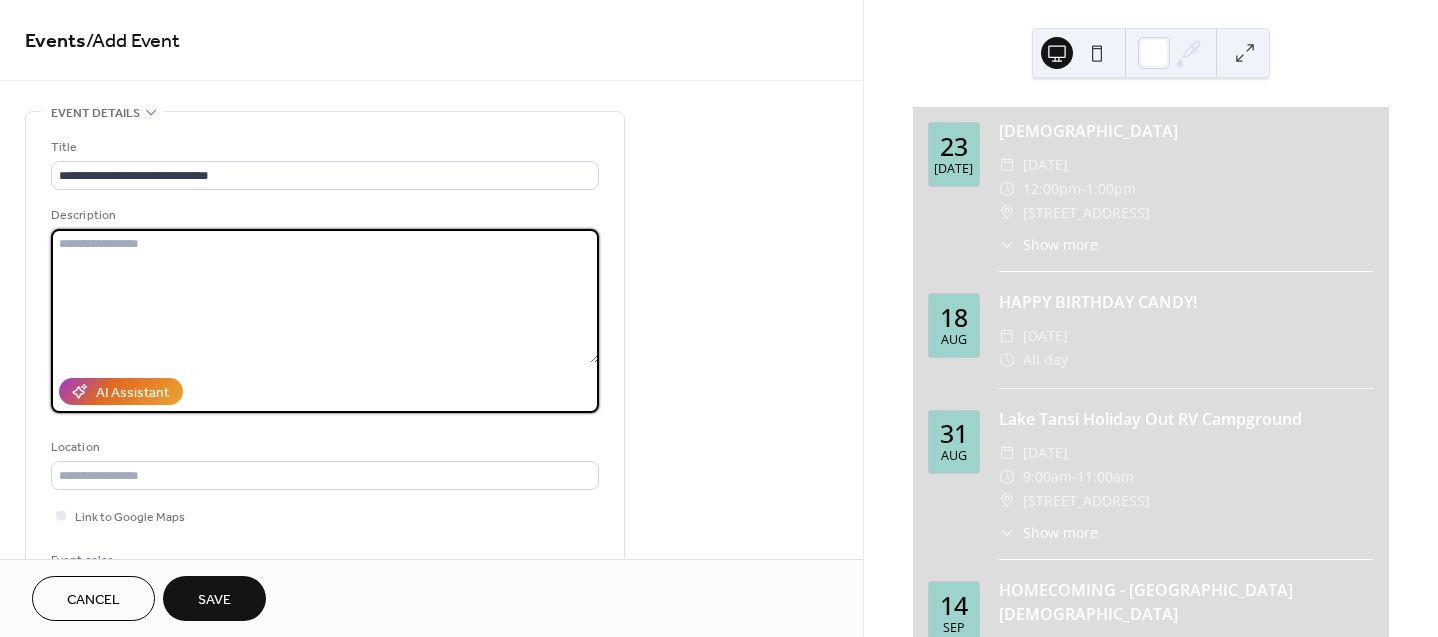 click at bounding box center (325, 296) 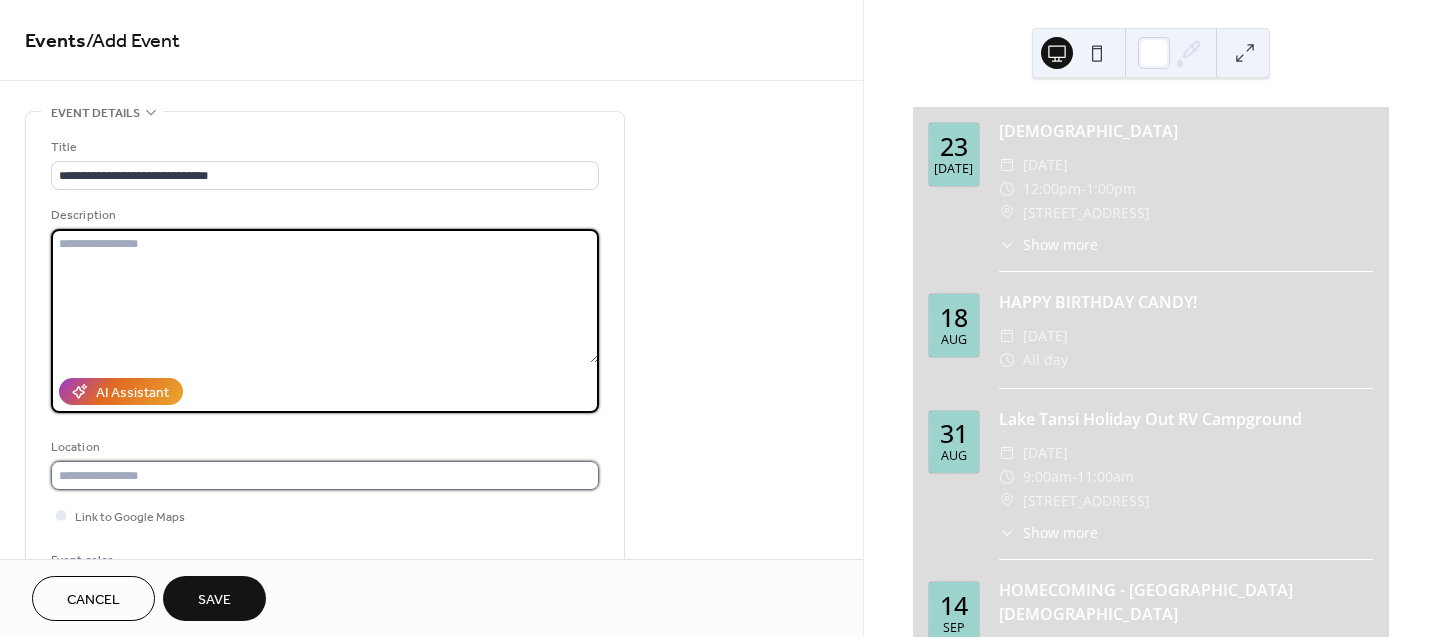 click at bounding box center (325, 475) 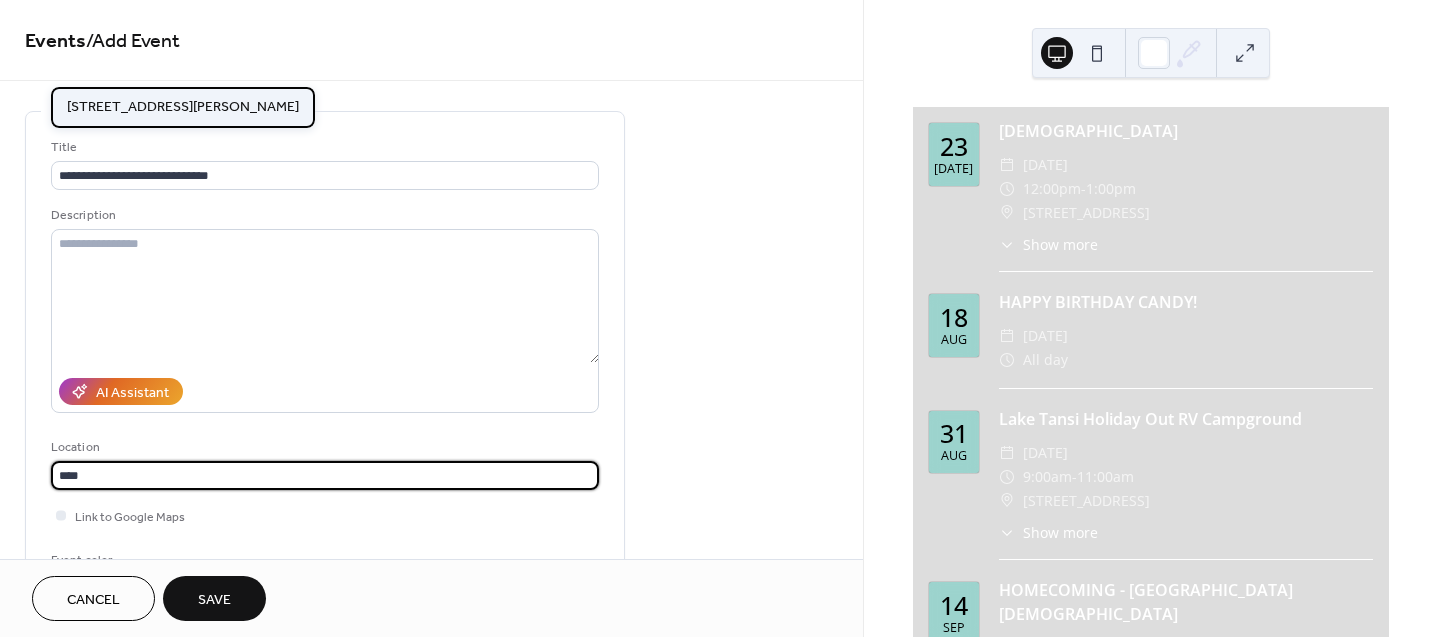 click on "[STREET_ADDRESS][PERSON_NAME]" at bounding box center (183, 107) 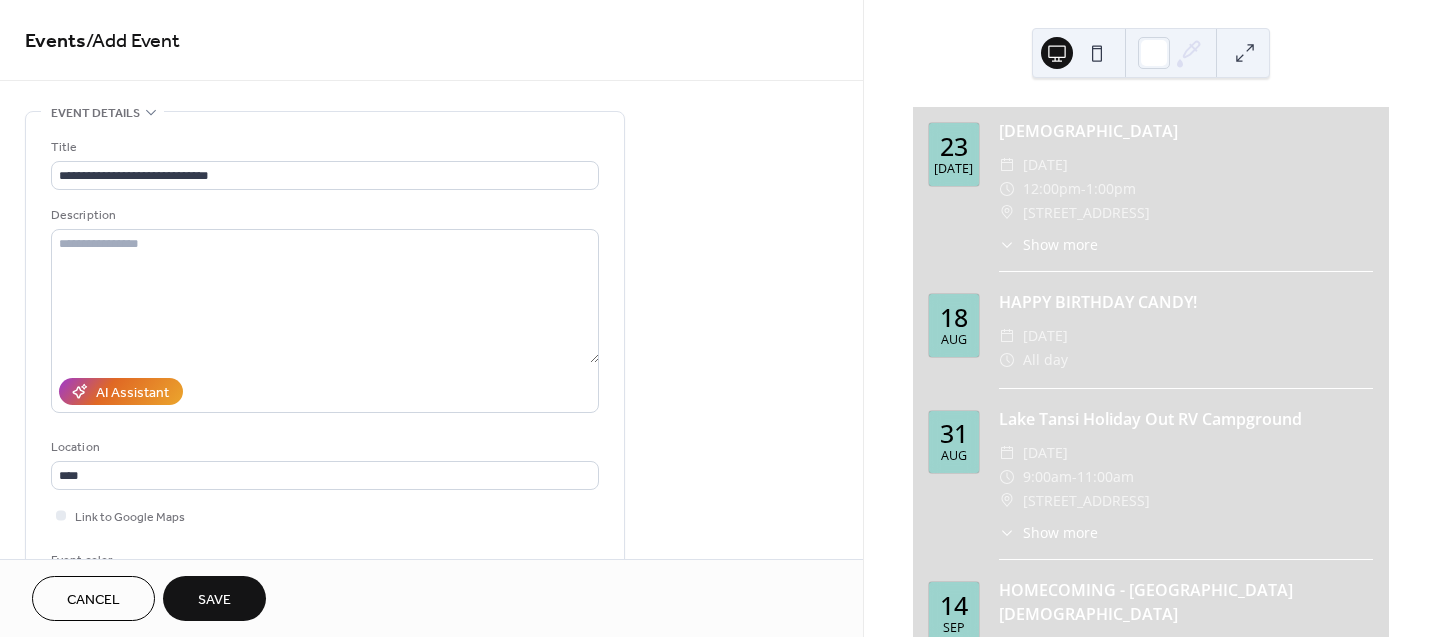 type on "**********" 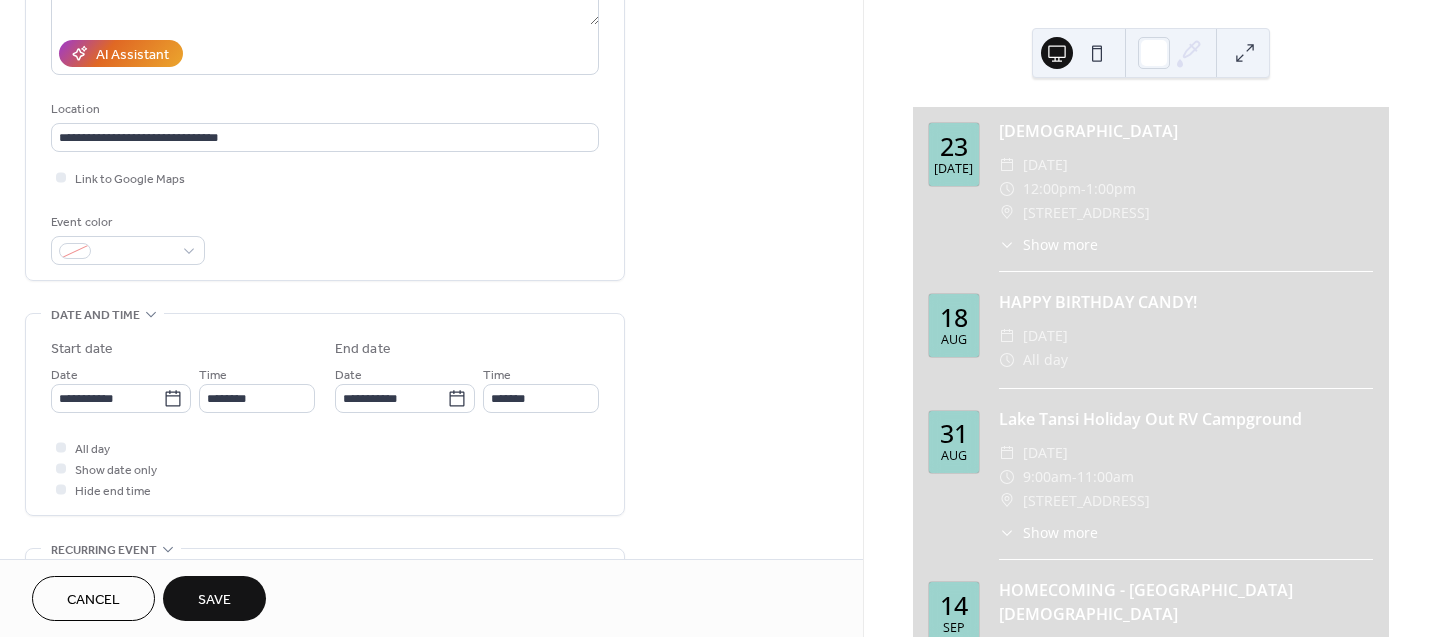 scroll, scrollTop: 353, scrollLeft: 0, axis: vertical 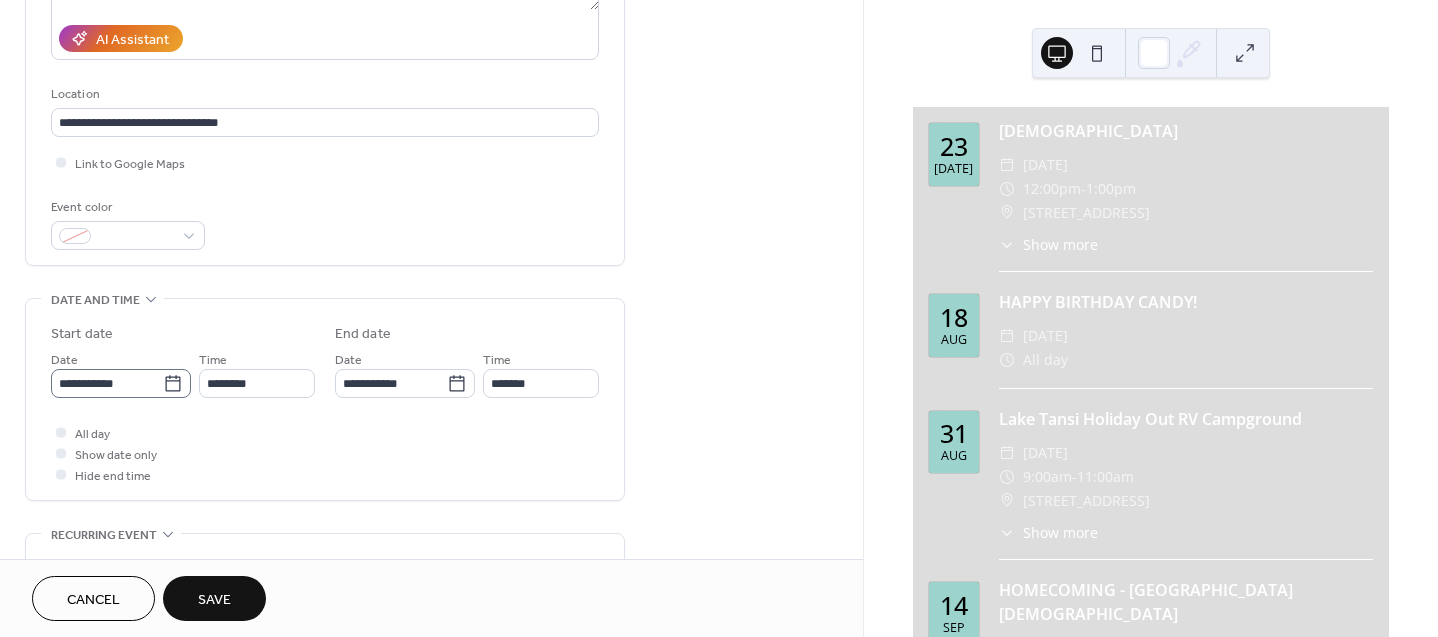 click 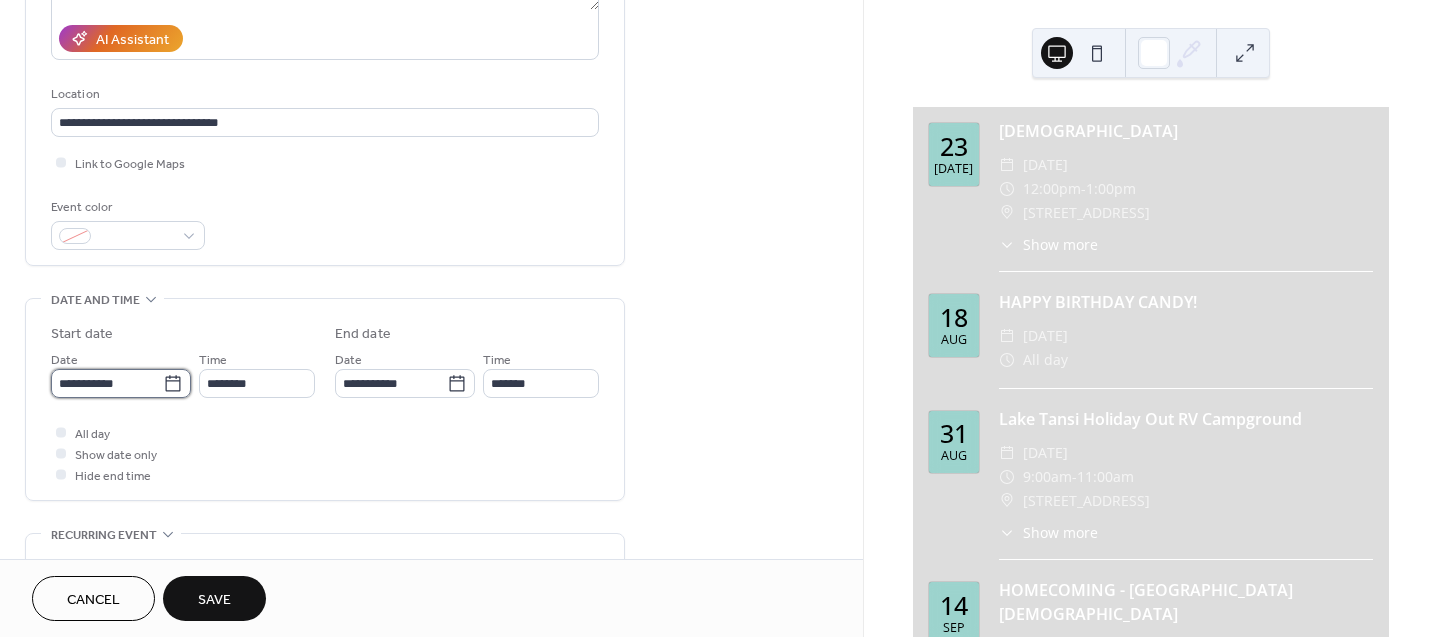 click on "**********" at bounding box center (107, 383) 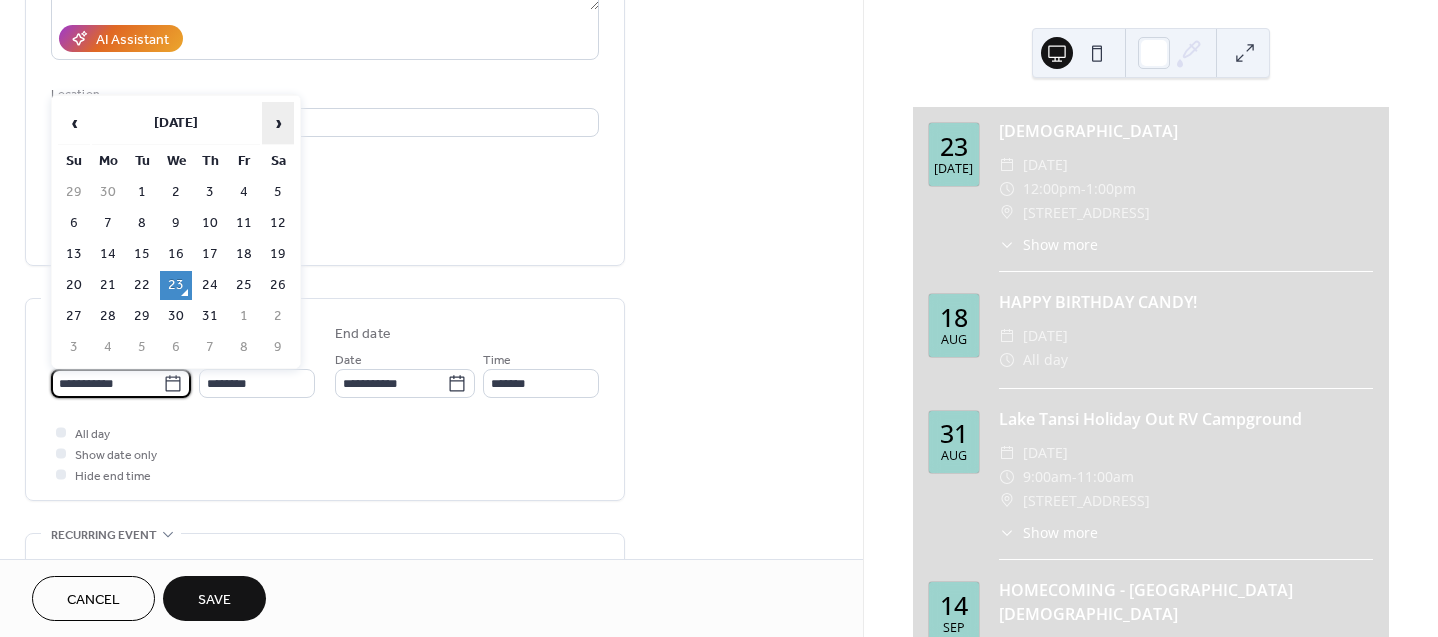 click on "›" at bounding box center [278, 123] 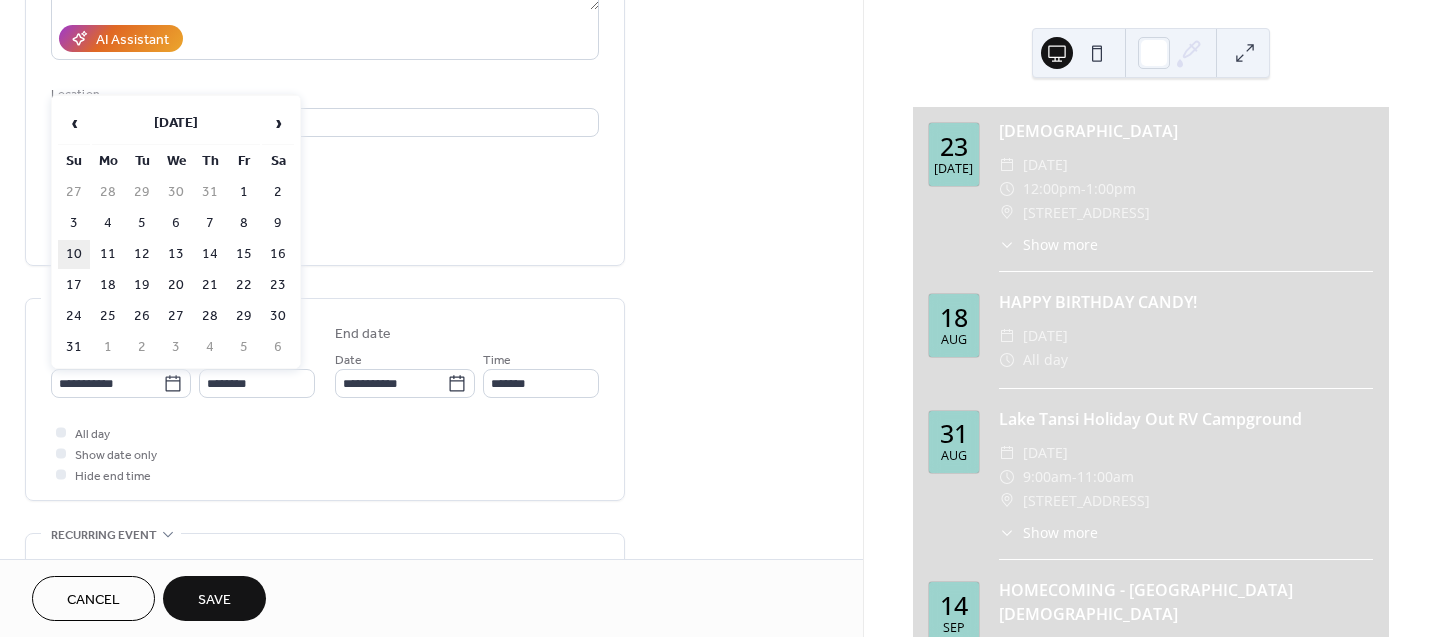 click on "10" at bounding box center (74, 254) 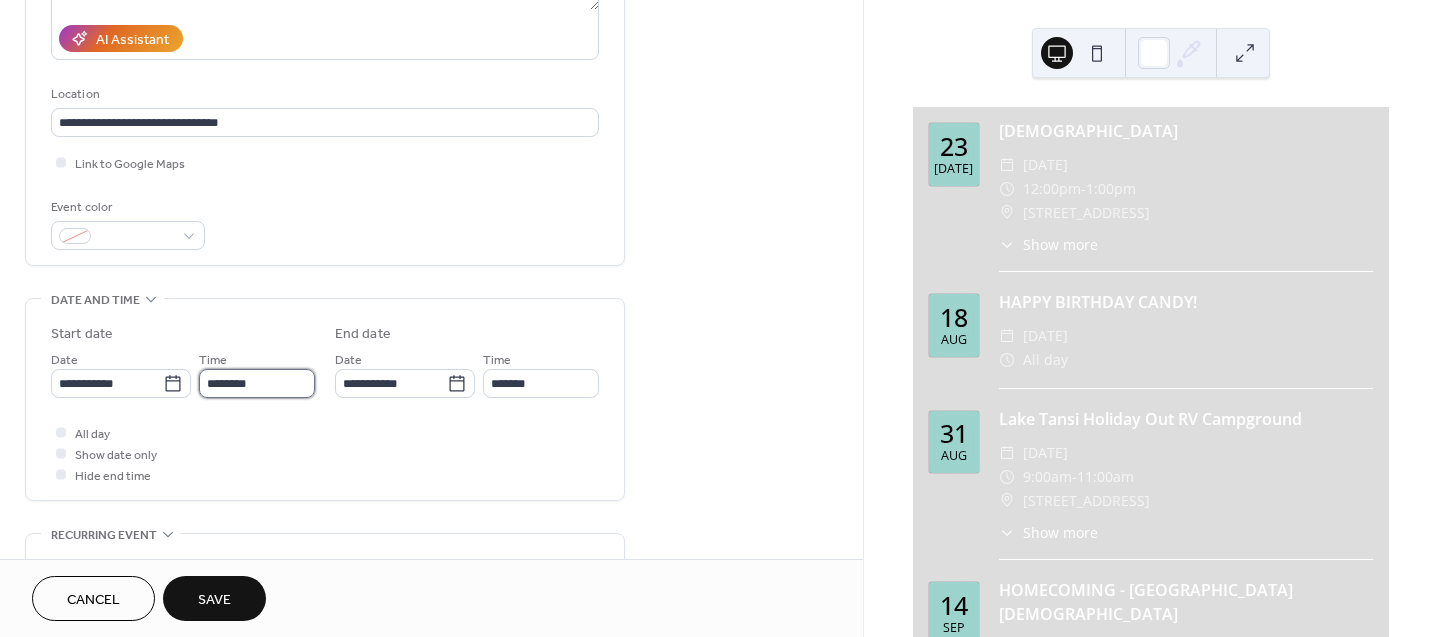 click on "********" at bounding box center [257, 383] 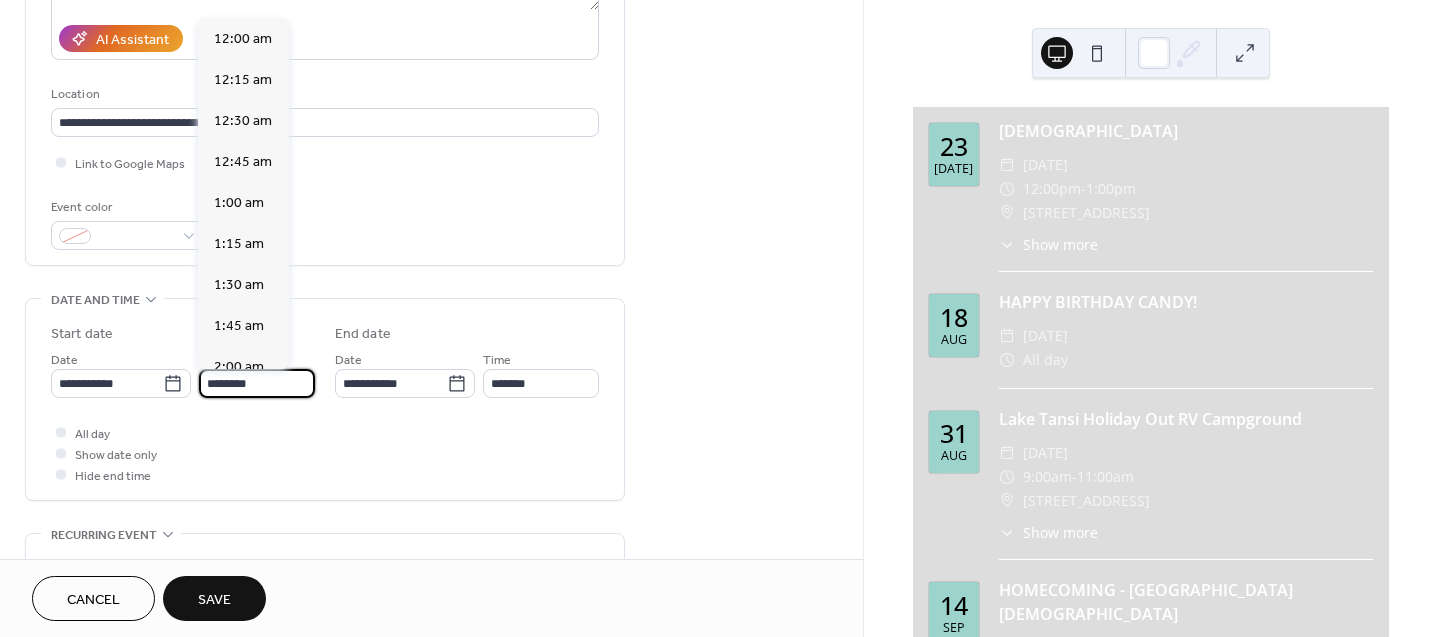 scroll, scrollTop: 1968, scrollLeft: 0, axis: vertical 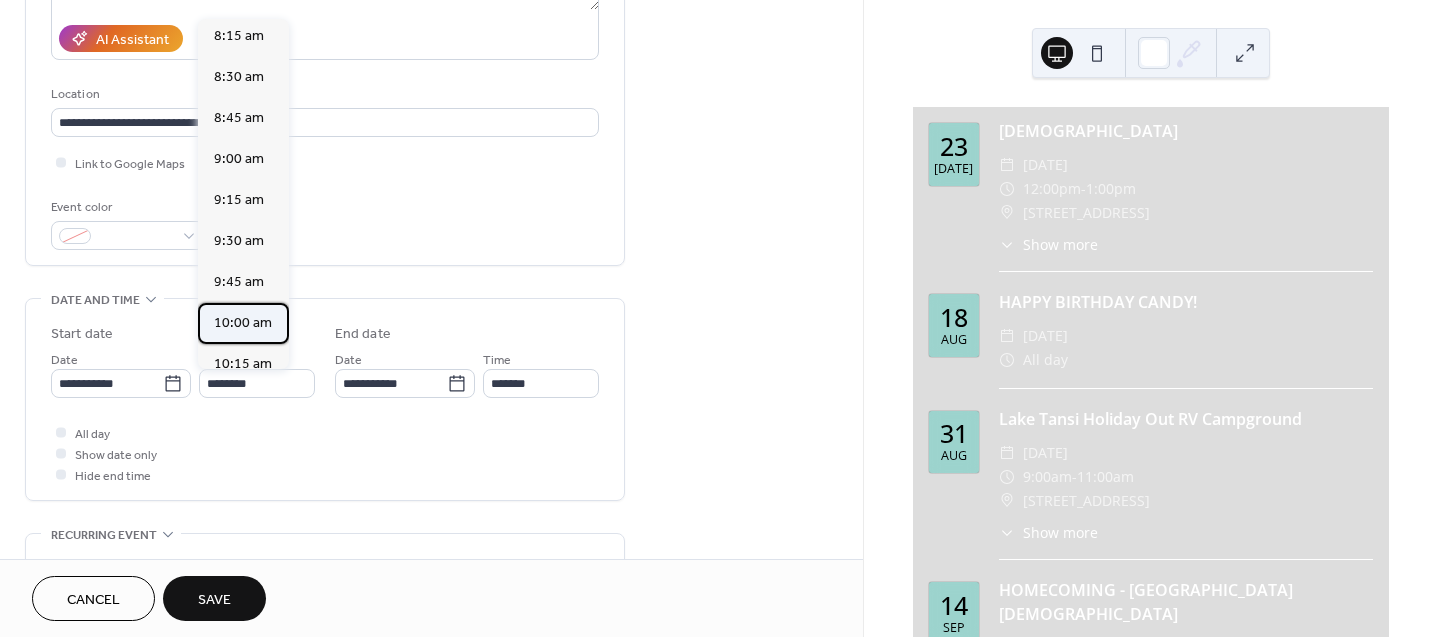click on "10:00 am" at bounding box center [243, 323] 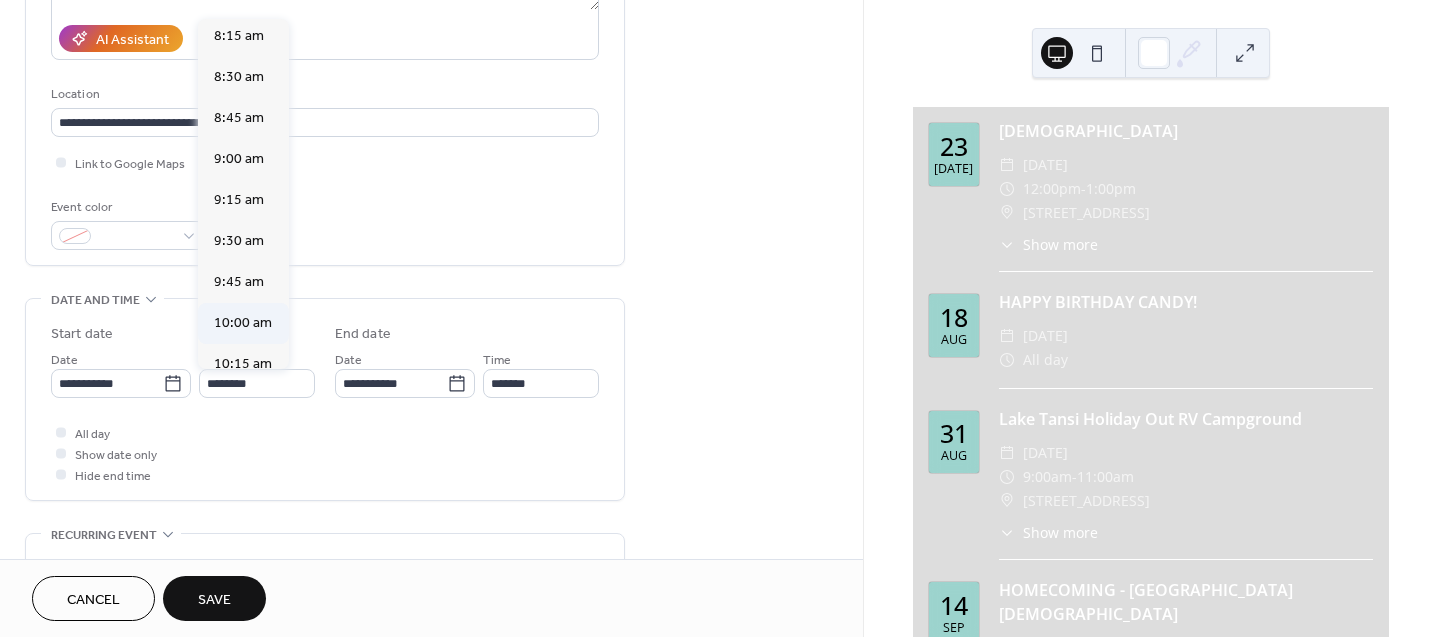 type on "********" 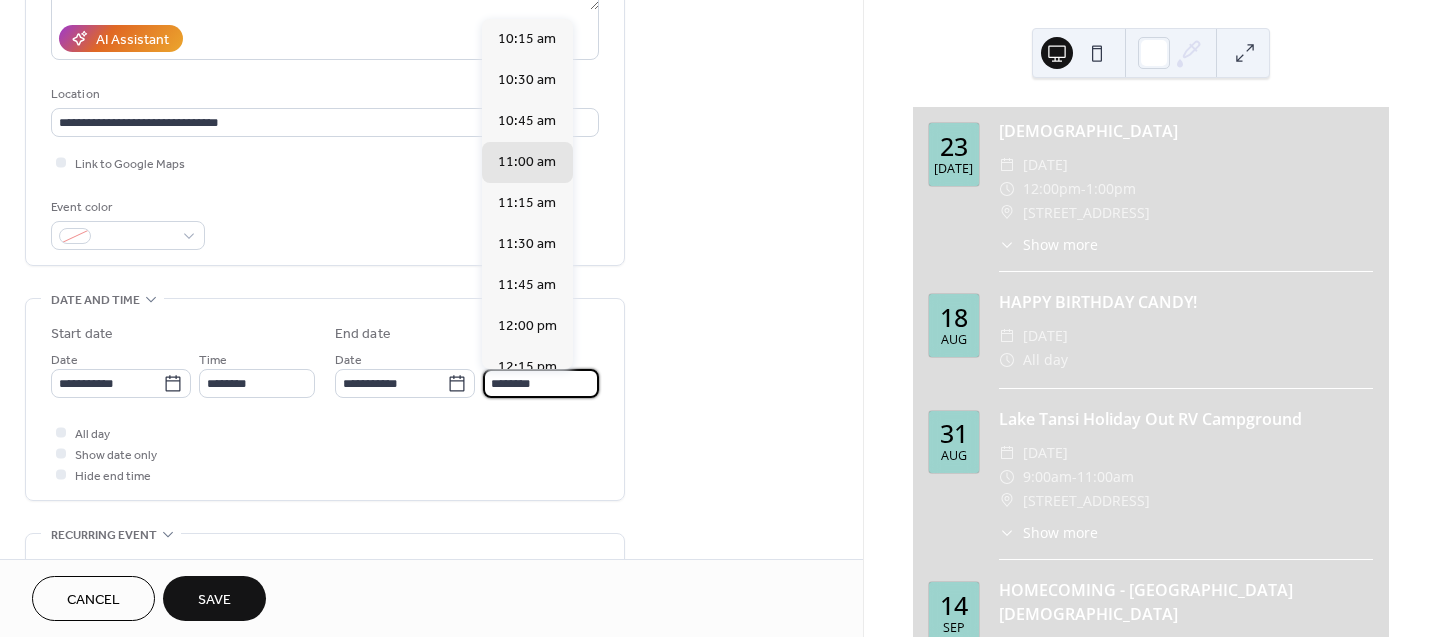 click on "********" at bounding box center [541, 383] 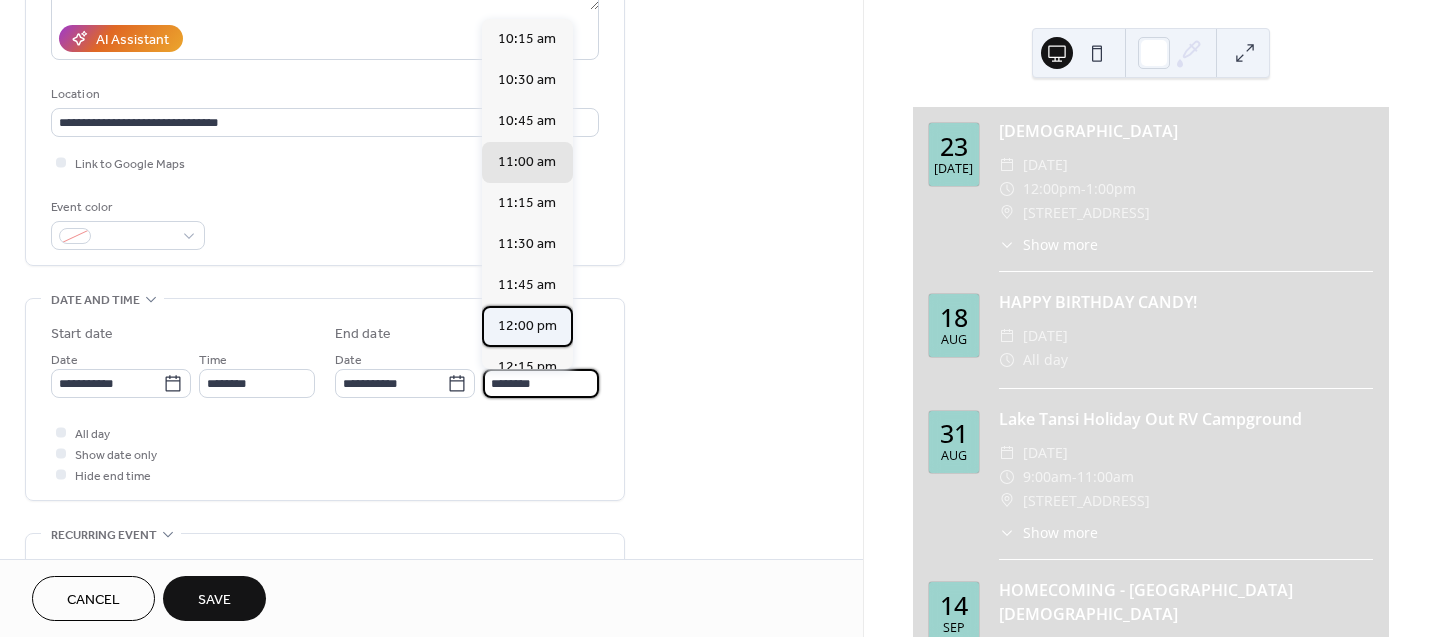 click on "12:00 pm" at bounding box center (527, 326) 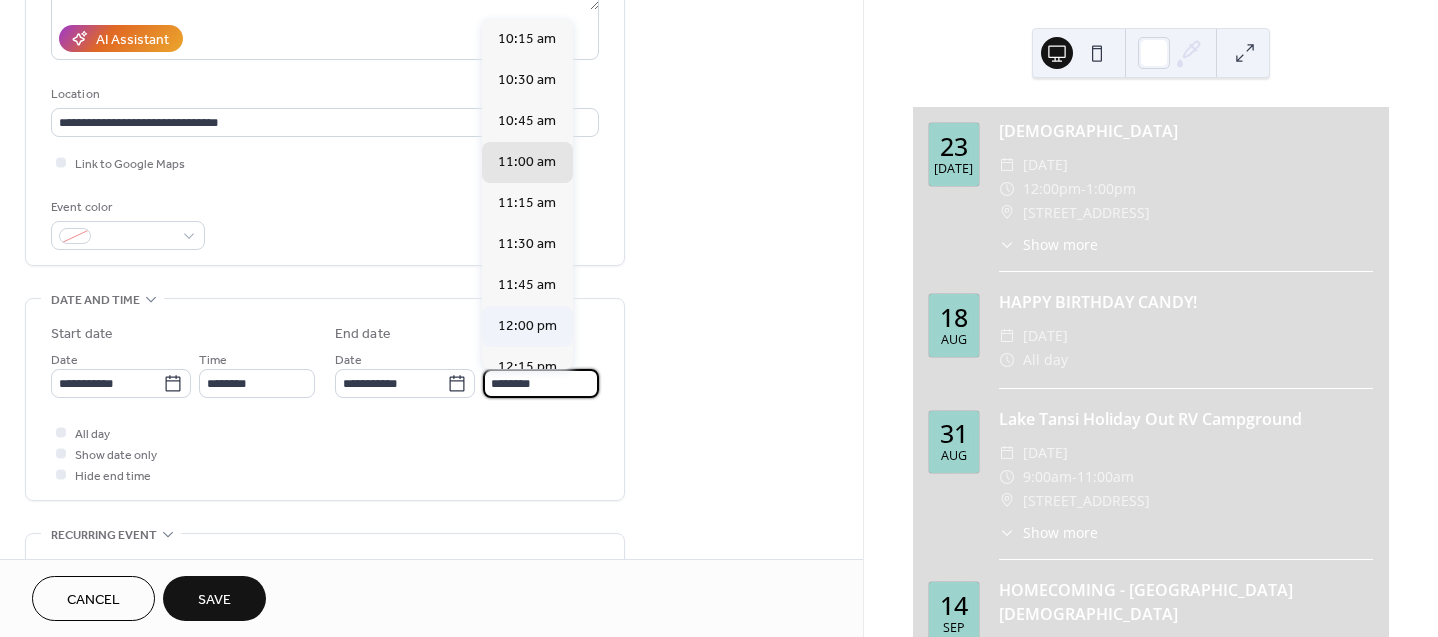 type on "********" 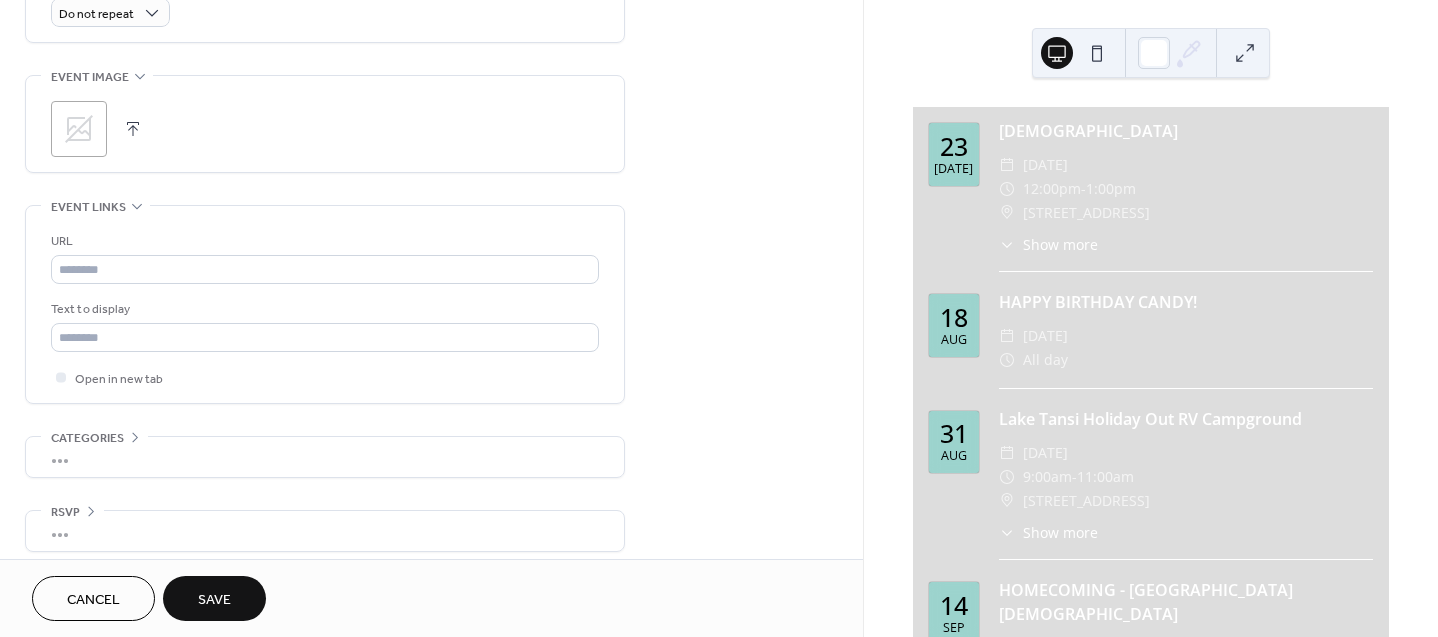 scroll, scrollTop: 916, scrollLeft: 0, axis: vertical 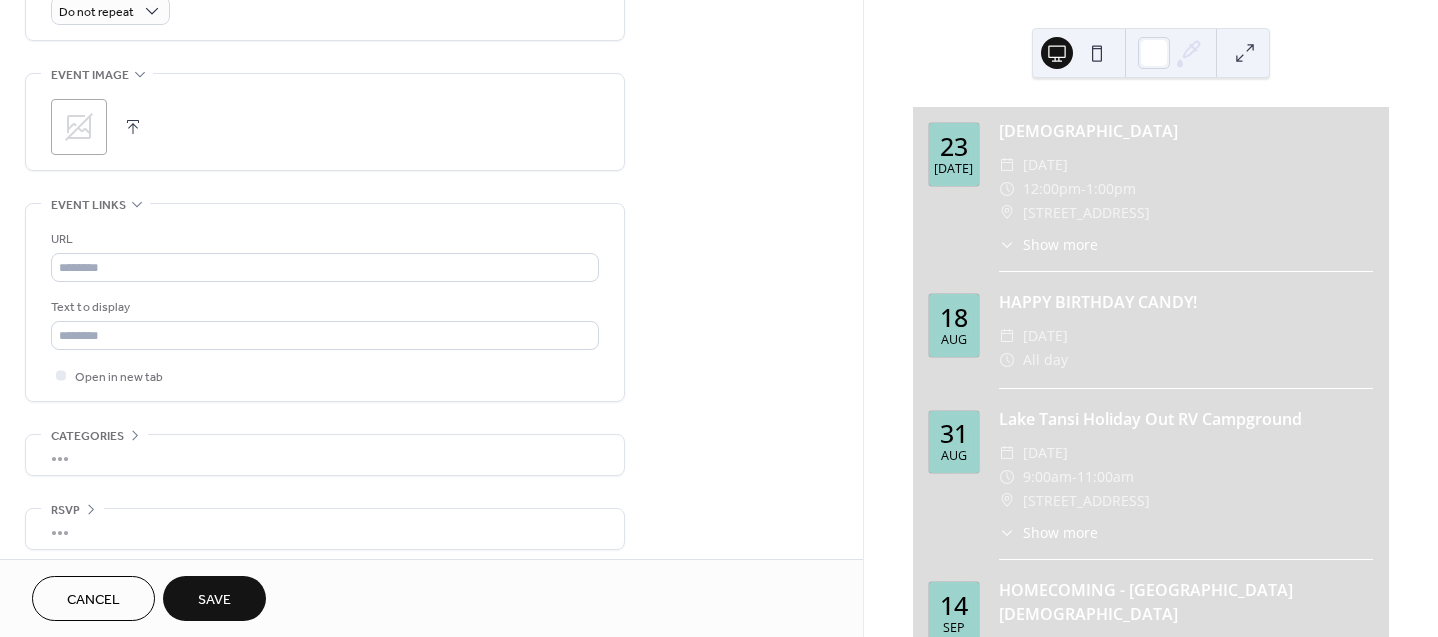 click on "Save" at bounding box center (214, 598) 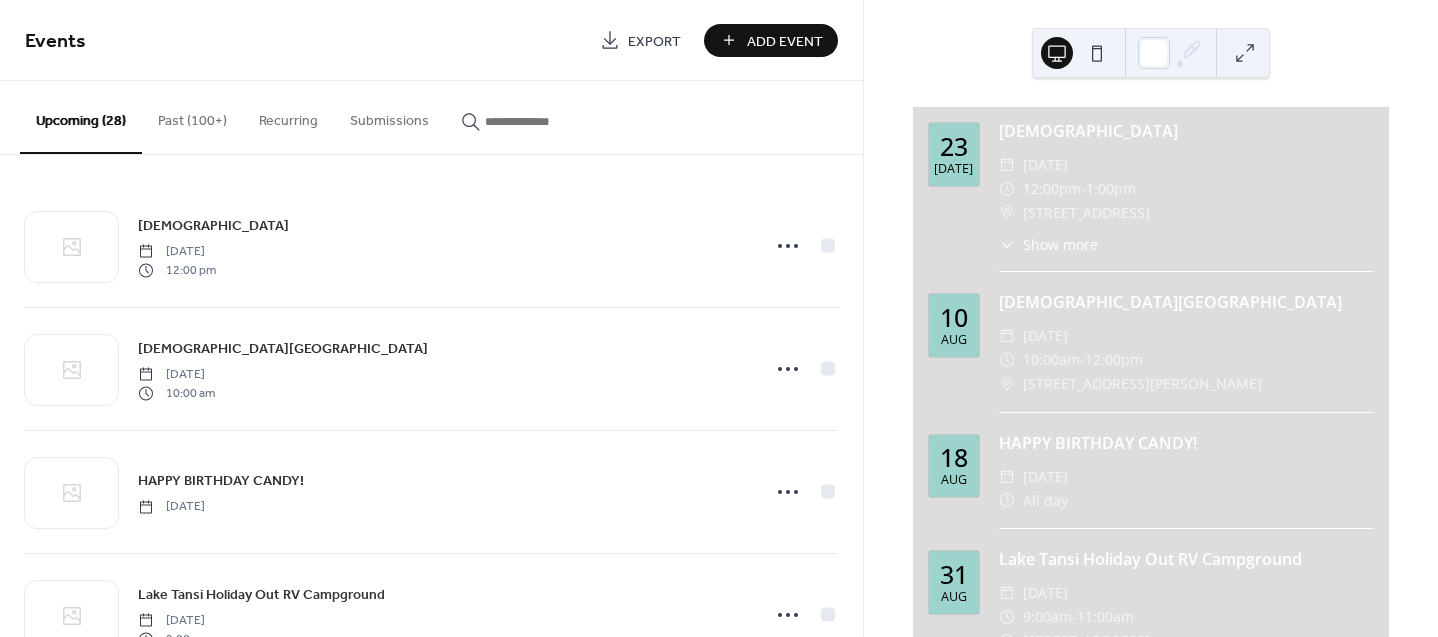 click on "Add Event" at bounding box center (771, 40) 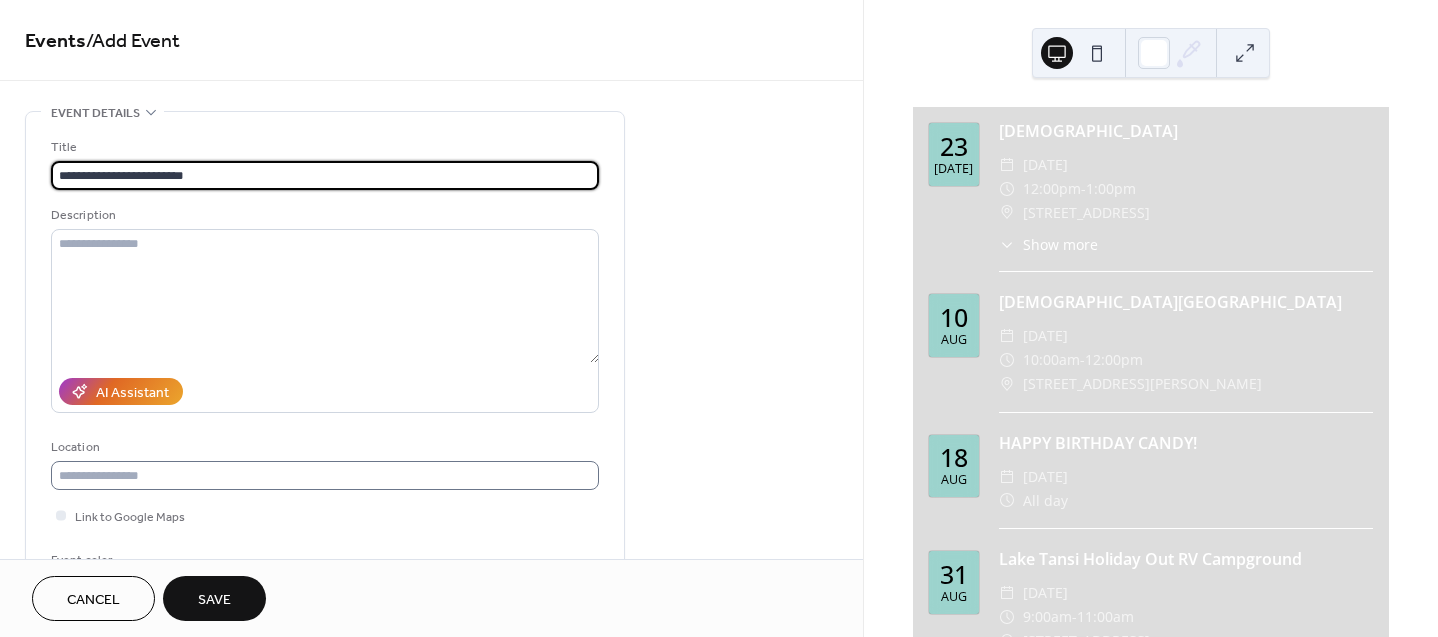 type on "**********" 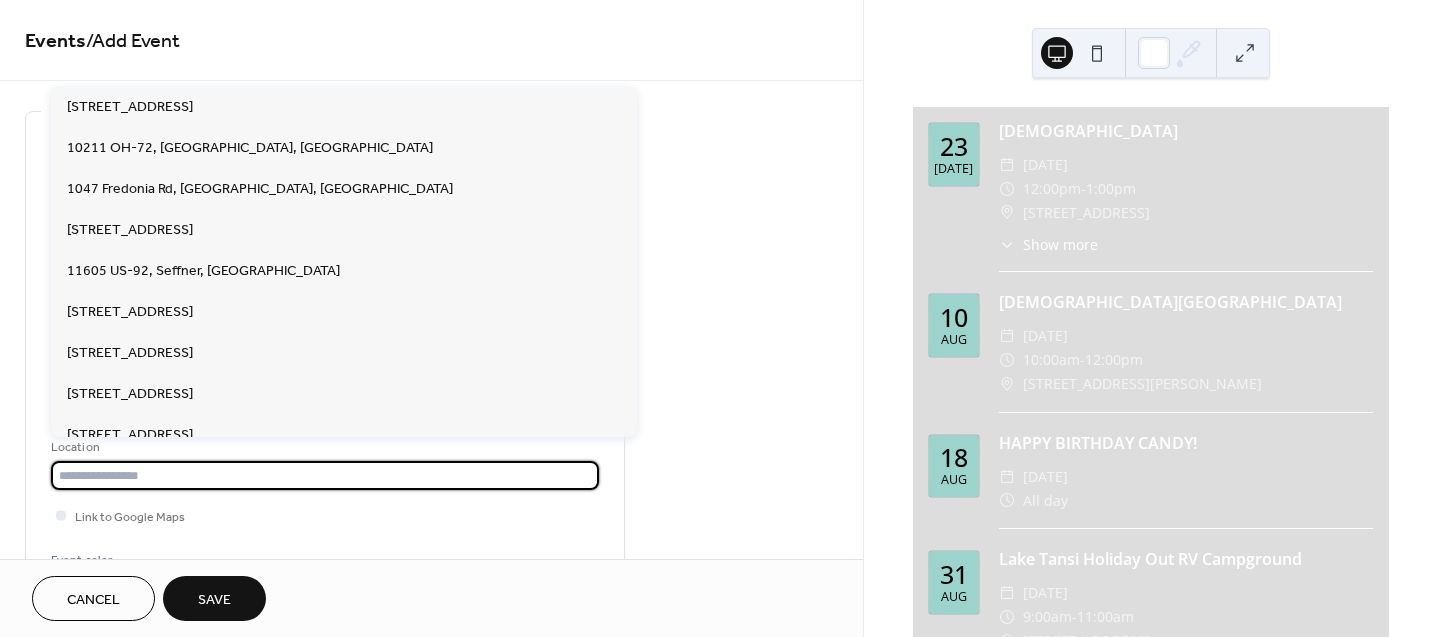 click at bounding box center (325, 475) 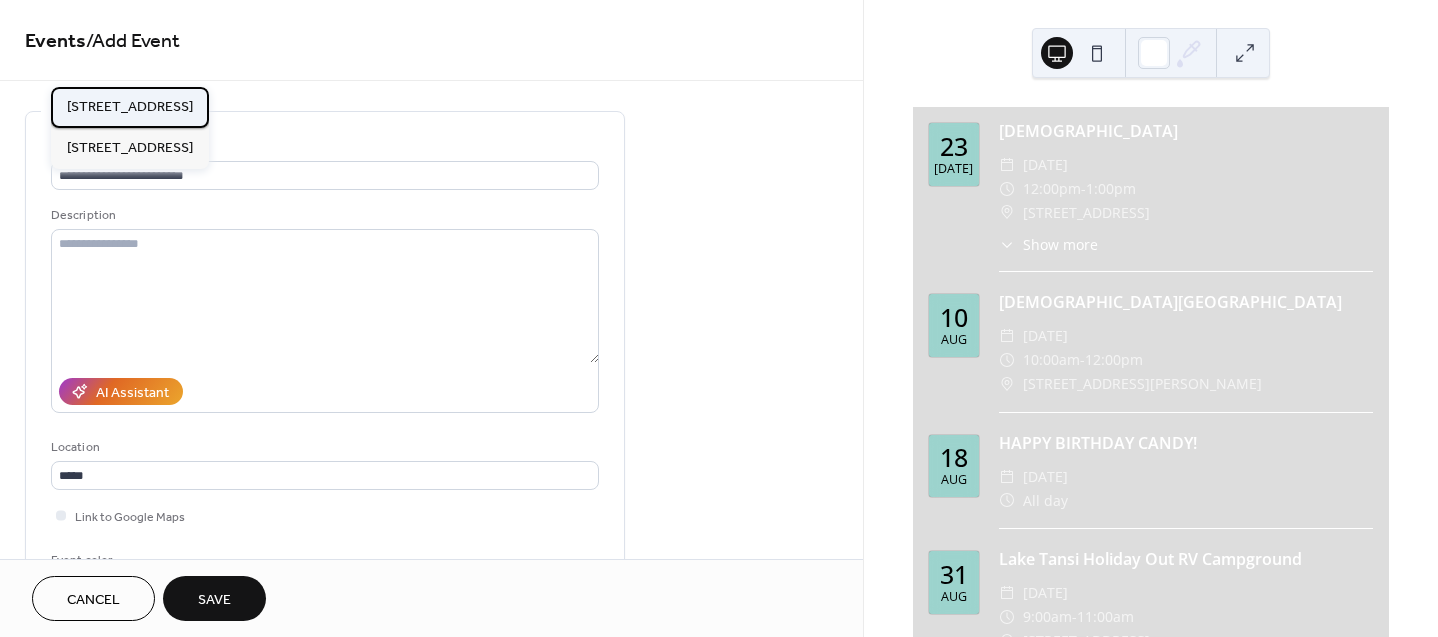 click on "[STREET_ADDRESS]" at bounding box center (130, 107) 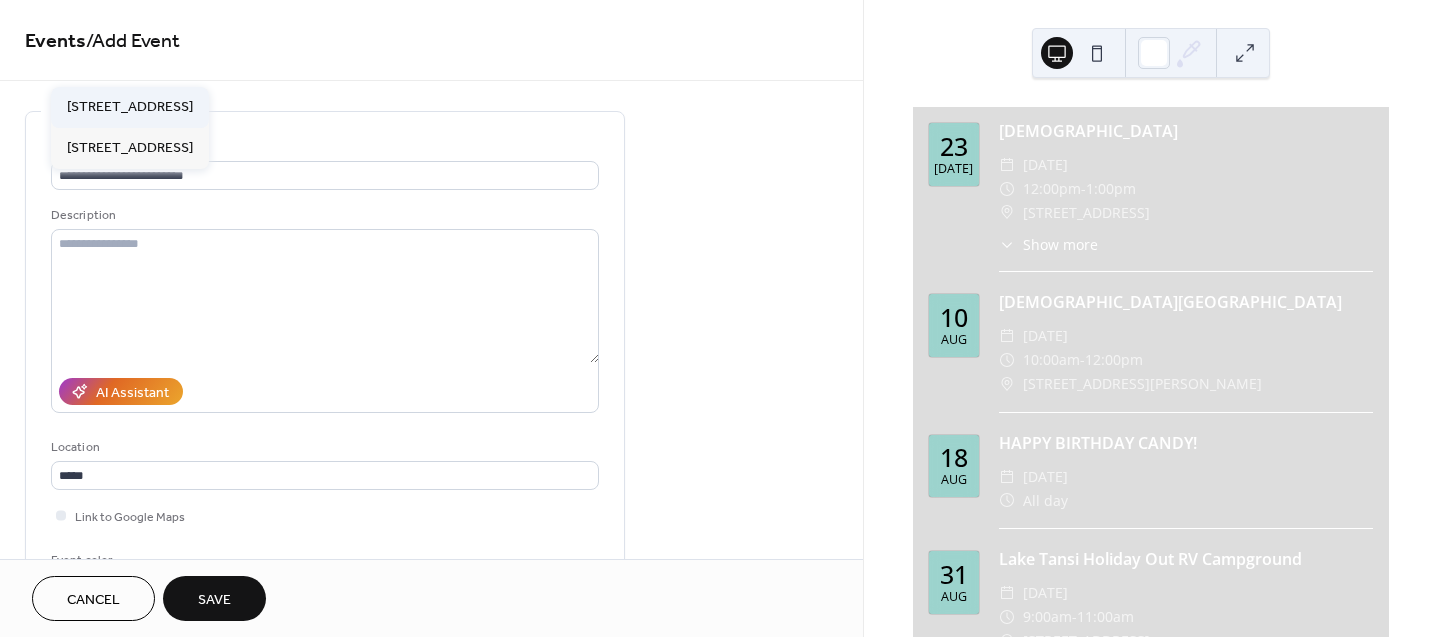 type on "**********" 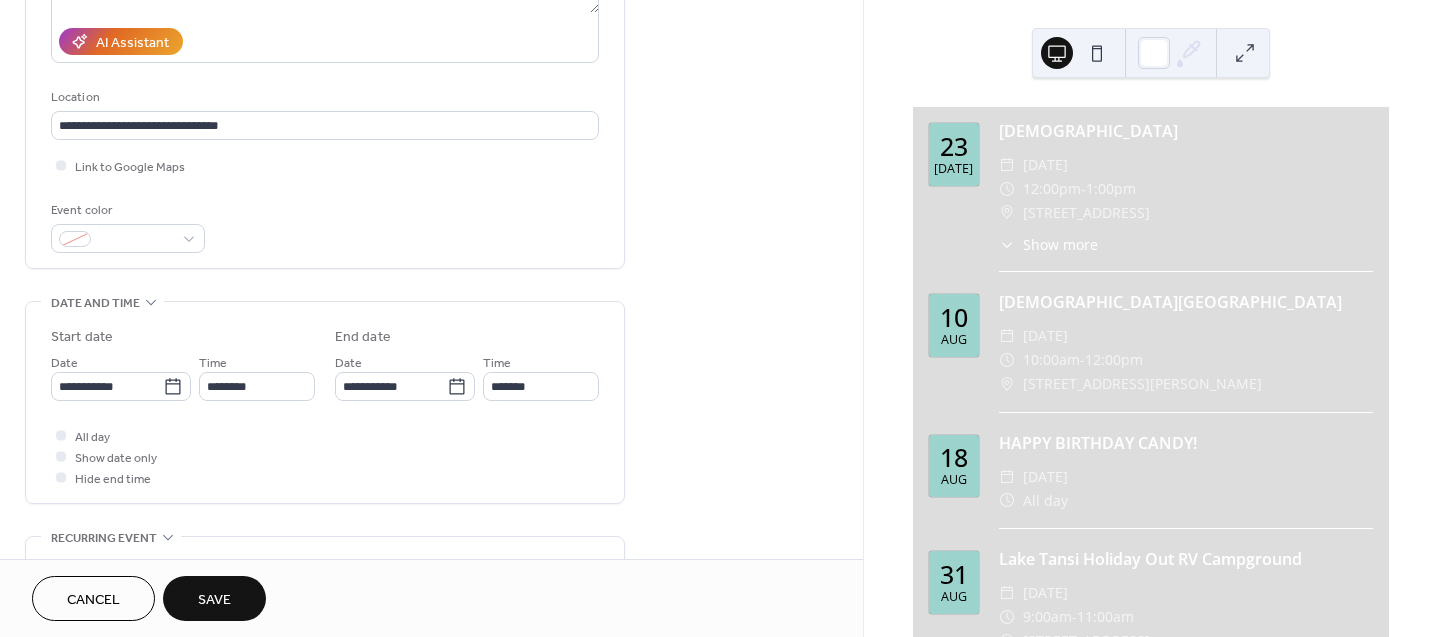 scroll, scrollTop: 358, scrollLeft: 0, axis: vertical 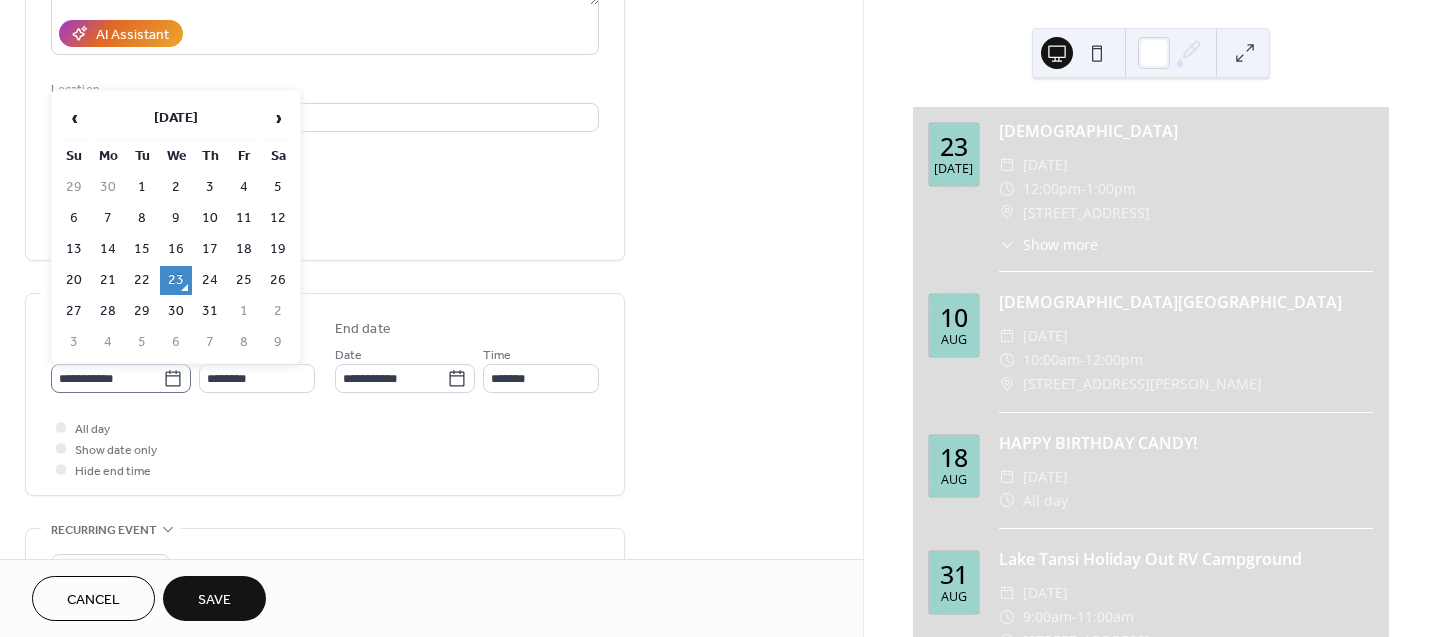click 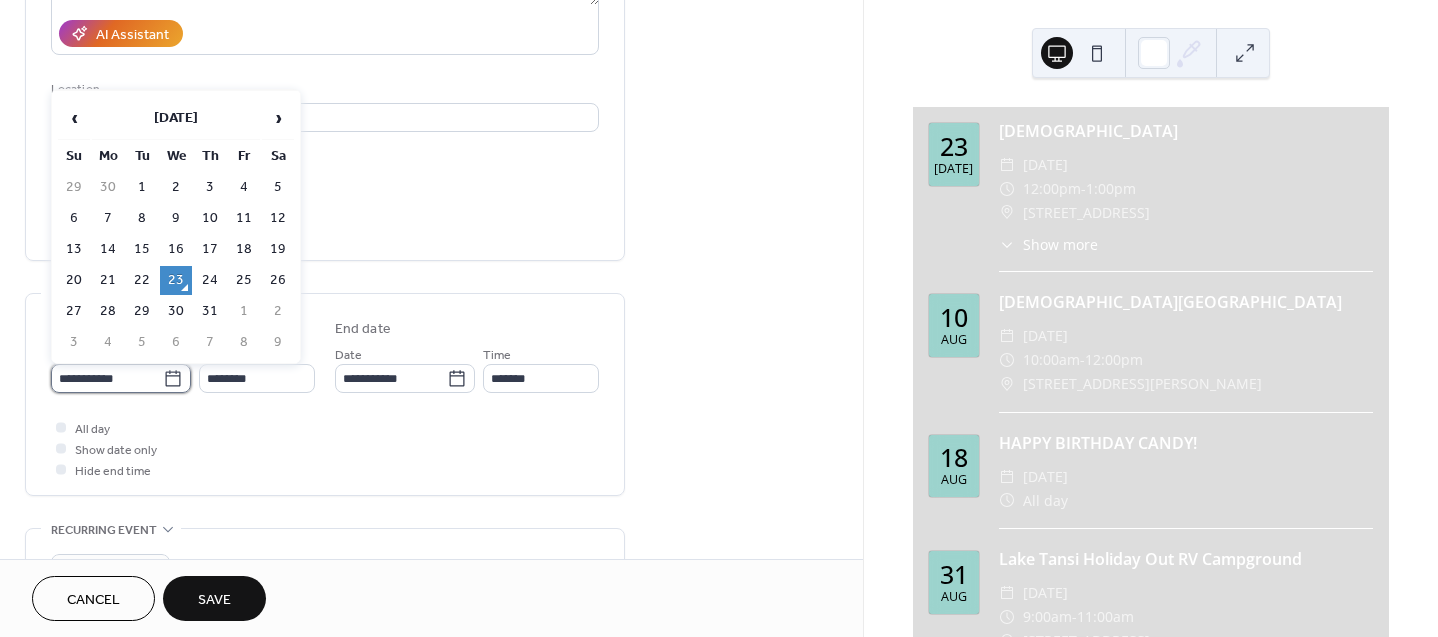 click on "**********" at bounding box center (107, 378) 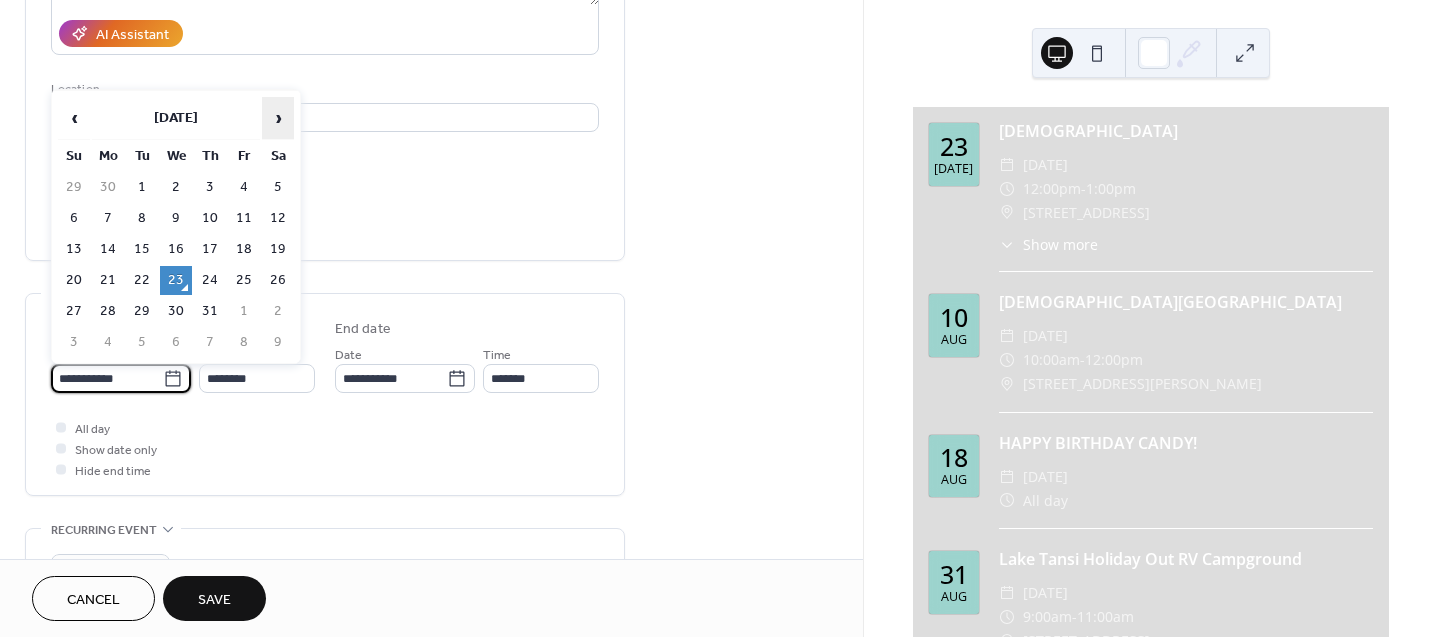 click on "›" at bounding box center (278, 118) 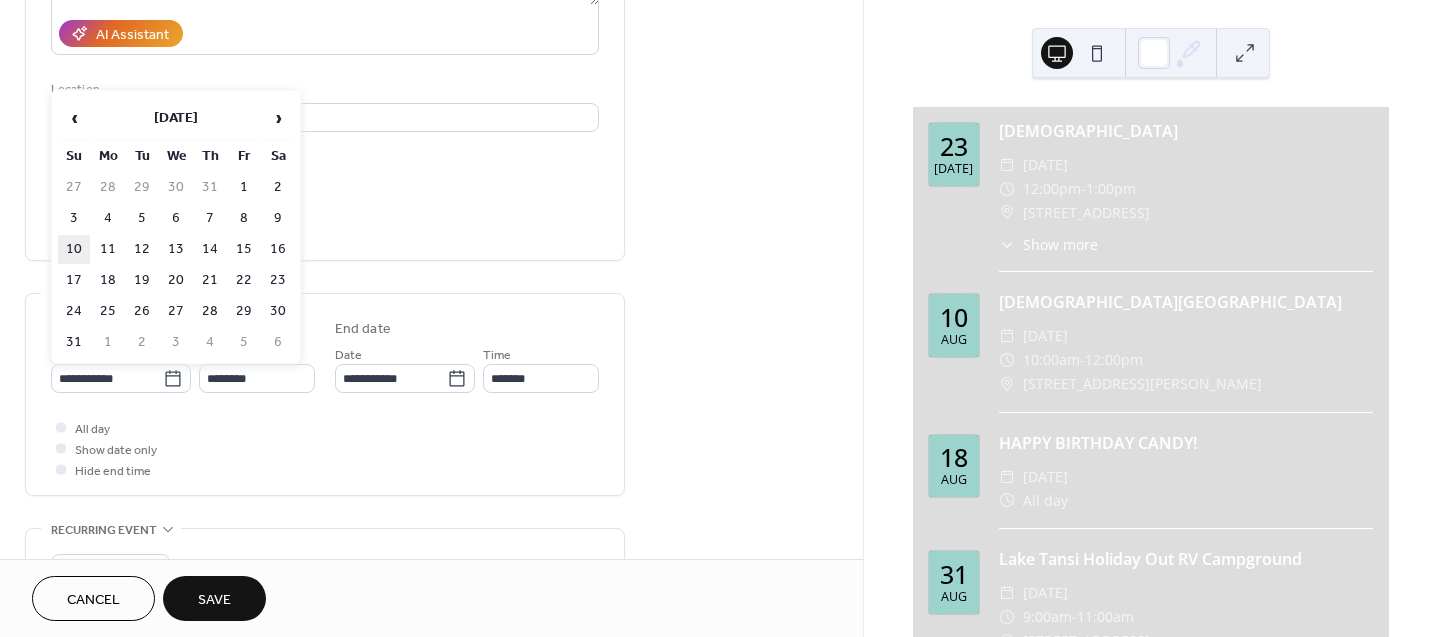 click on "10" at bounding box center (74, 249) 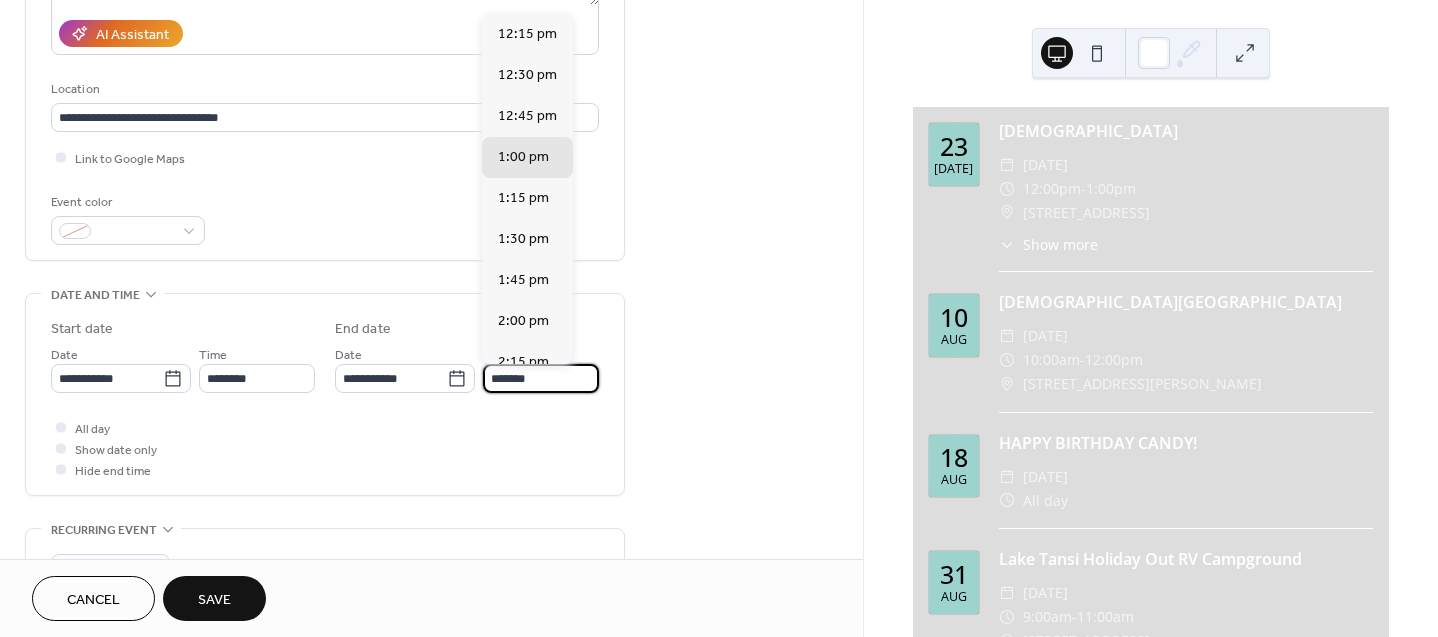 click on "*******" at bounding box center [541, 378] 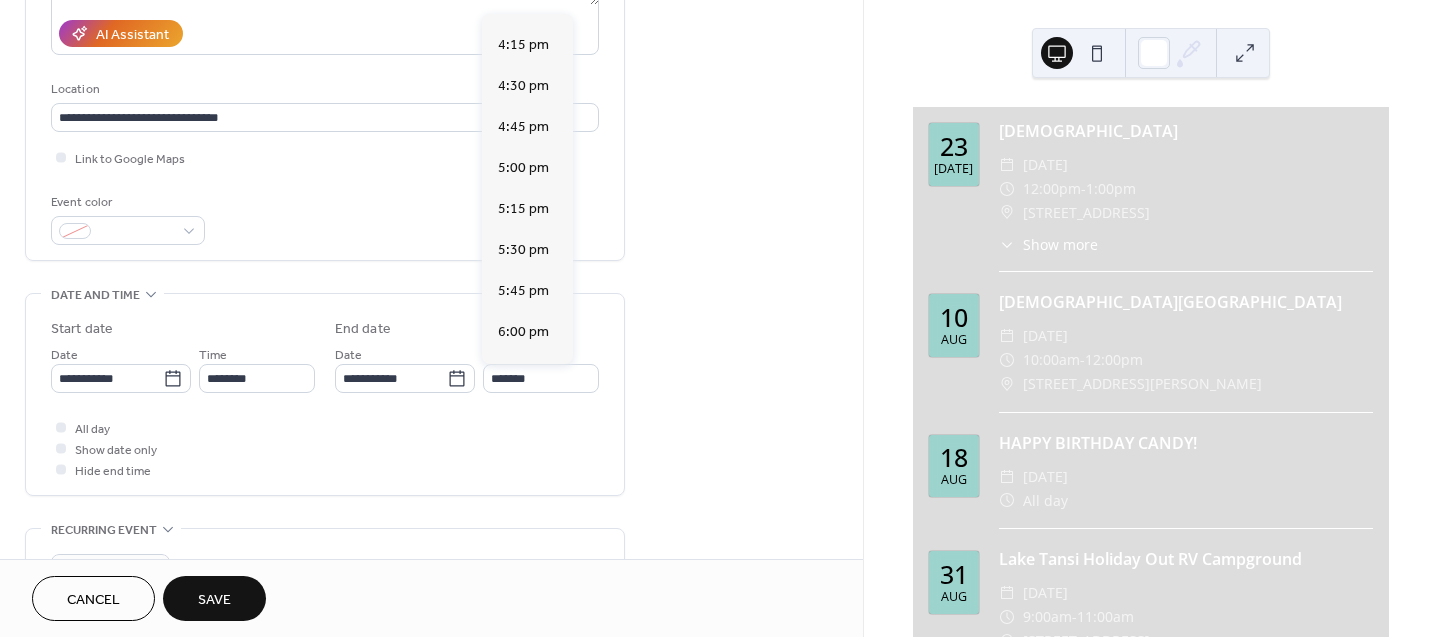 scroll, scrollTop: 651, scrollLeft: 0, axis: vertical 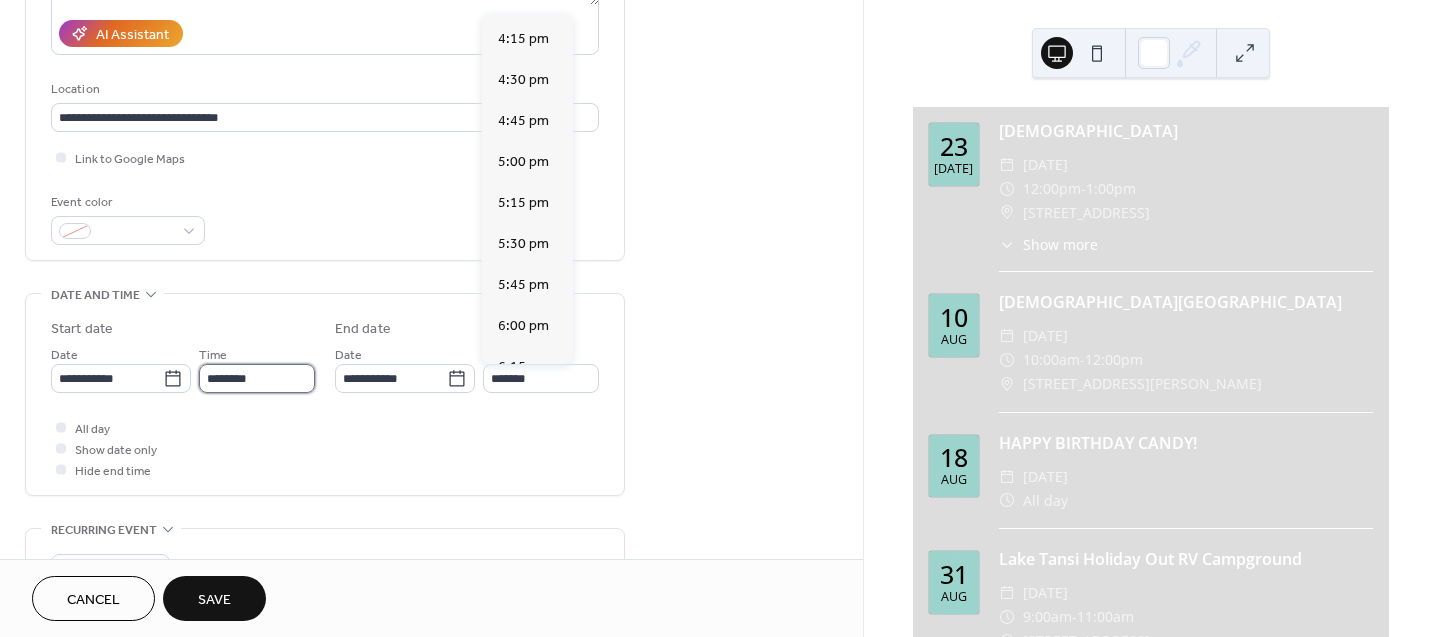 click on "********" at bounding box center (257, 378) 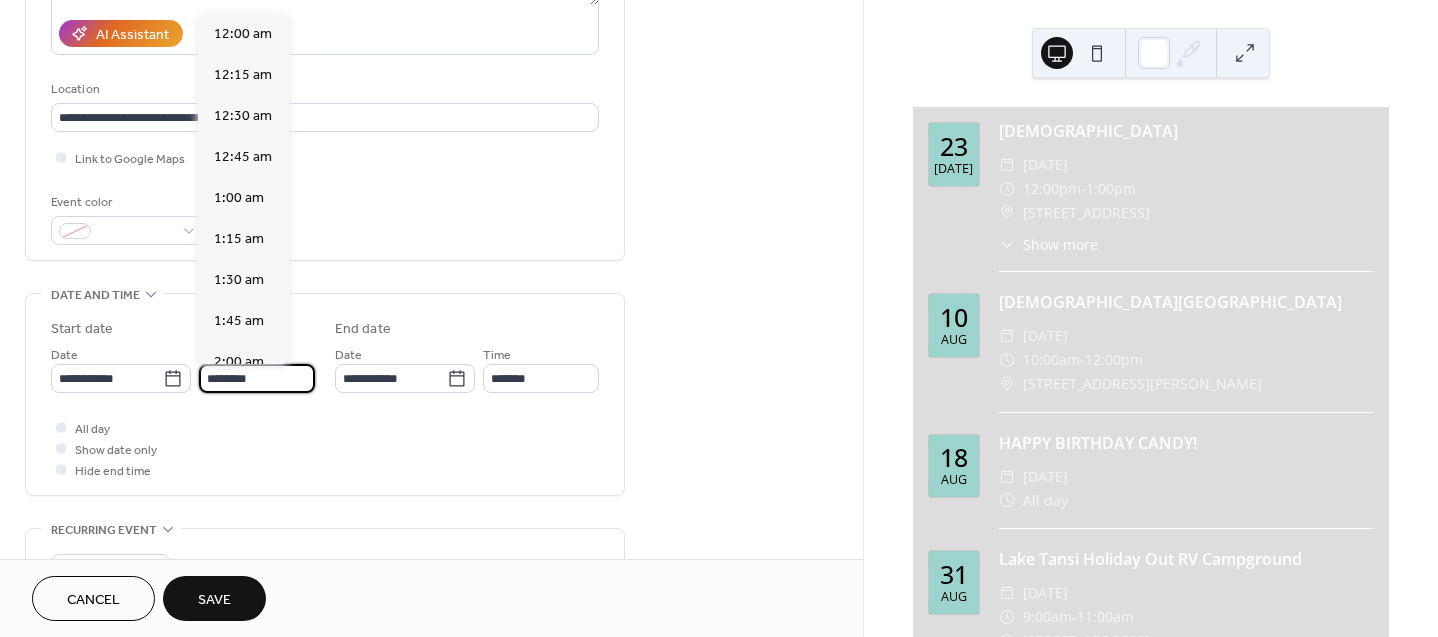 scroll, scrollTop: 1968, scrollLeft: 0, axis: vertical 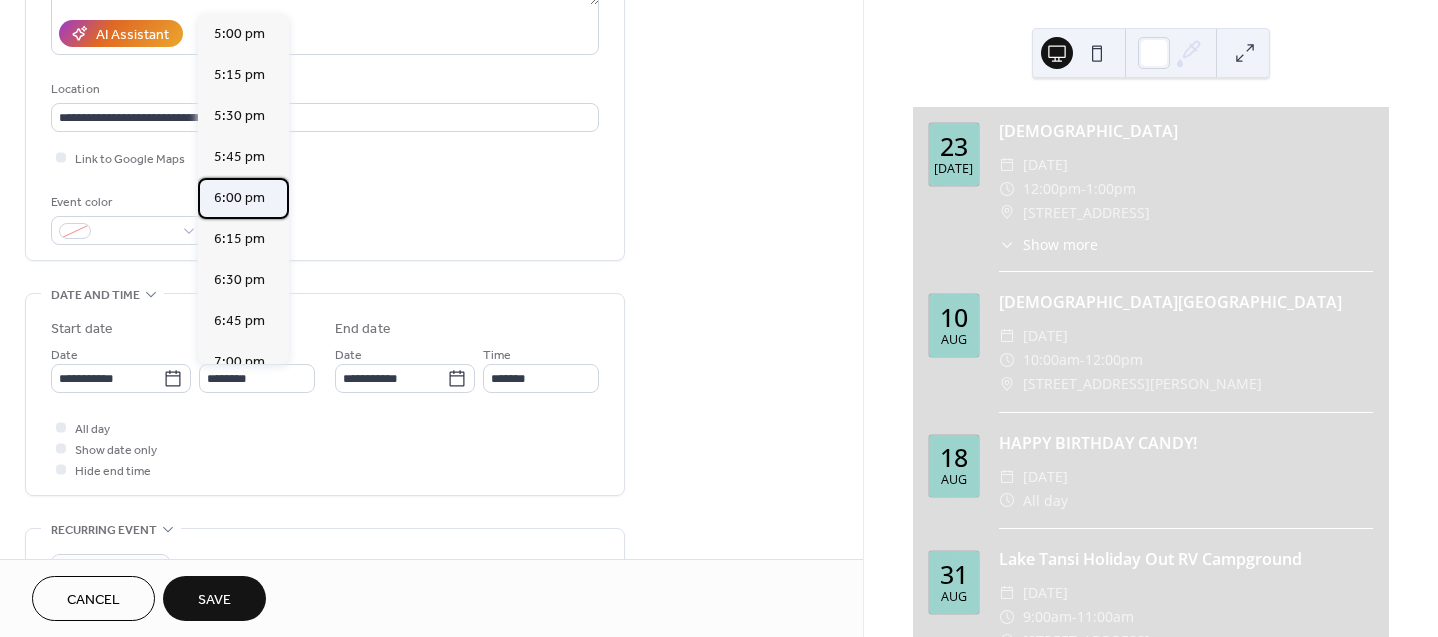 click on "6:00 pm" at bounding box center (239, 198) 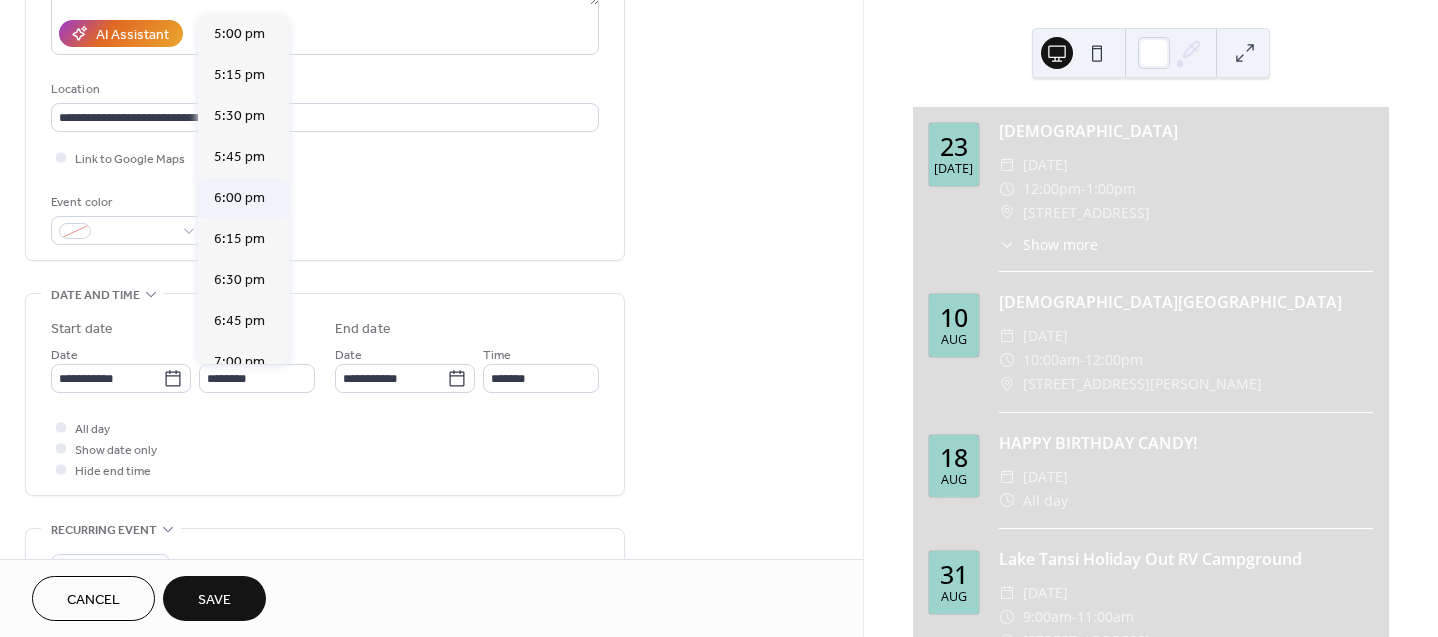 type on "*******" 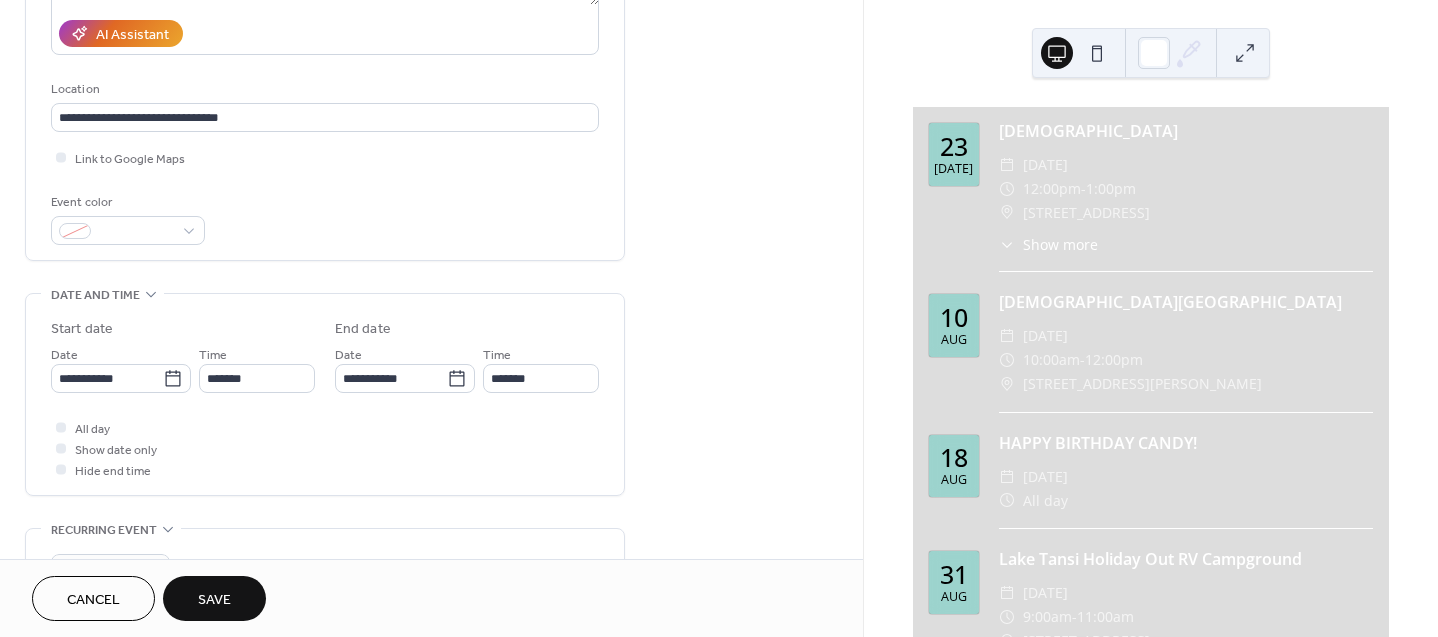 click on "Save" at bounding box center [214, 600] 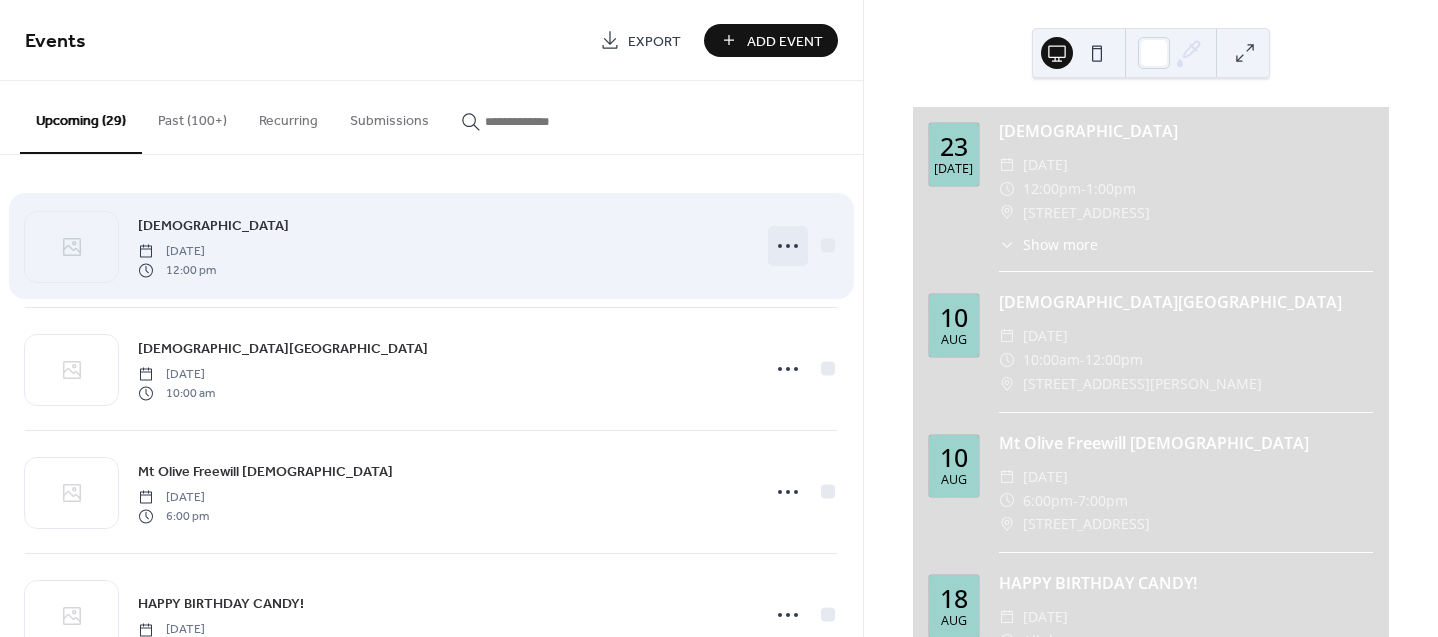 click 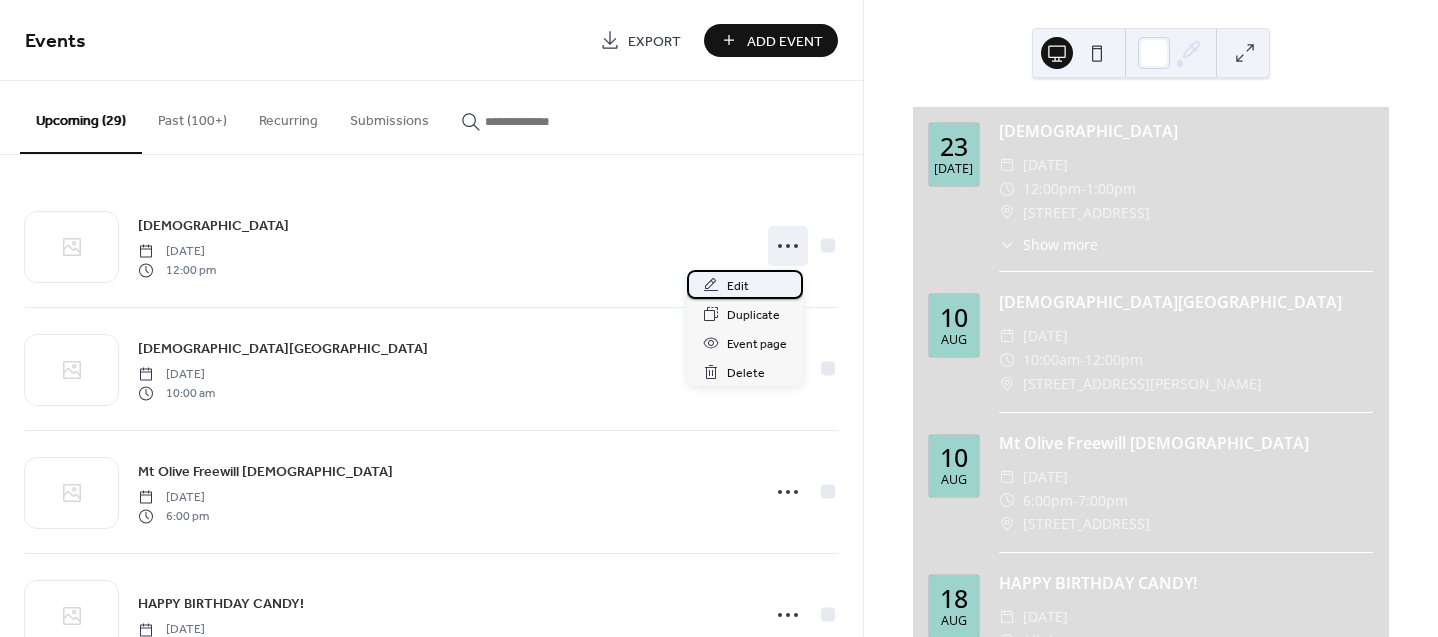 click on "Edit" at bounding box center [745, 284] 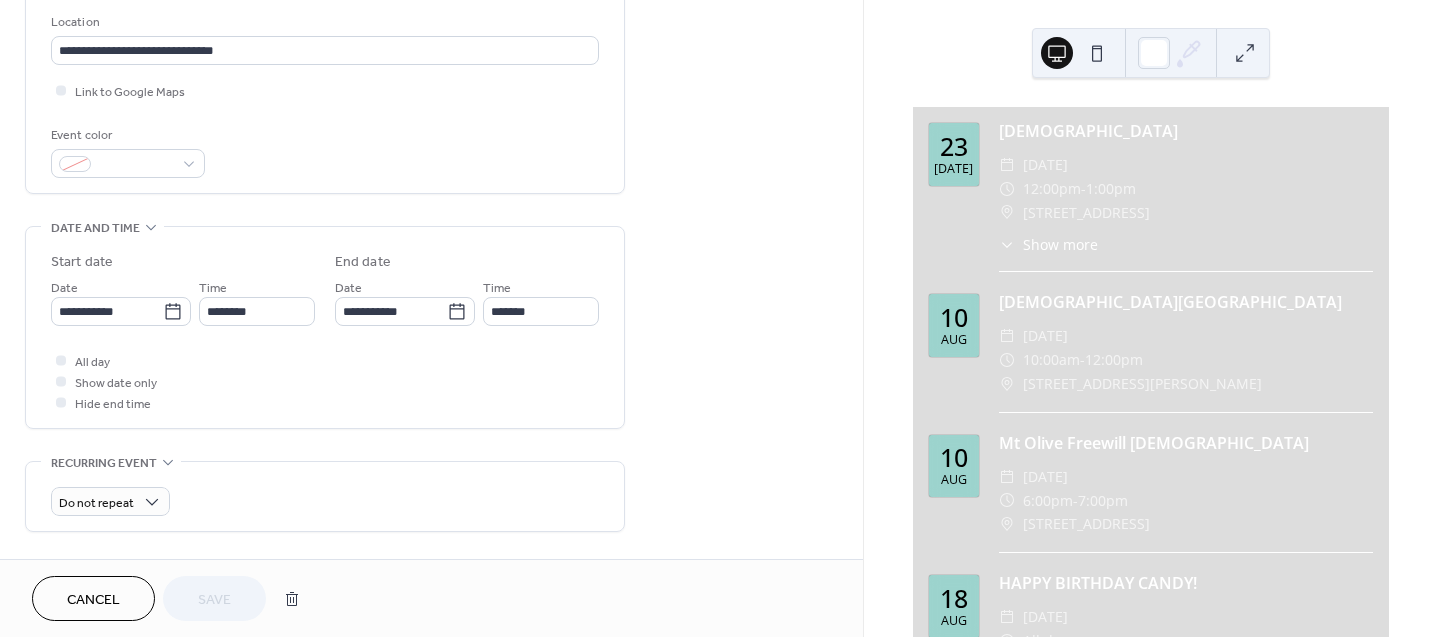 scroll, scrollTop: 436, scrollLeft: 0, axis: vertical 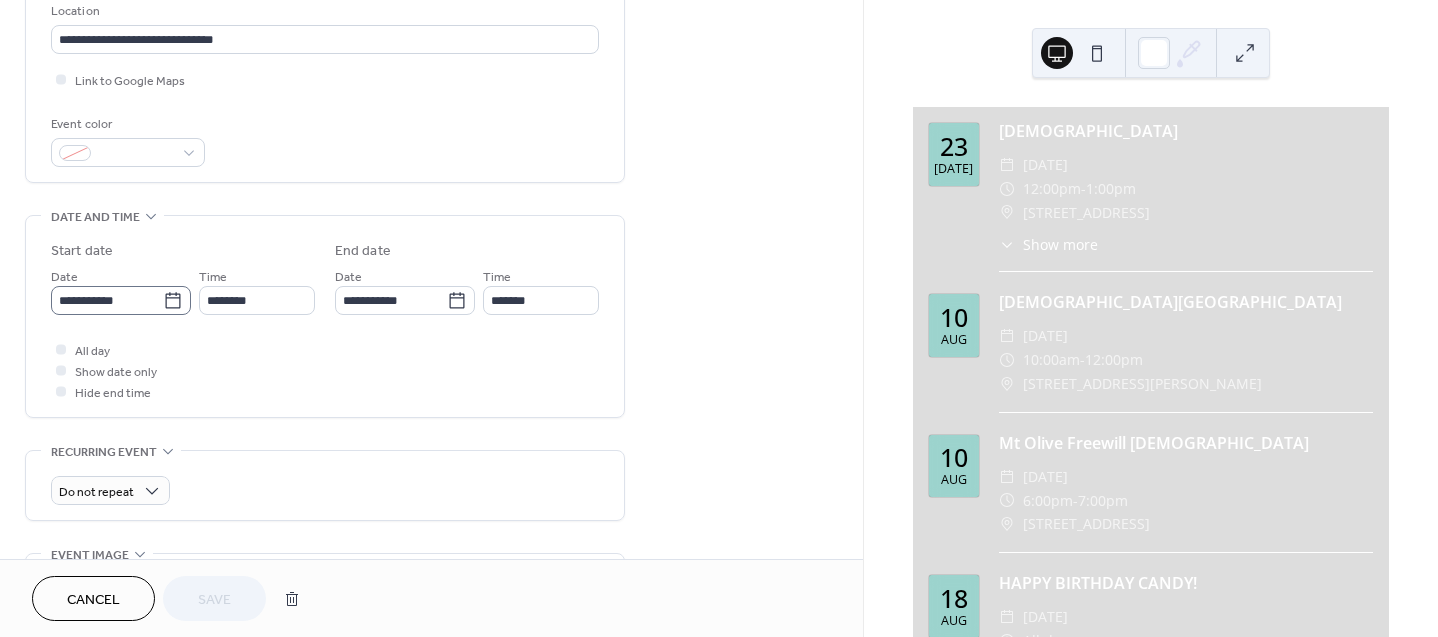 click 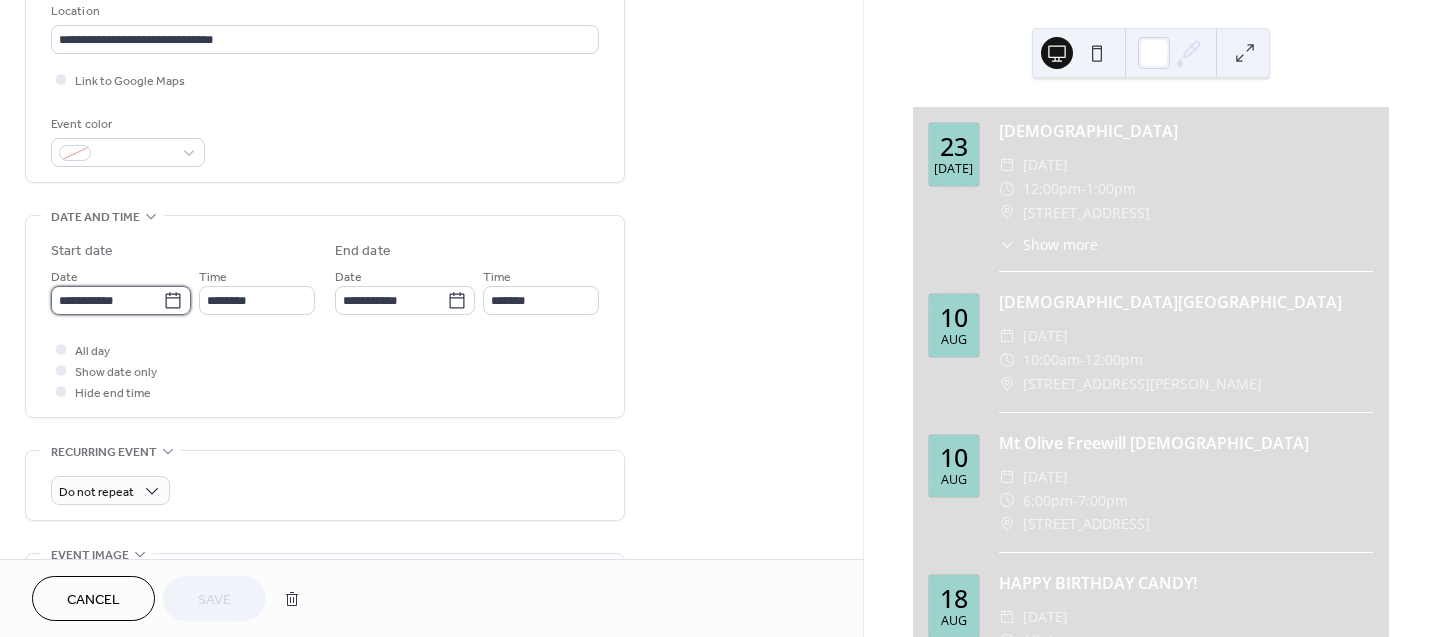 click on "**********" at bounding box center [107, 300] 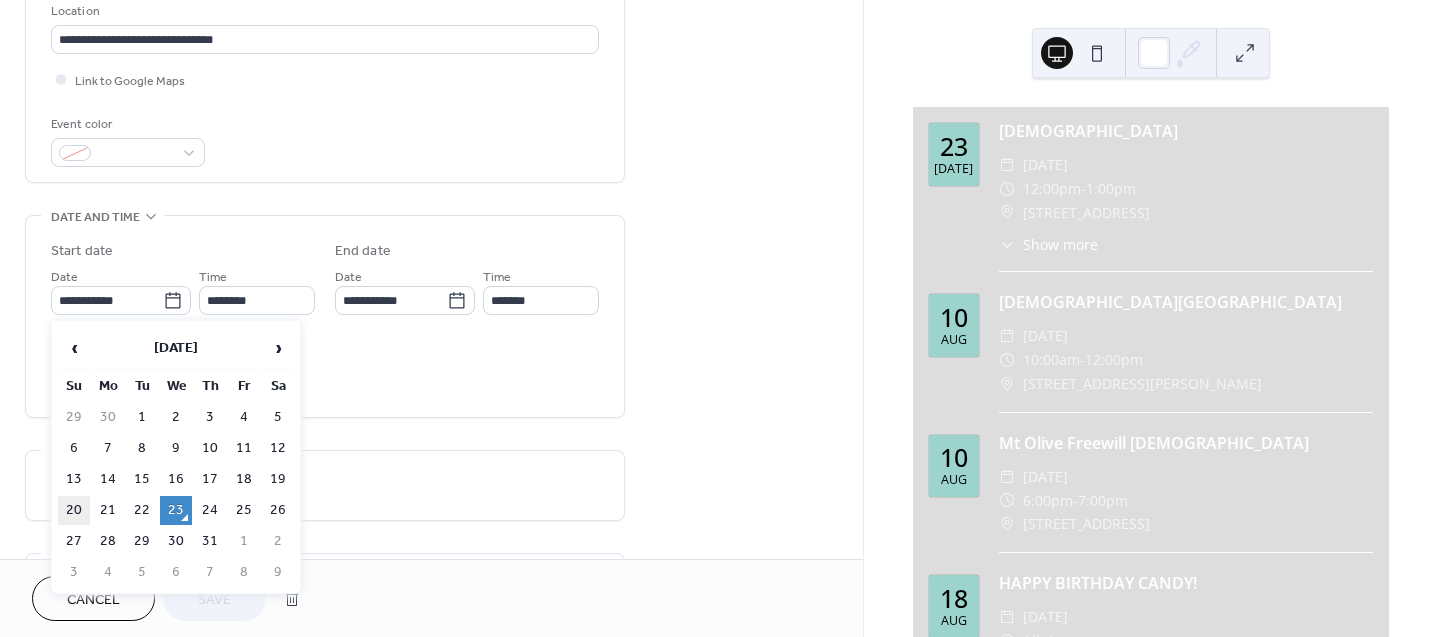click on "20" at bounding box center (74, 510) 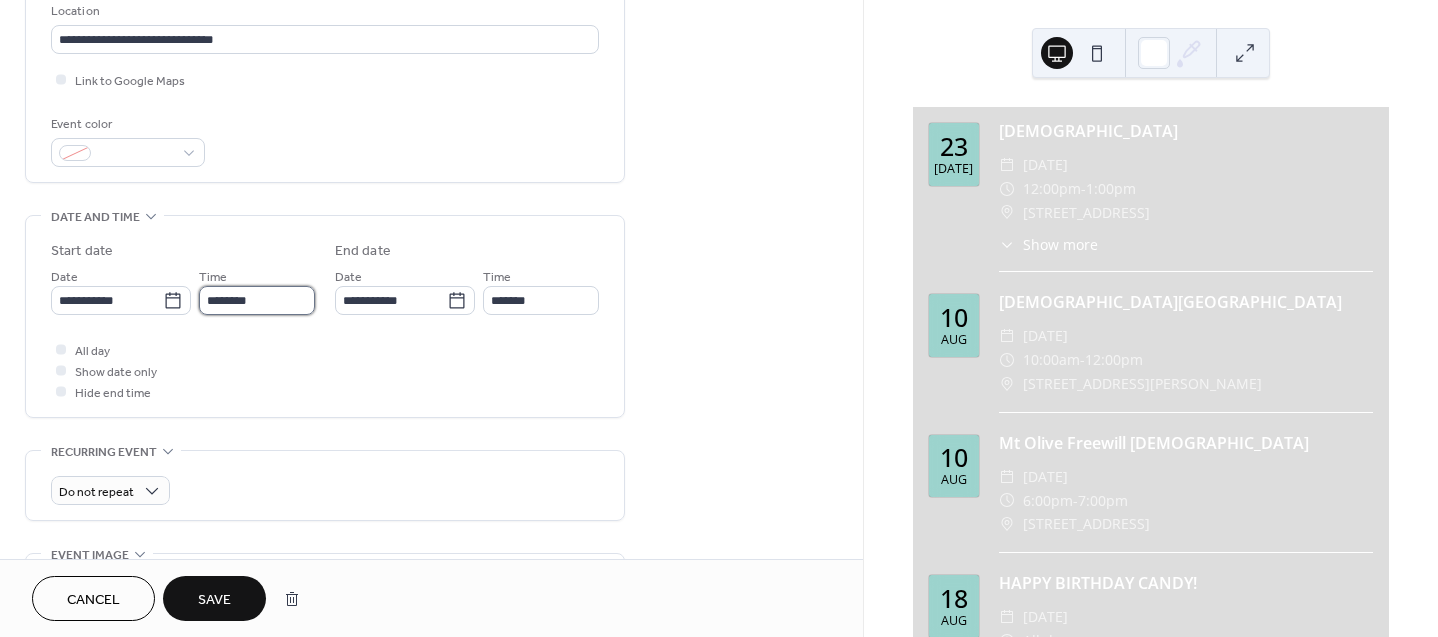 click on "********" at bounding box center [257, 300] 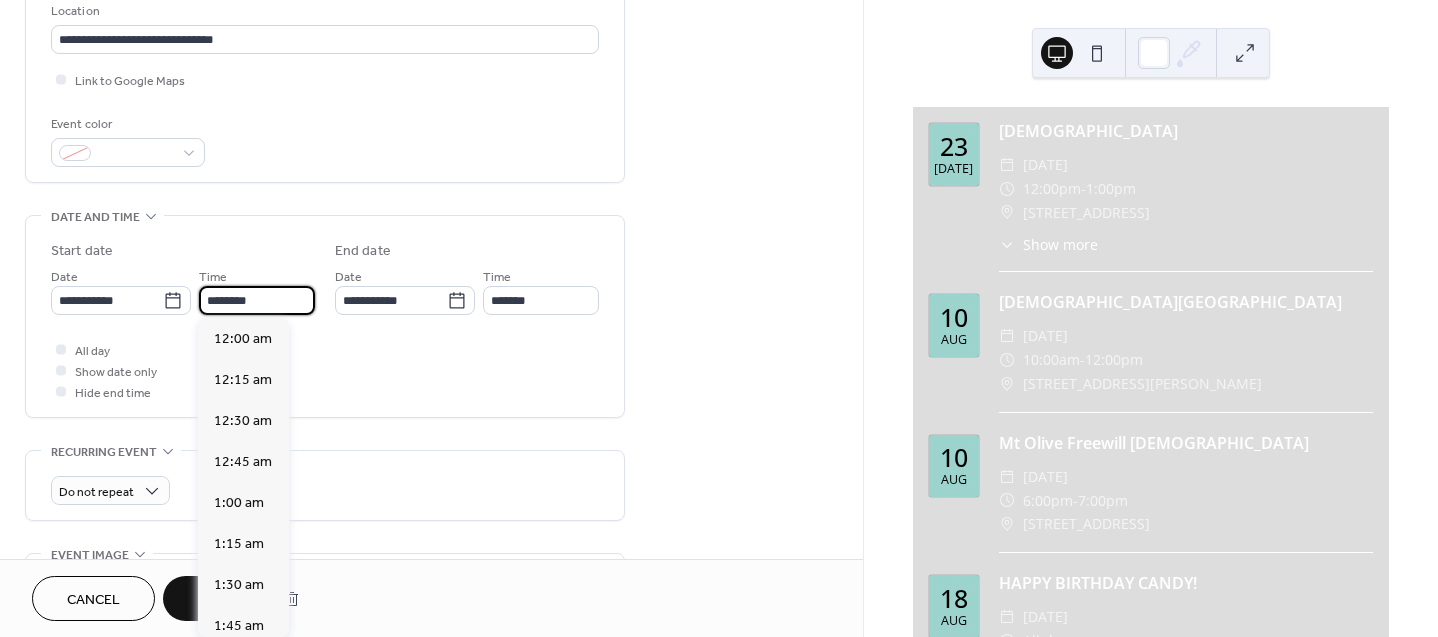 scroll, scrollTop: 1968, scrollLeft: 0, axis: vertical 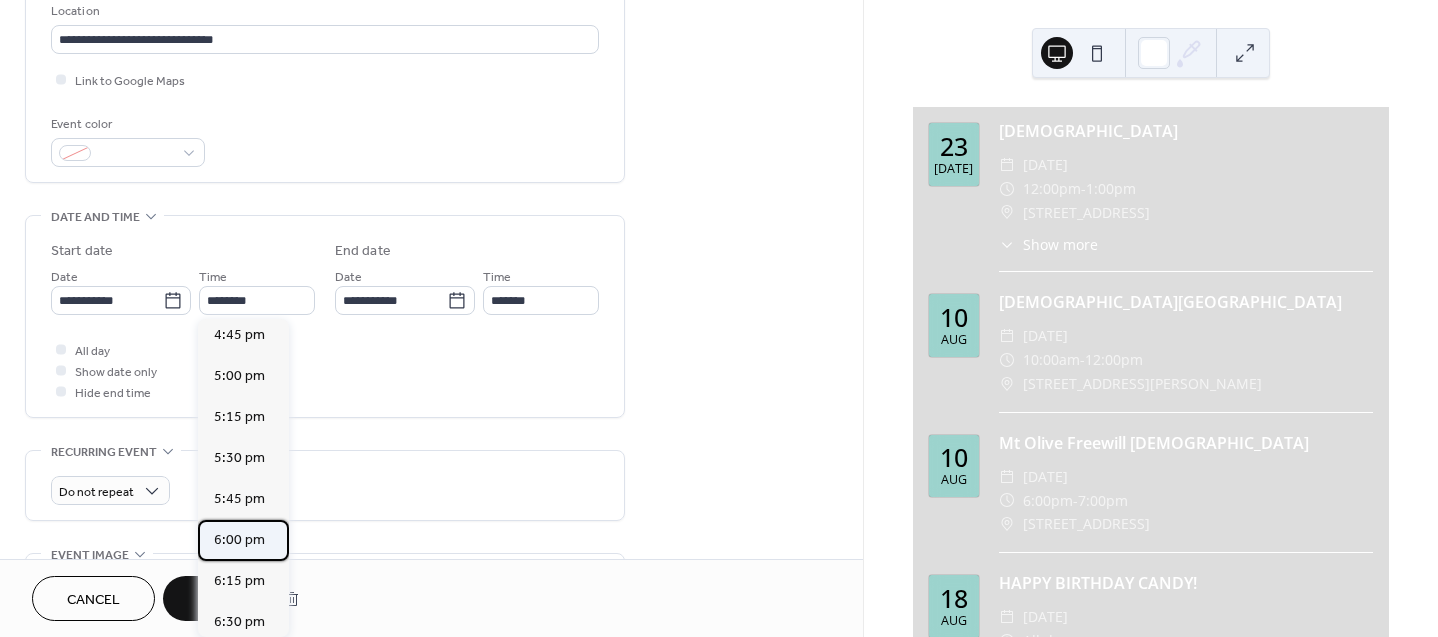 click on "6:00 pm" at bounding box center [239, 540] 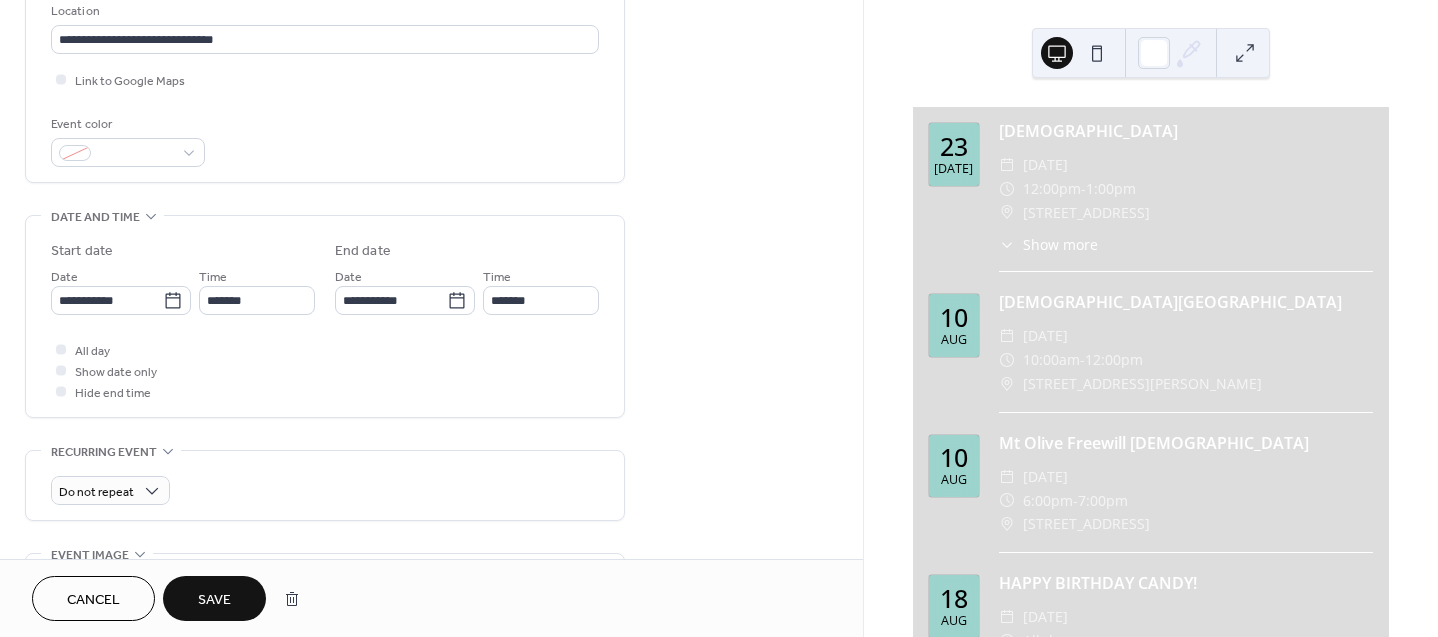 type on "*******" 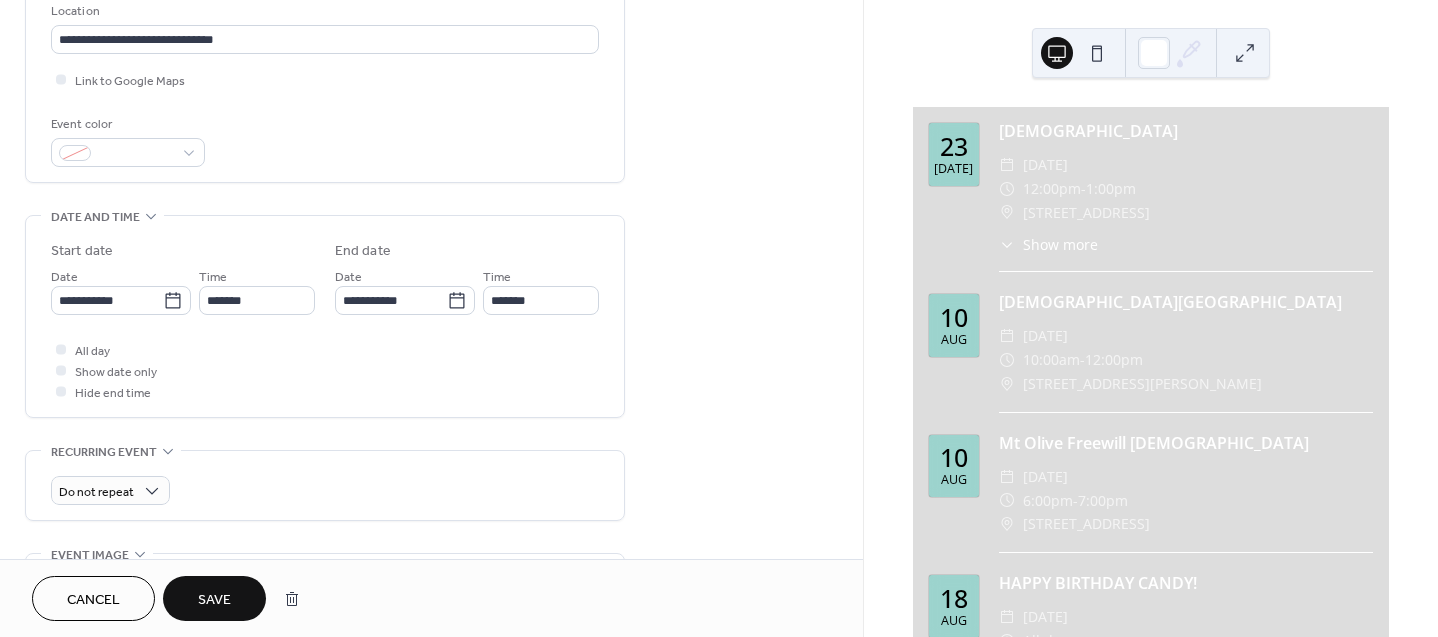 click on "Save" at bounding box center [214, 600] 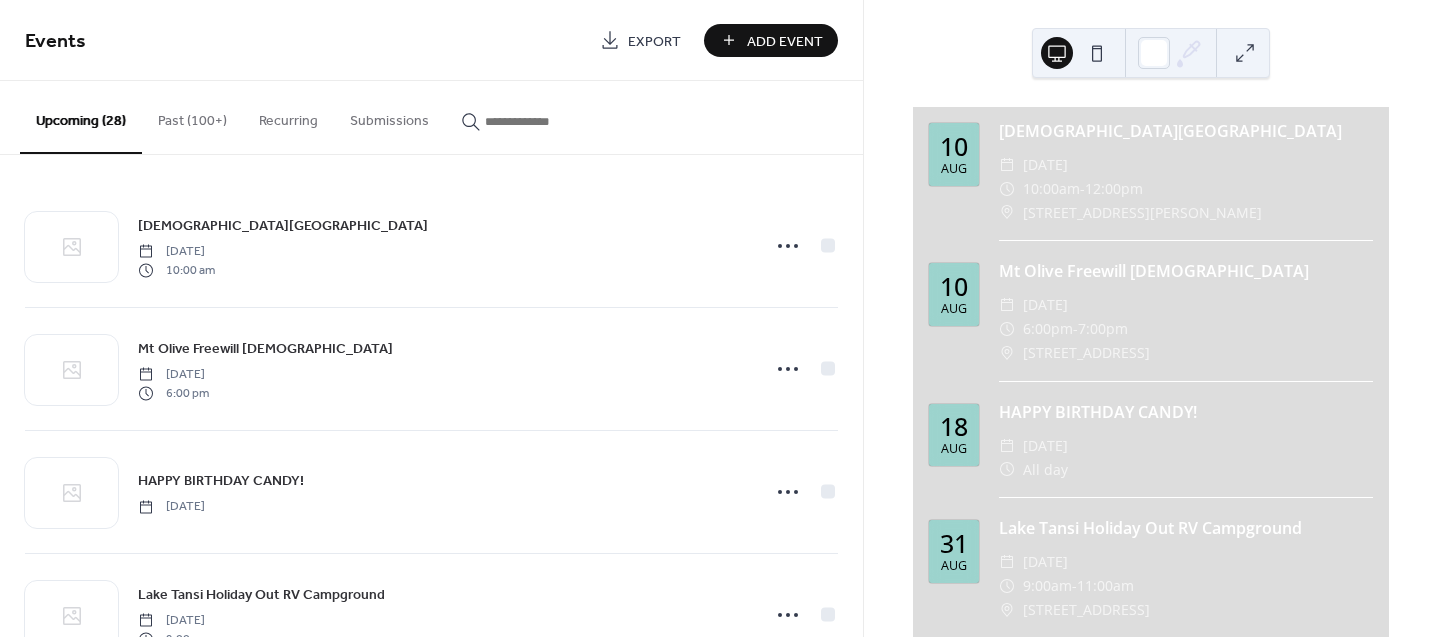 click on "Add Event" at bounding box center (771, 40) 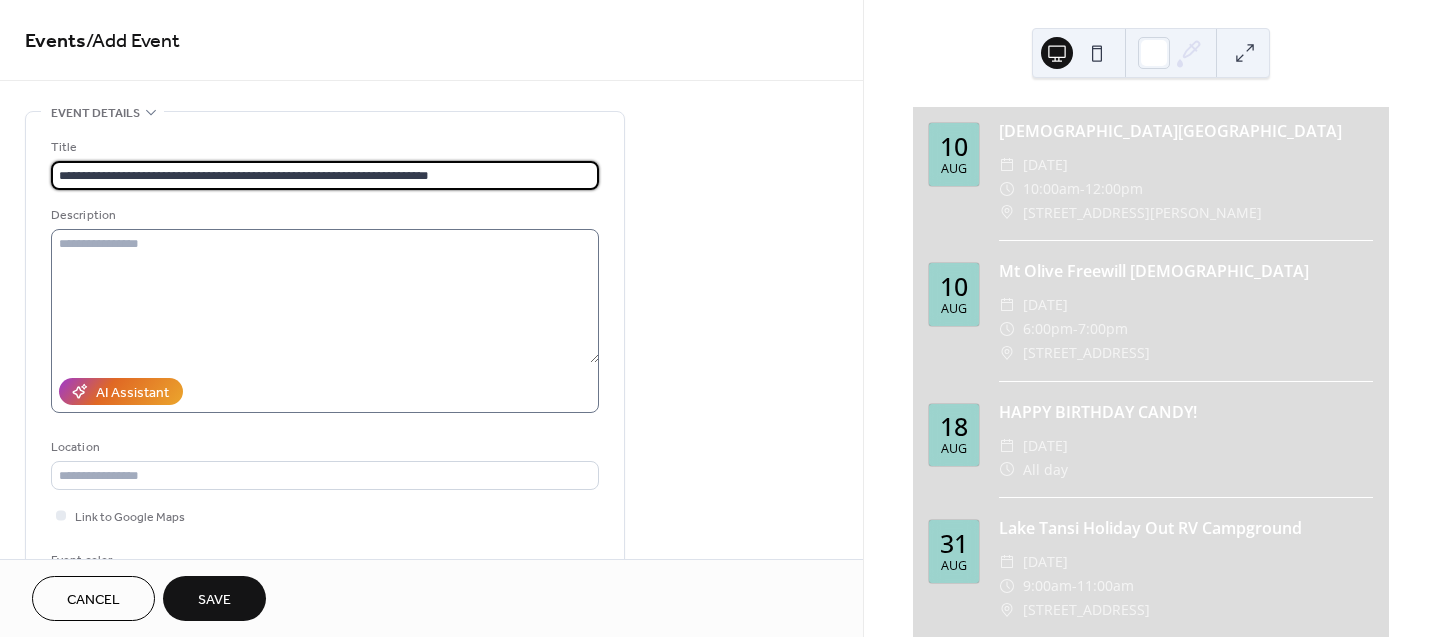 type on "**********" 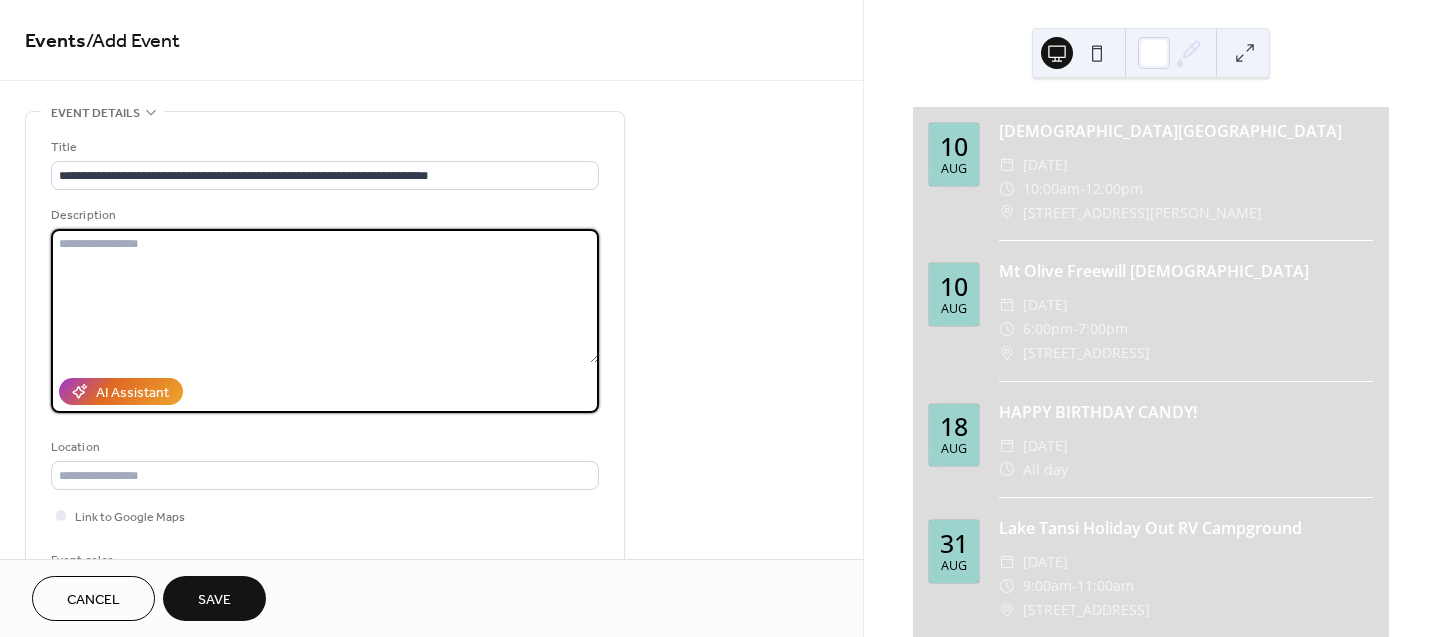 click at bounding box center (325, 296) 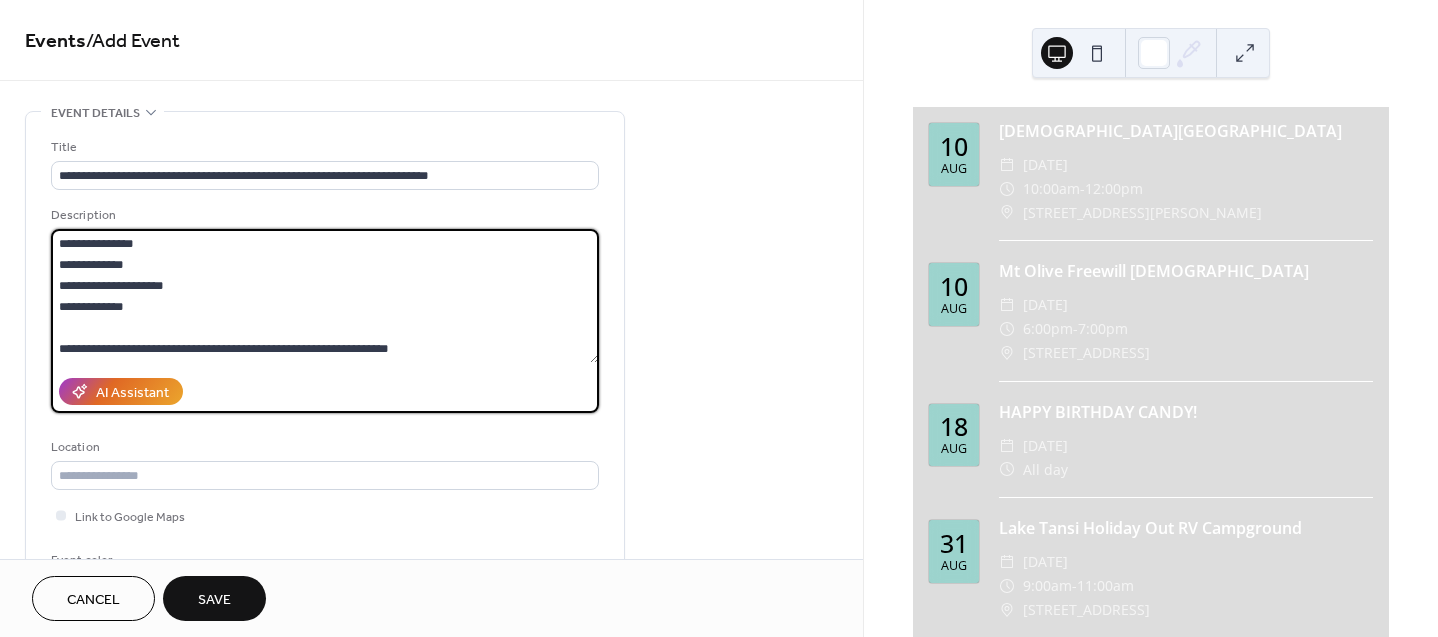 scroll, scrollTop: 81, scrollLeft: 0, axis: vertical 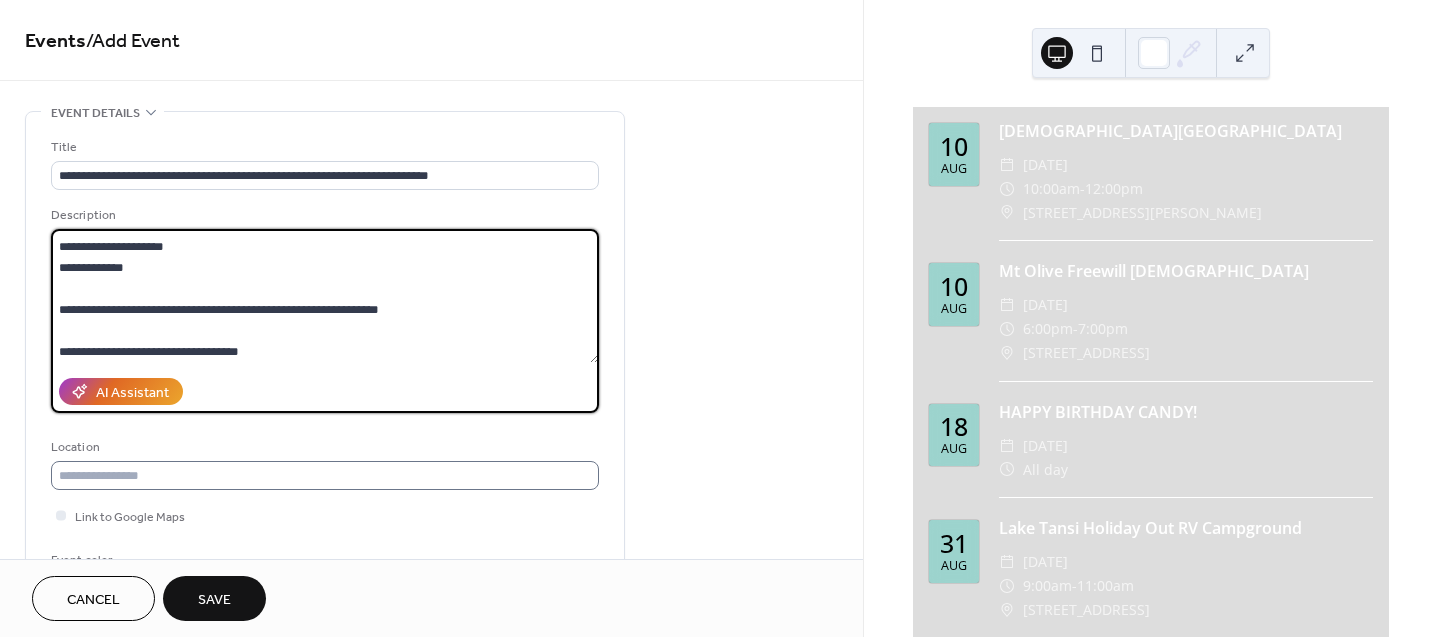 type on "**********" 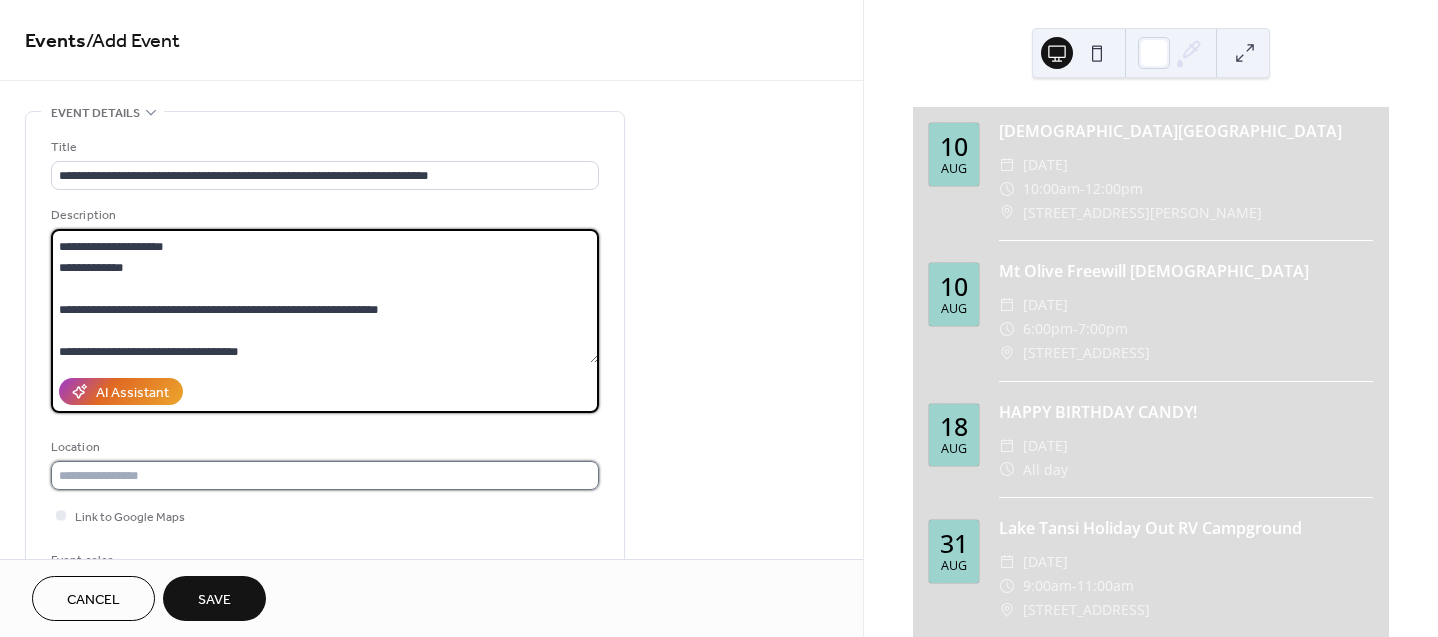 click at bounding box center [325, 475] 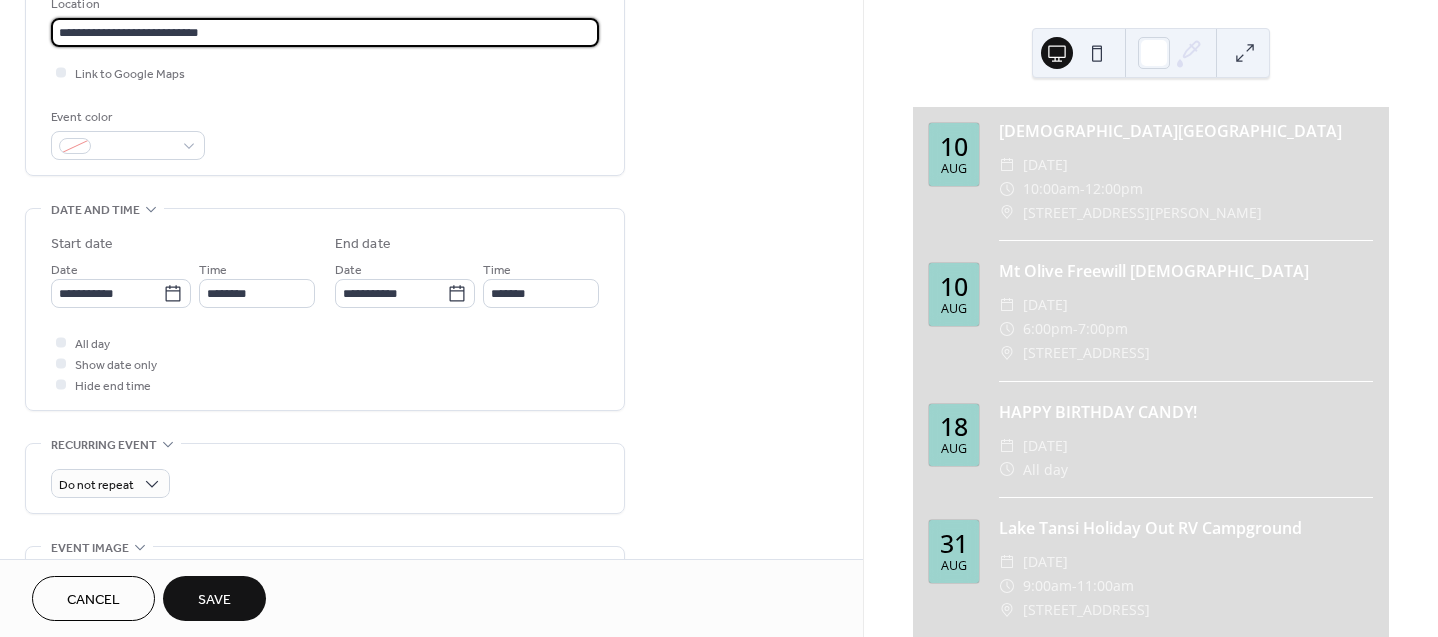 scroll, scrollTop: 454, scrollLeft: 0, axis: vertical 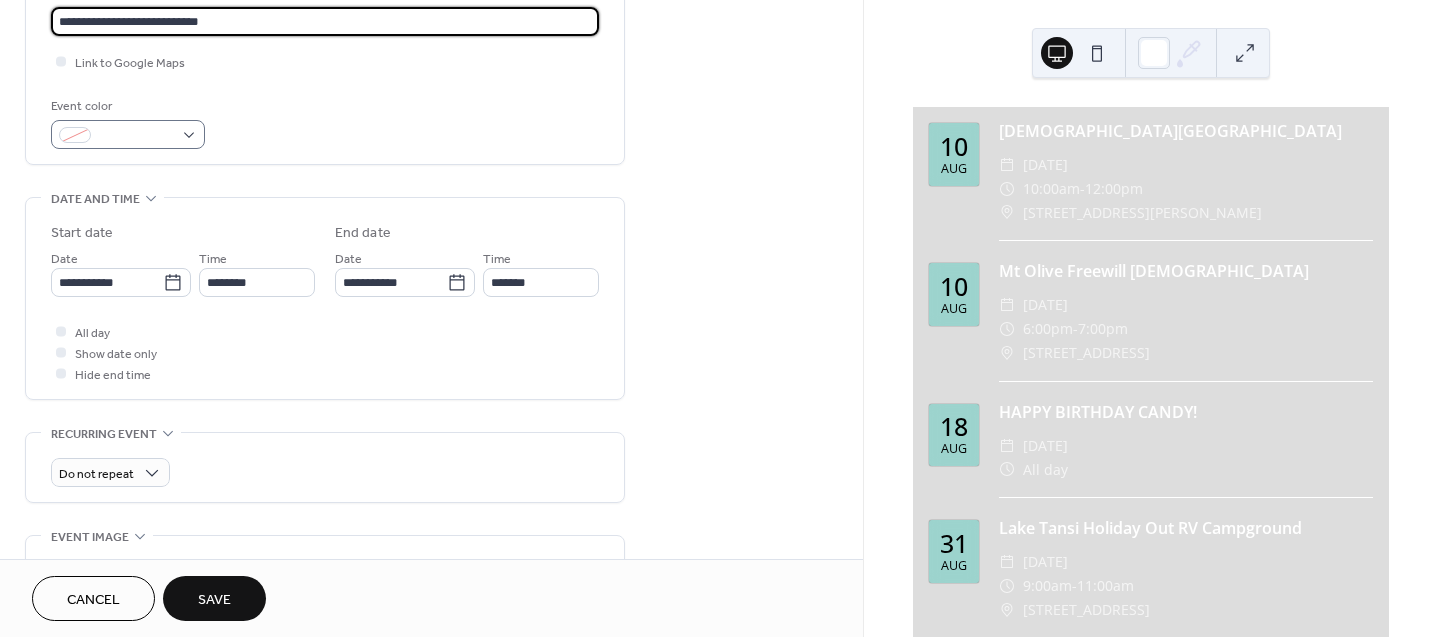 type on "**********" 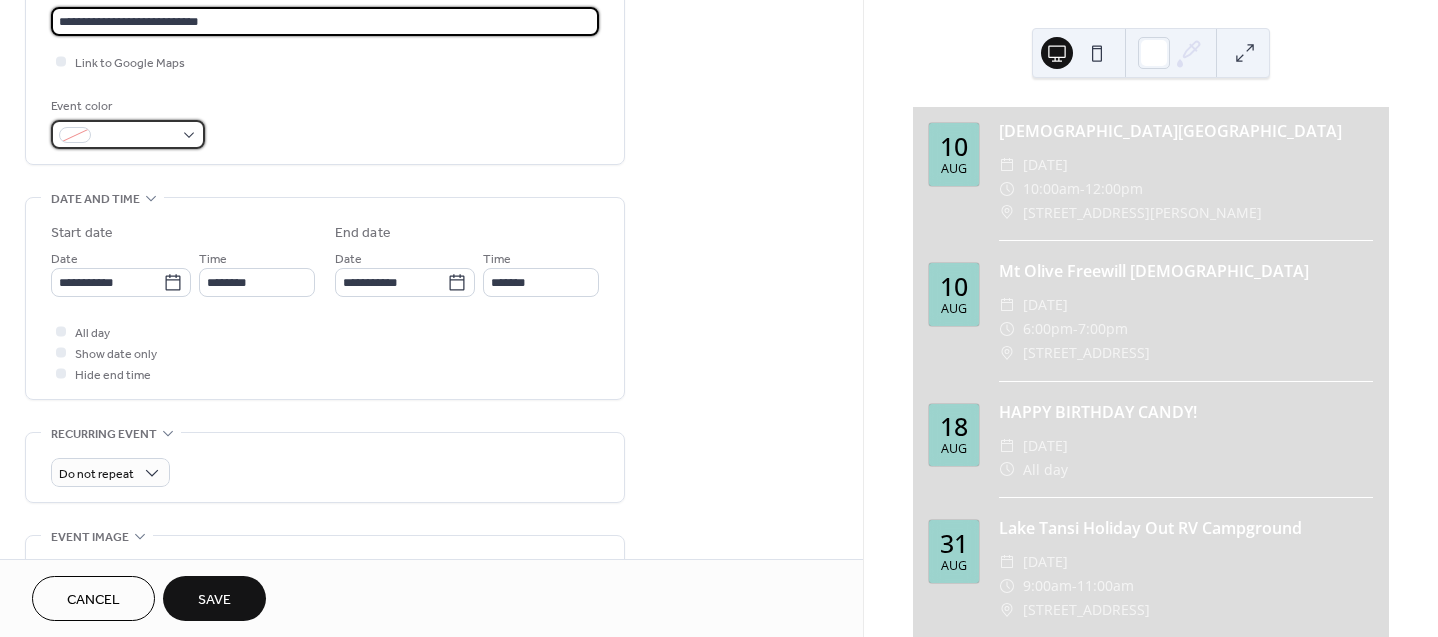 click at bounding box center [128, 134] 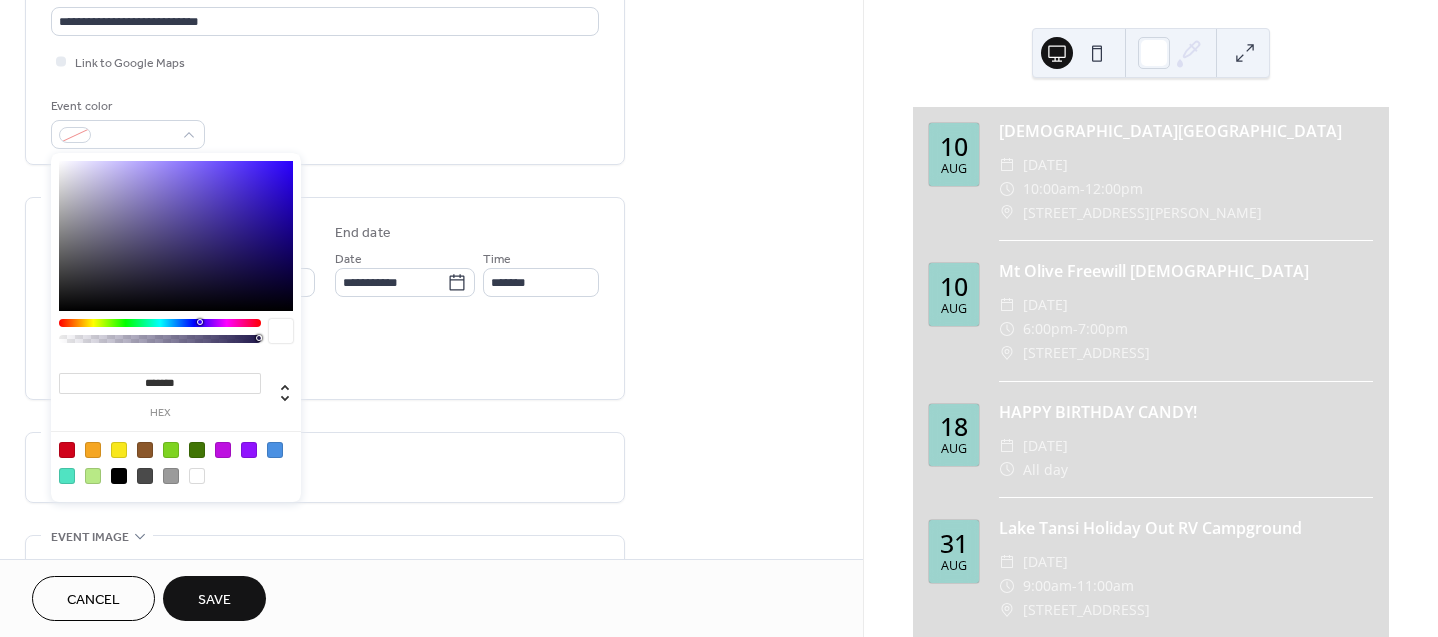 click at bounding box center (119, 450) 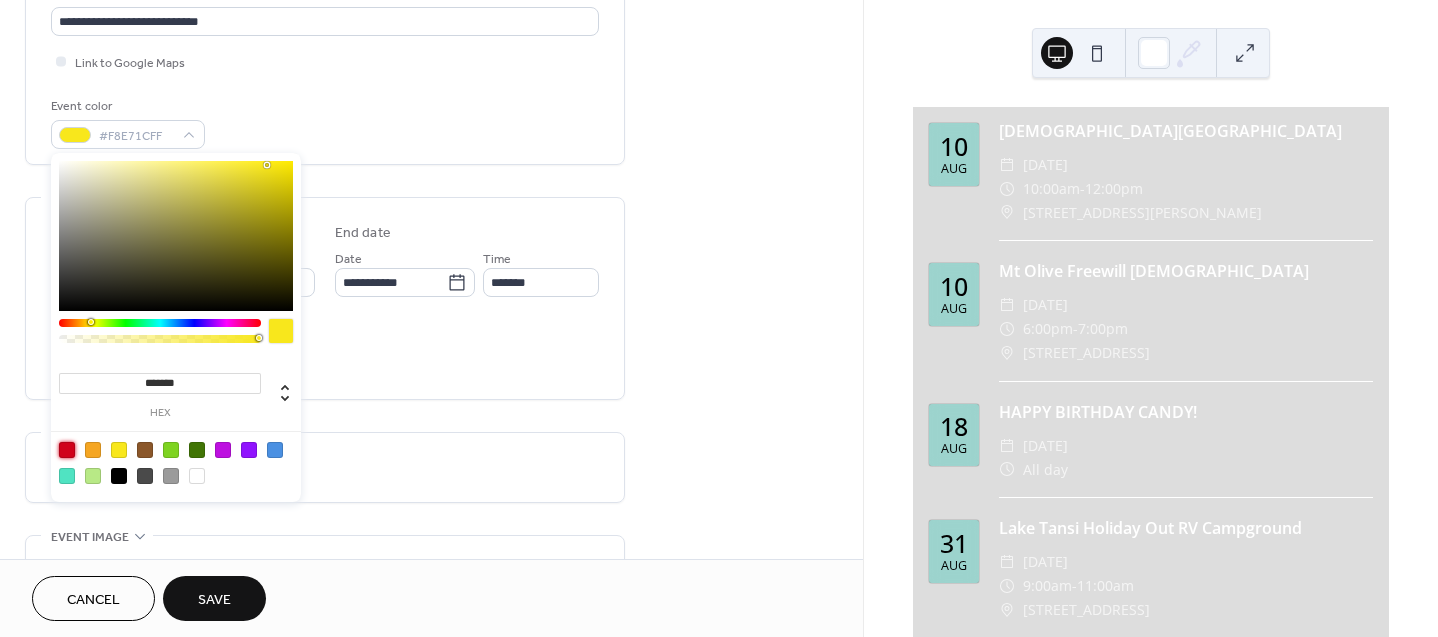click at bounding box center (67, 450) 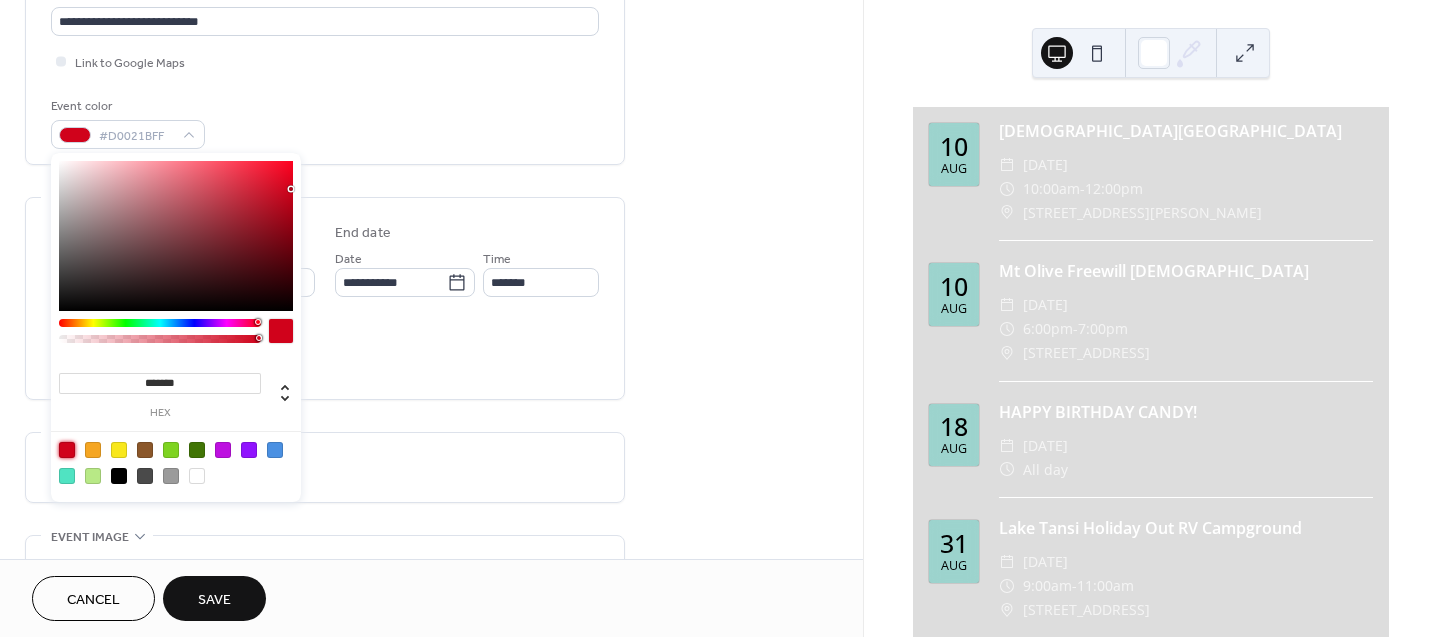 type on "*******" 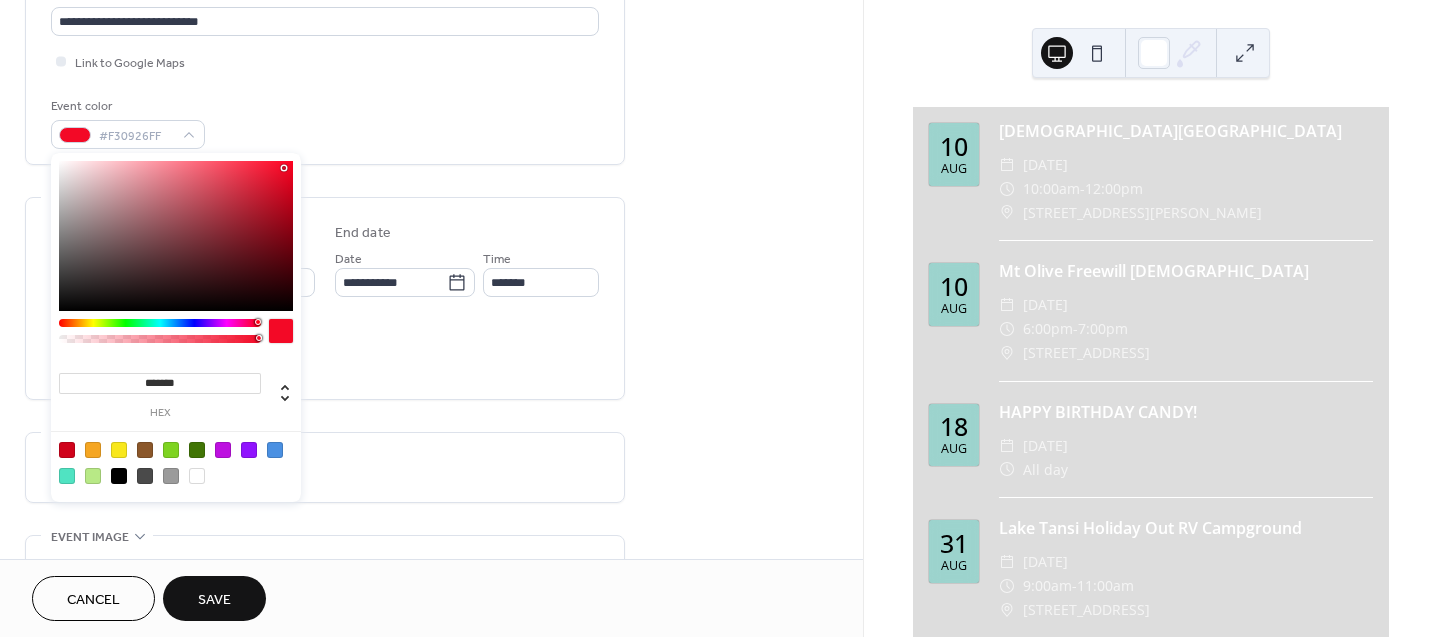 click at bounding box center [176, 236] 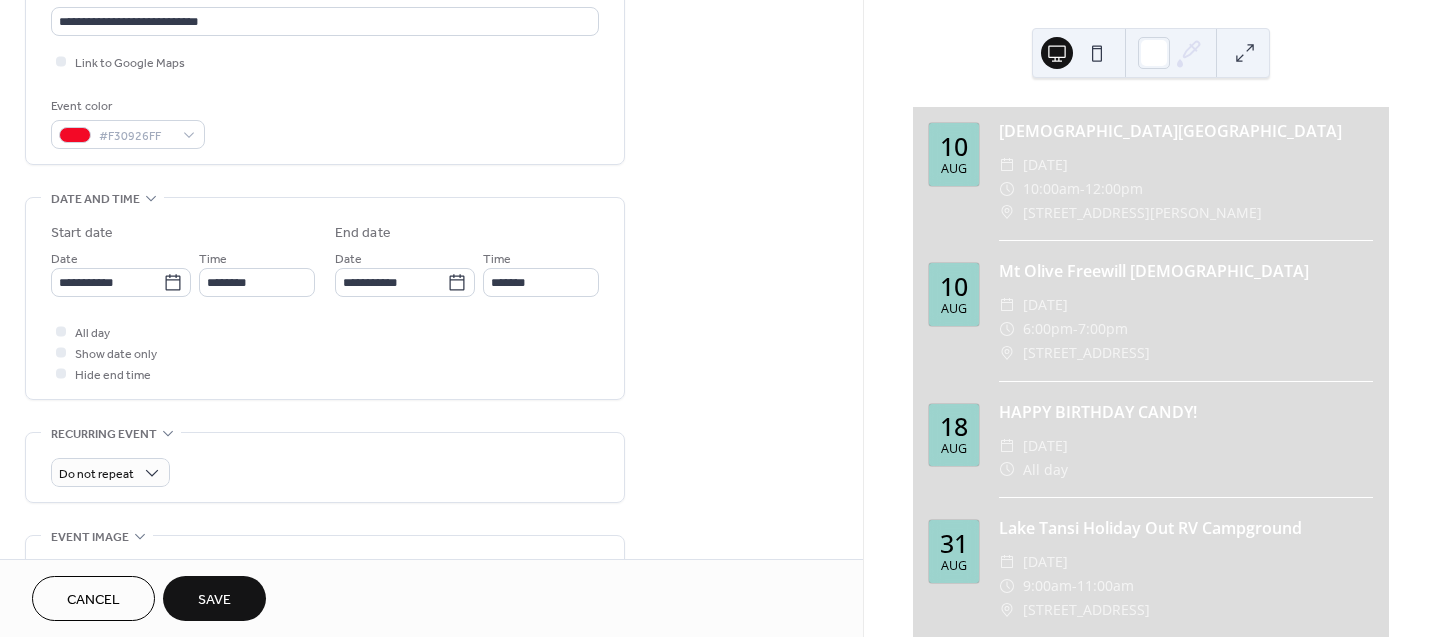 click on "All day Show date only Hide end time" at bounding box center [325, 352] 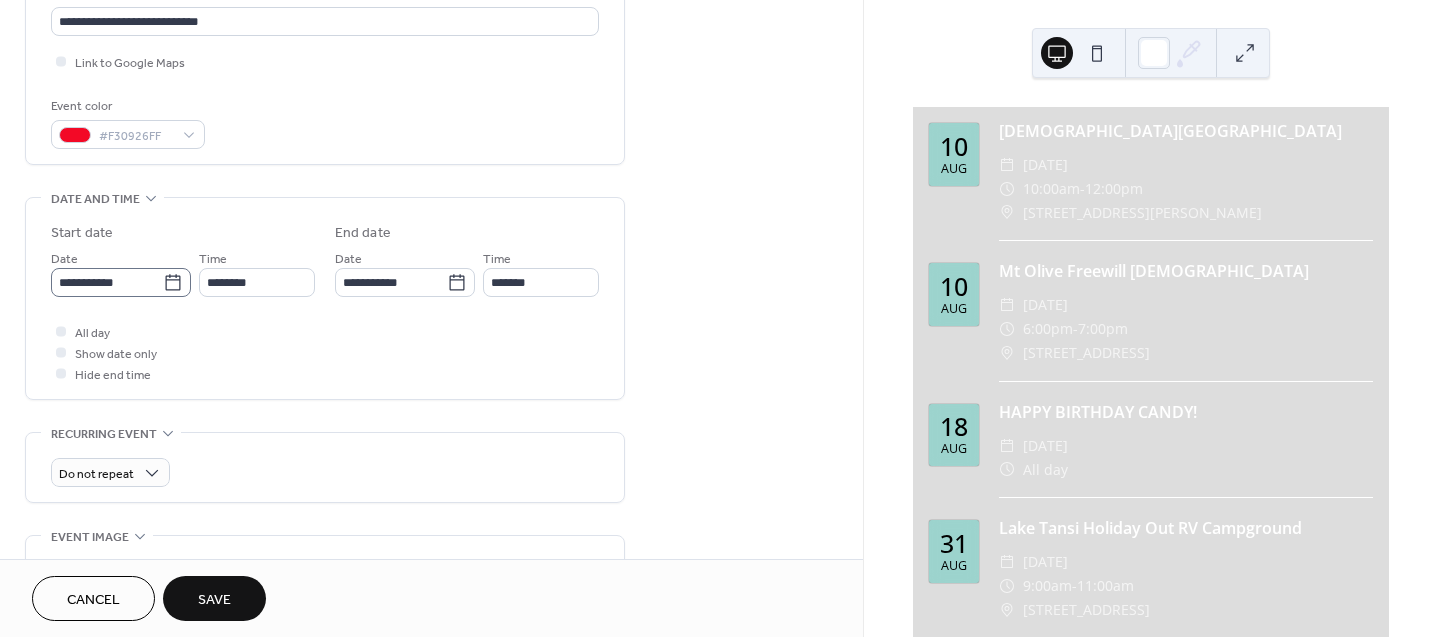 click 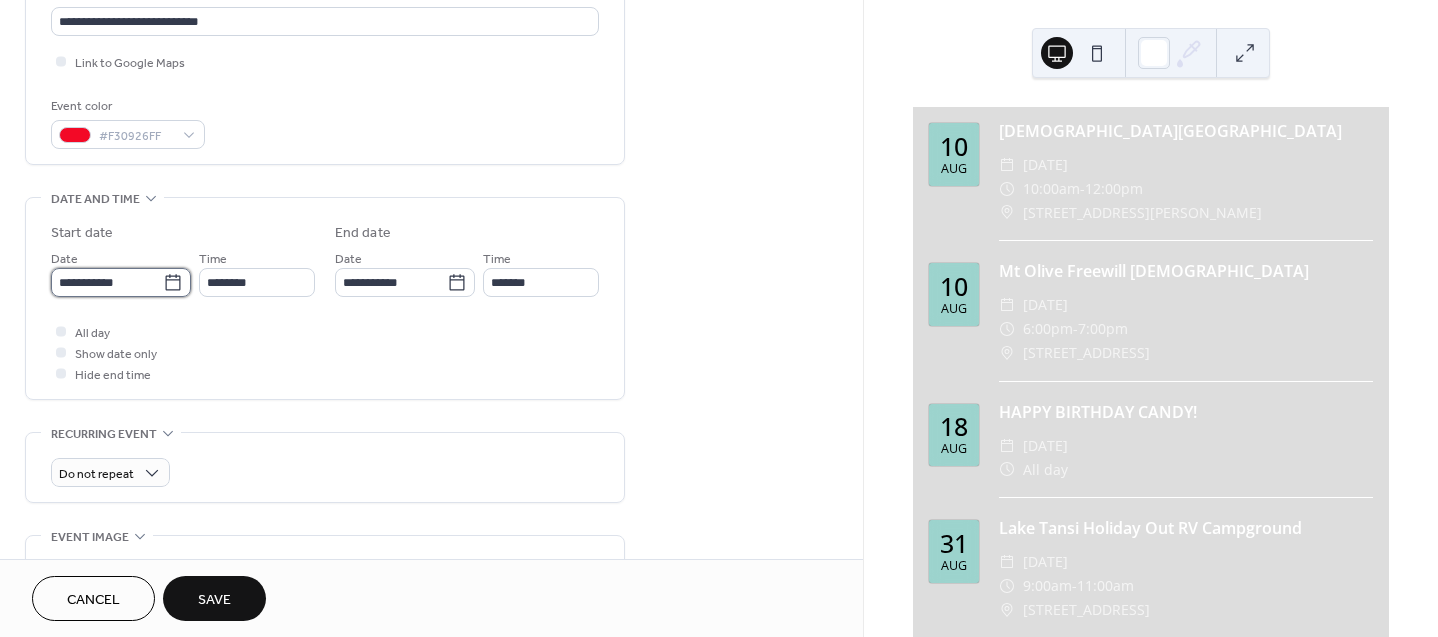 click on "**********" at bounding box center [107, 282] 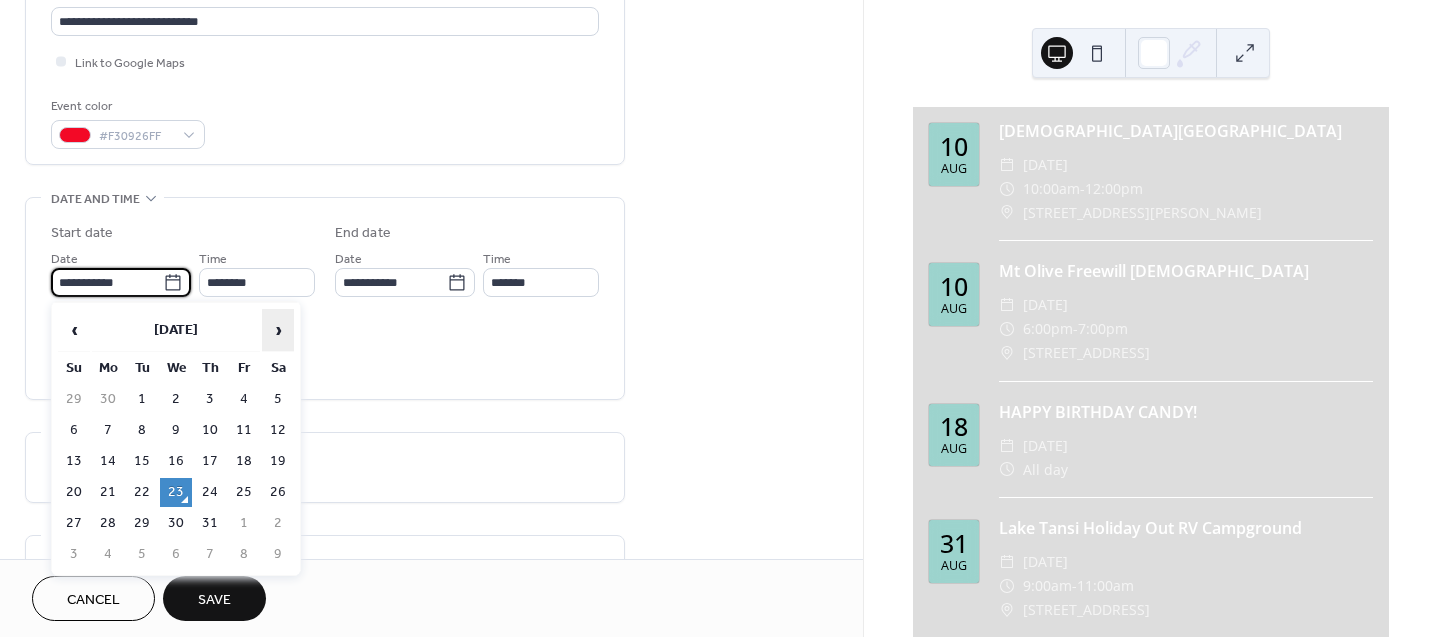 click on "›" at bounding box center (278, 330) 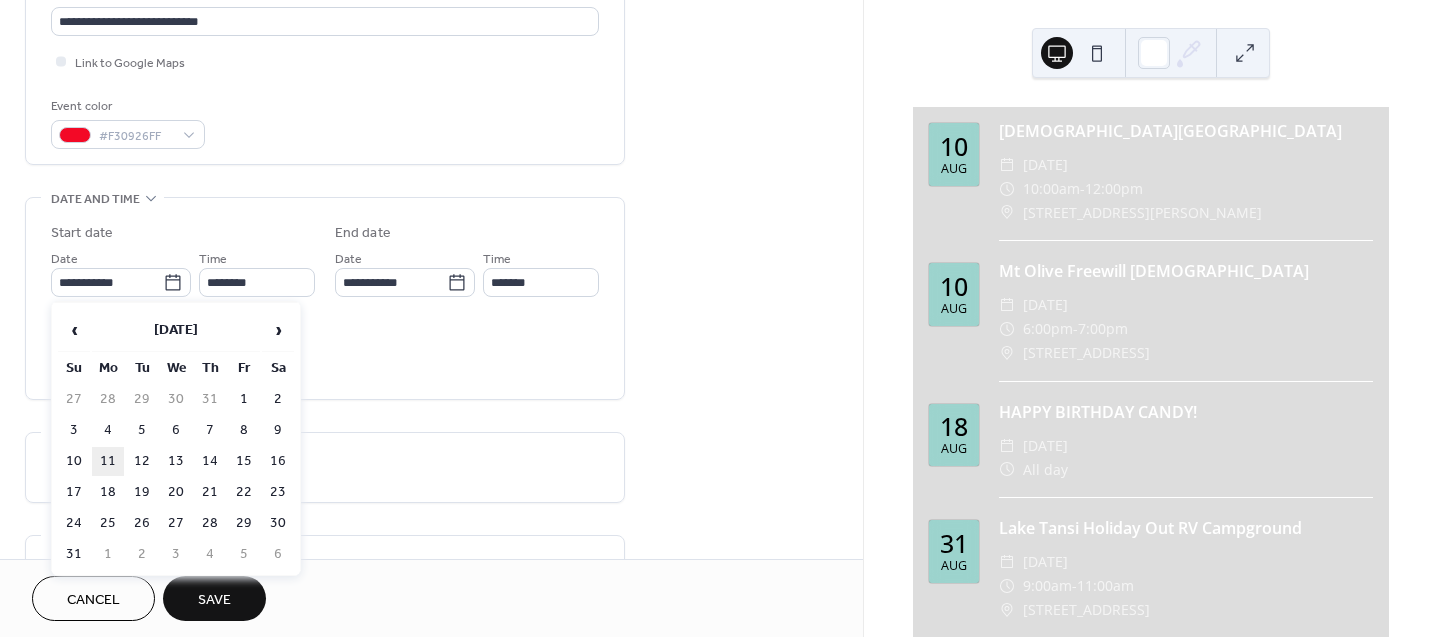 click on "11" at bounding box center (108, 461) 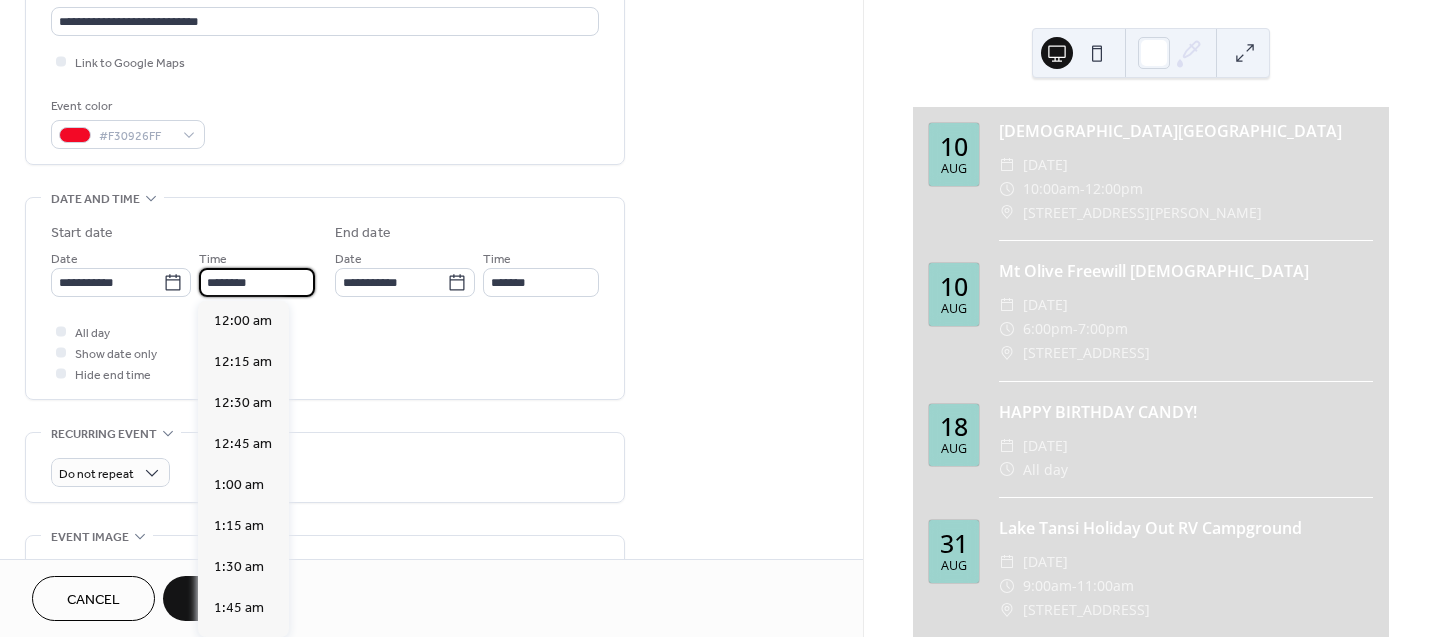click on "********" at bounding box center [257, 282] 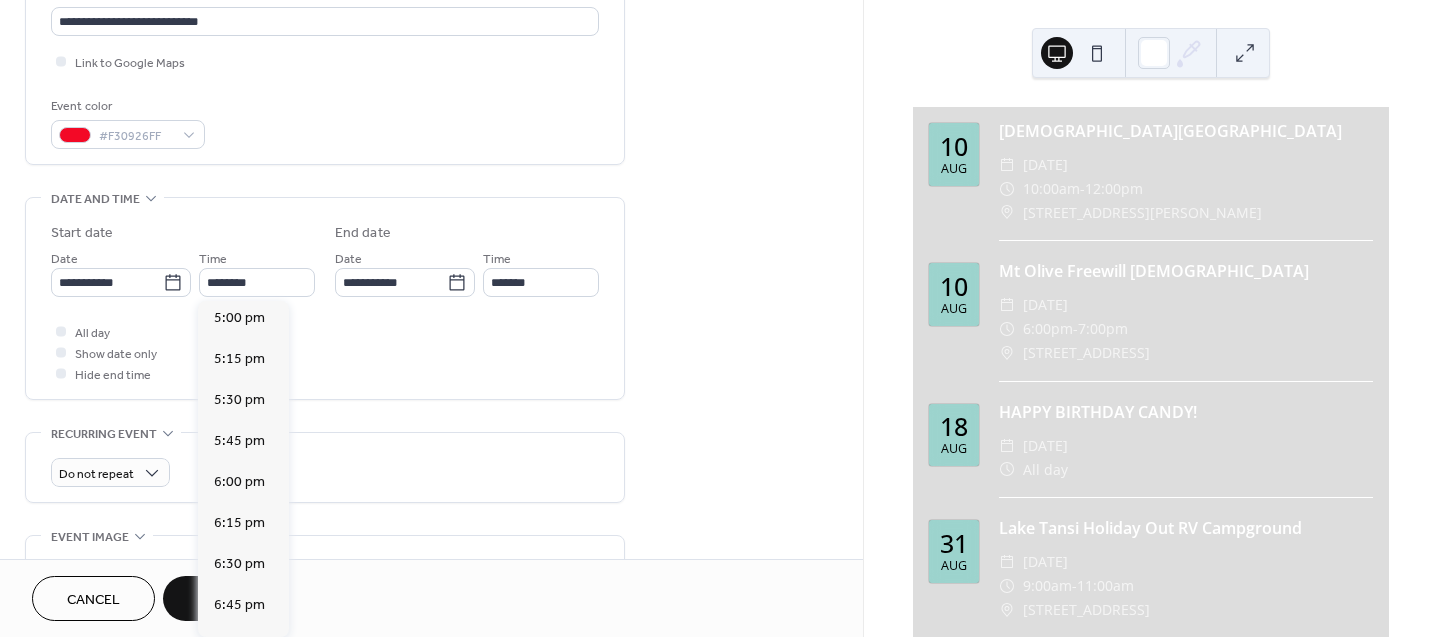 scroll, scrollTop: 2803, scrollLeft: 0, axis: vertical 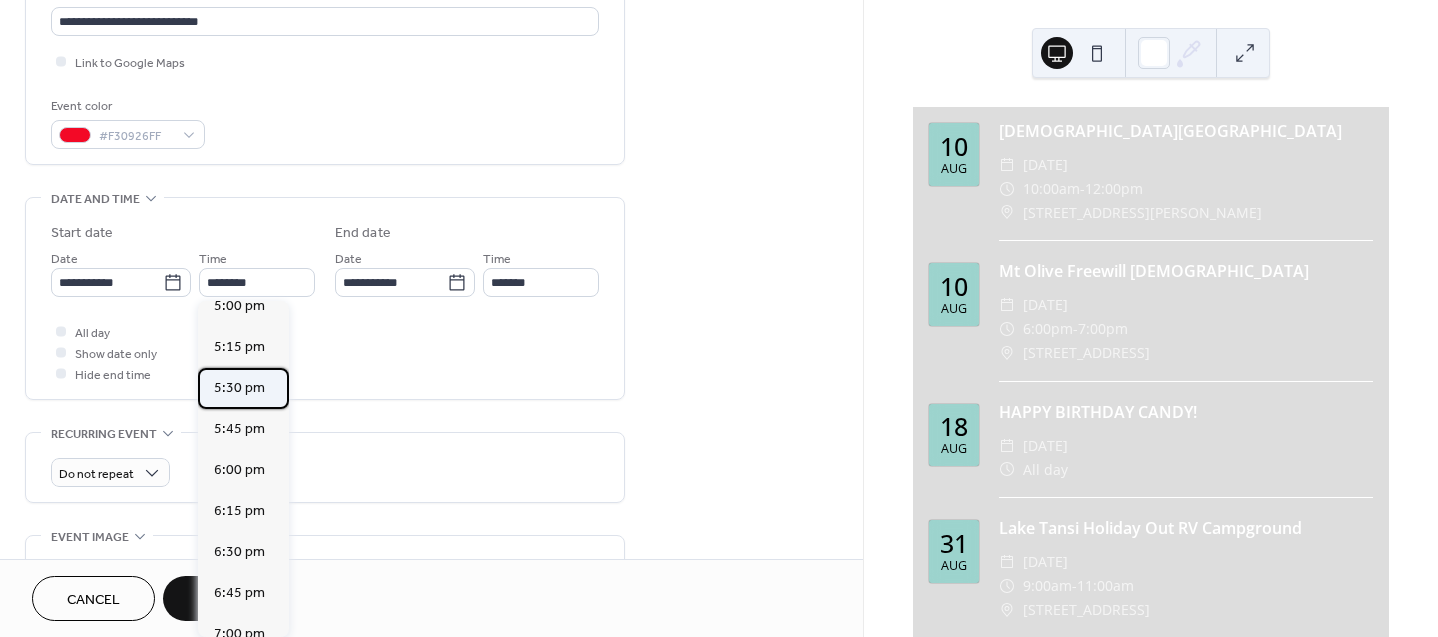 click on "5:30 pm" at bounding box center (239, 388) 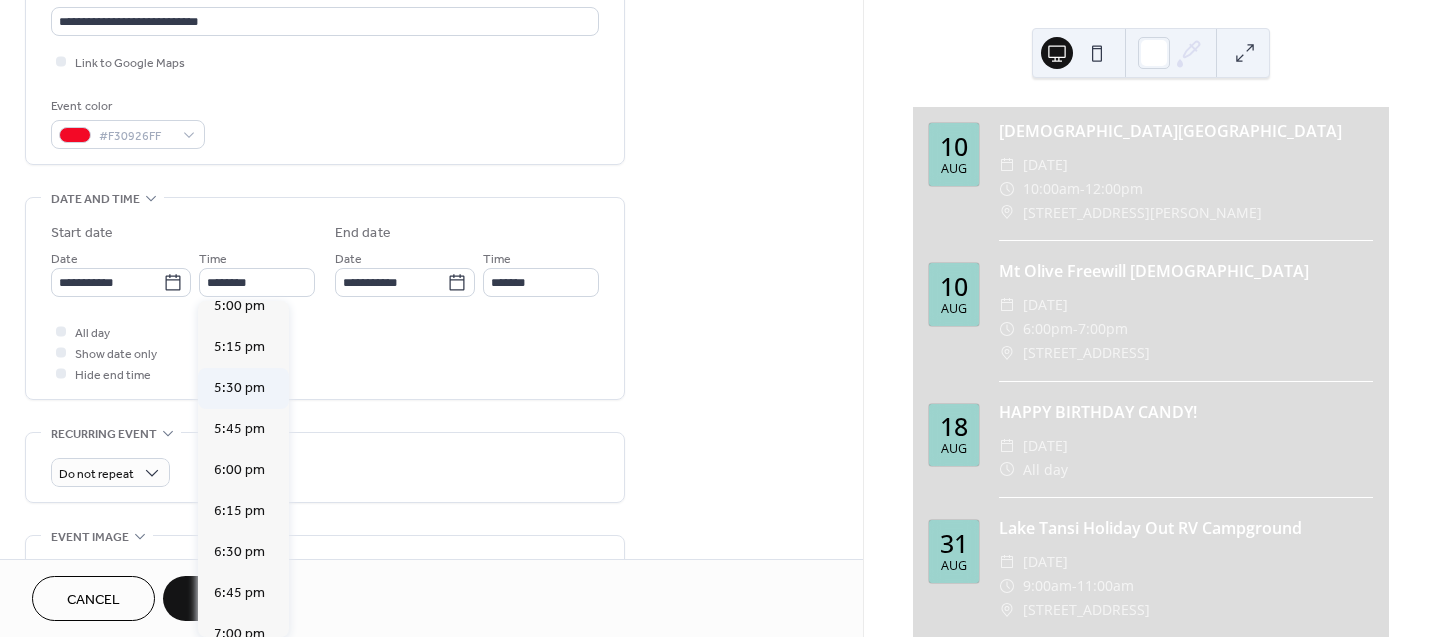 type on "*******" 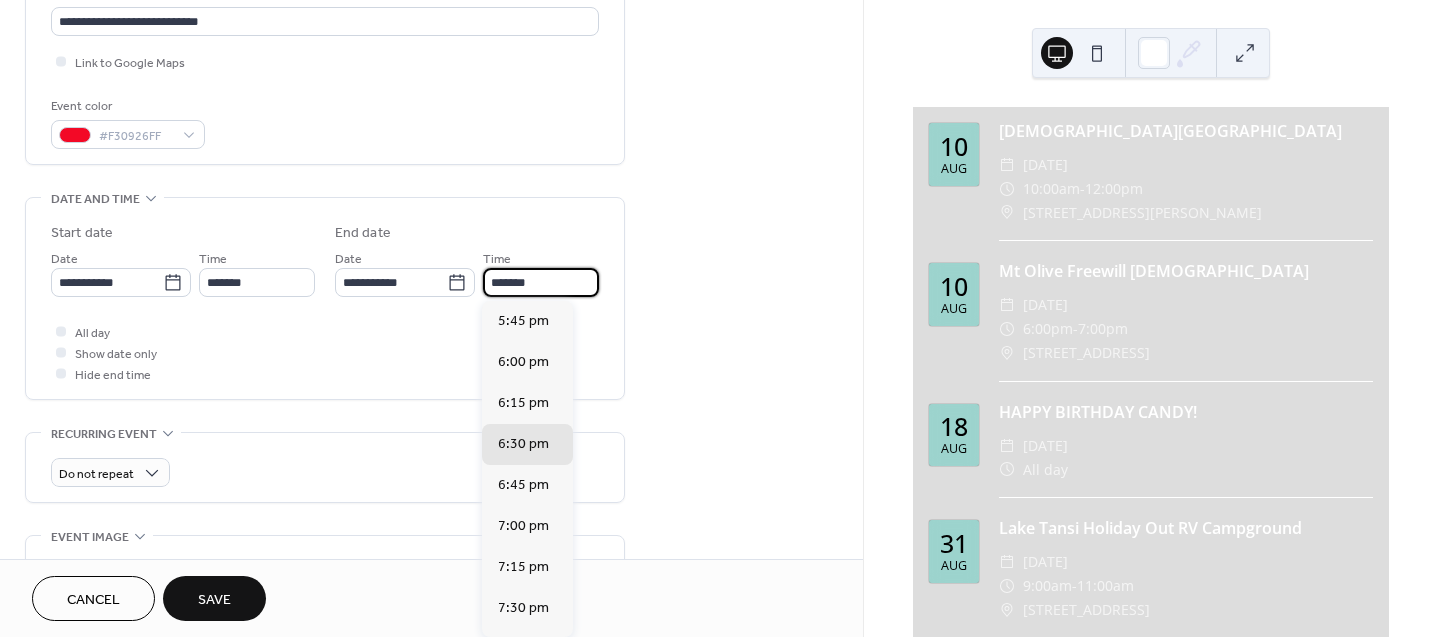 click on "*******" at bounding box center (541, 282) 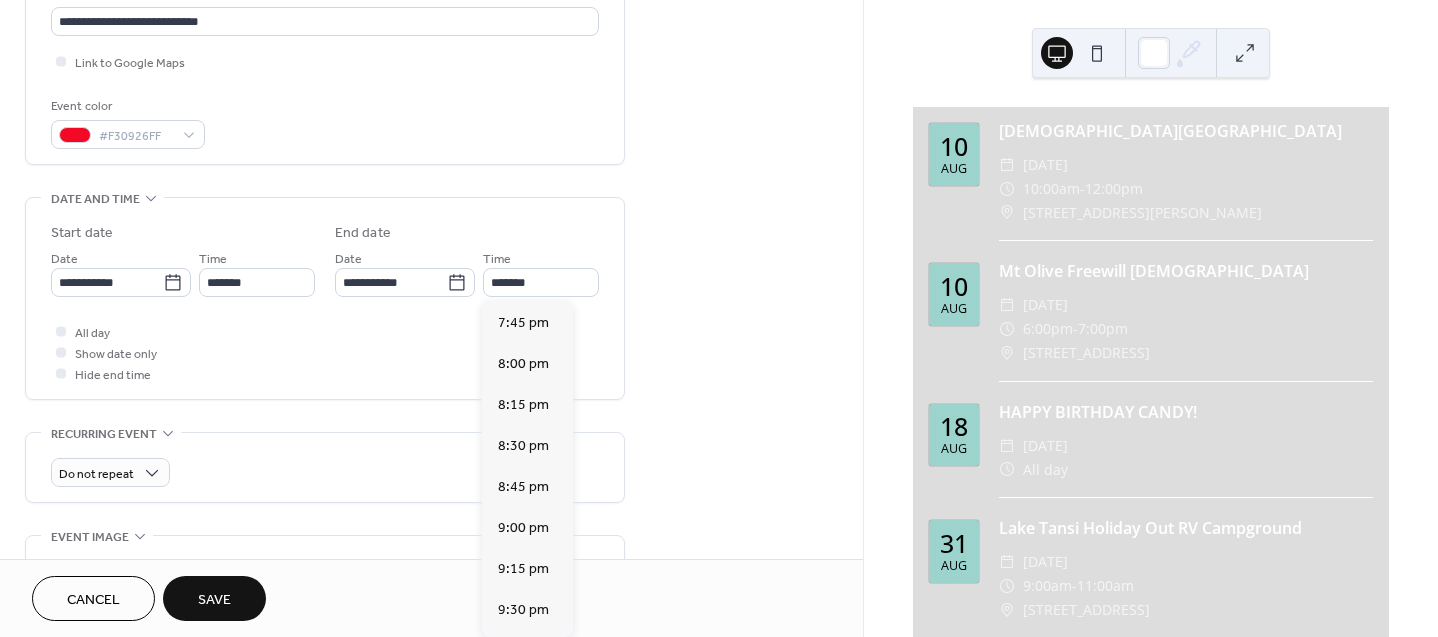 scroll, scrollTop: 329, scrollLeft: 0, axis: vertical 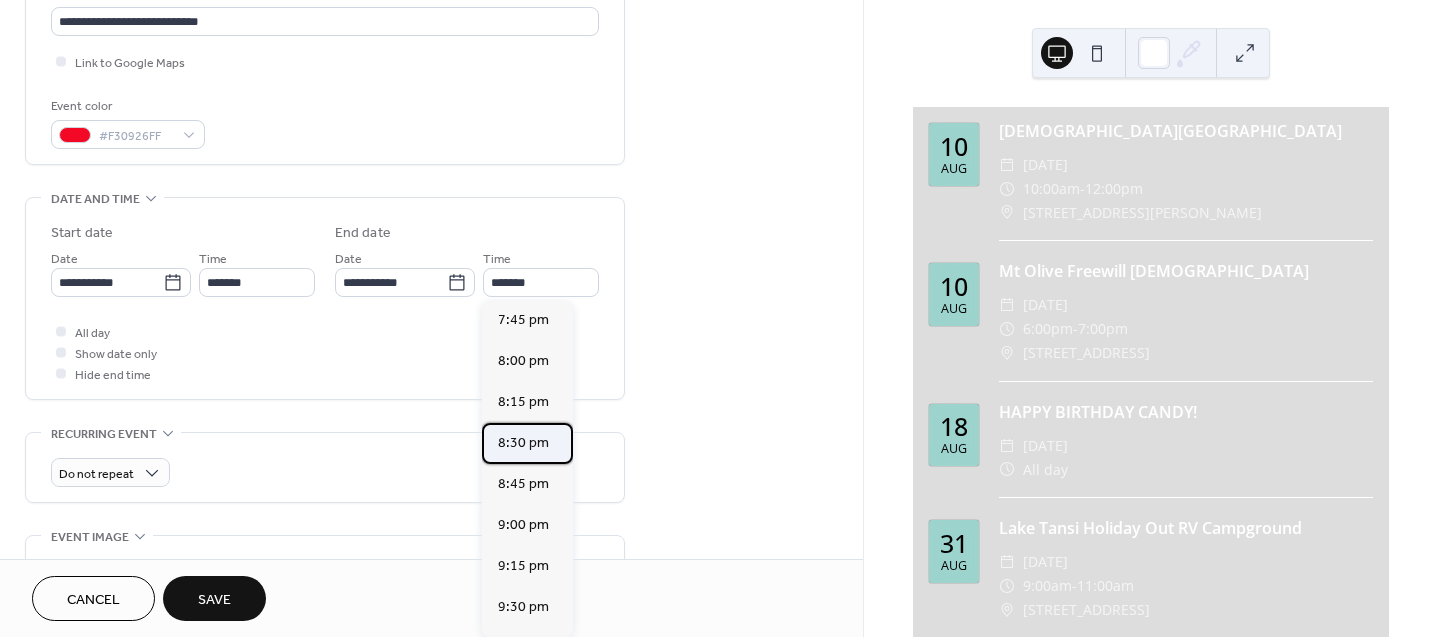 click on "8:30 pm" at bounding box center (523, 443) 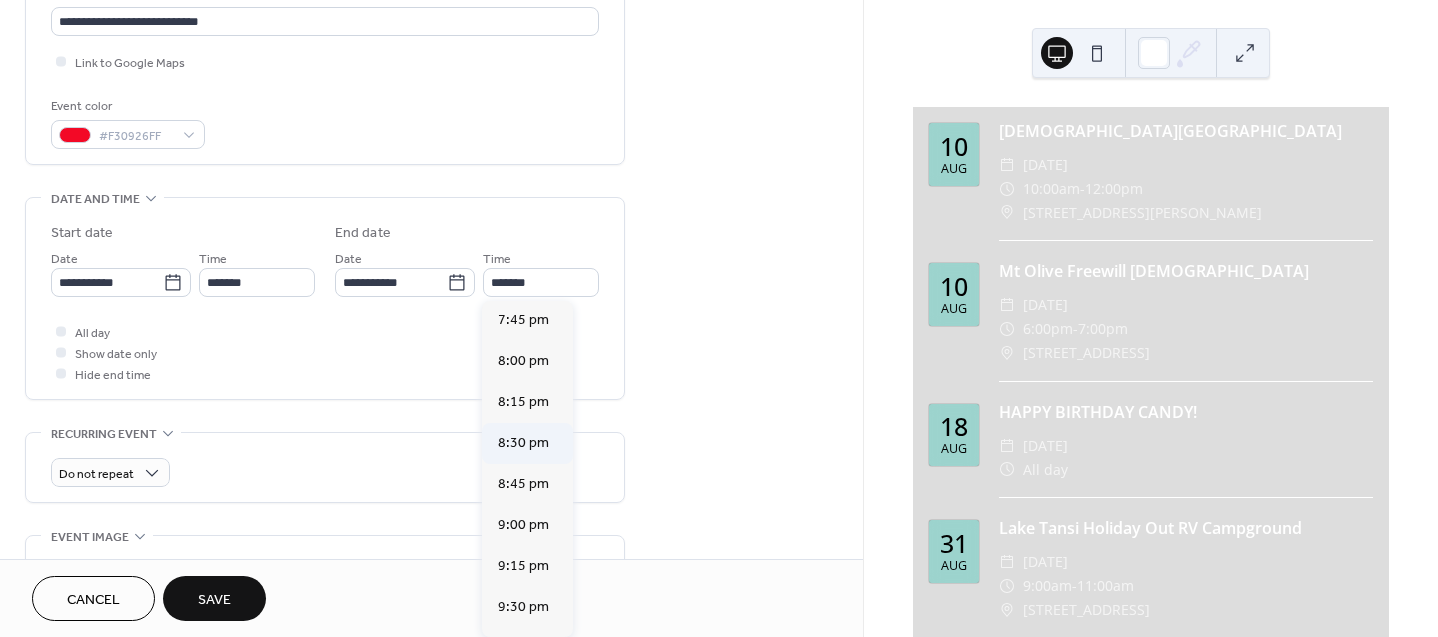 type on "*******" 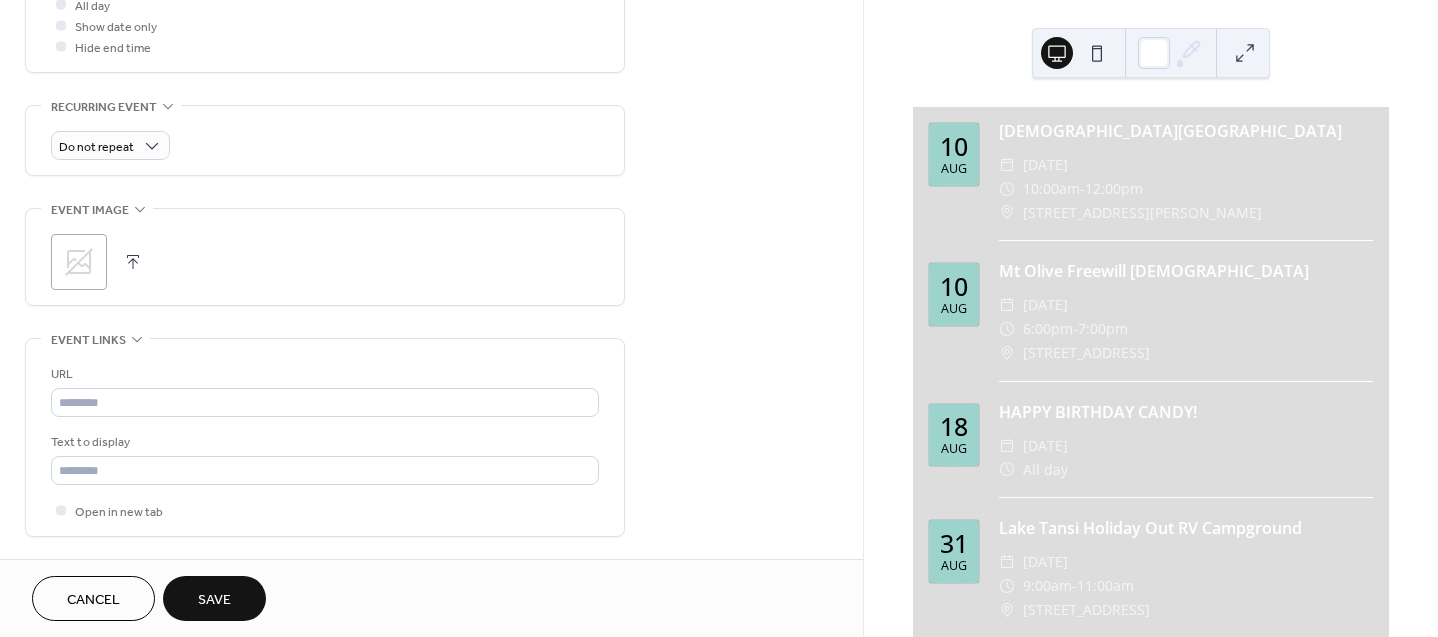 scroll, scrollTop: 927, scrollLeft: 0, axis: vertical 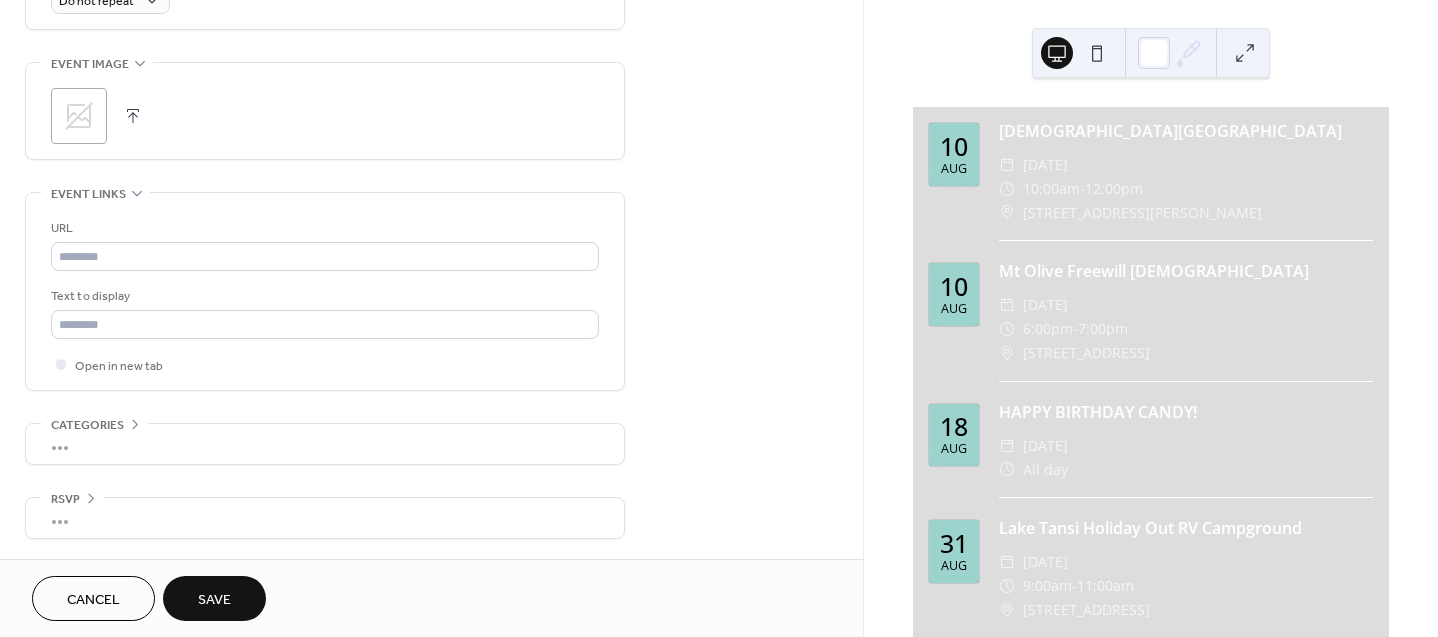 click on "Save" at bounding box center [214, 598] 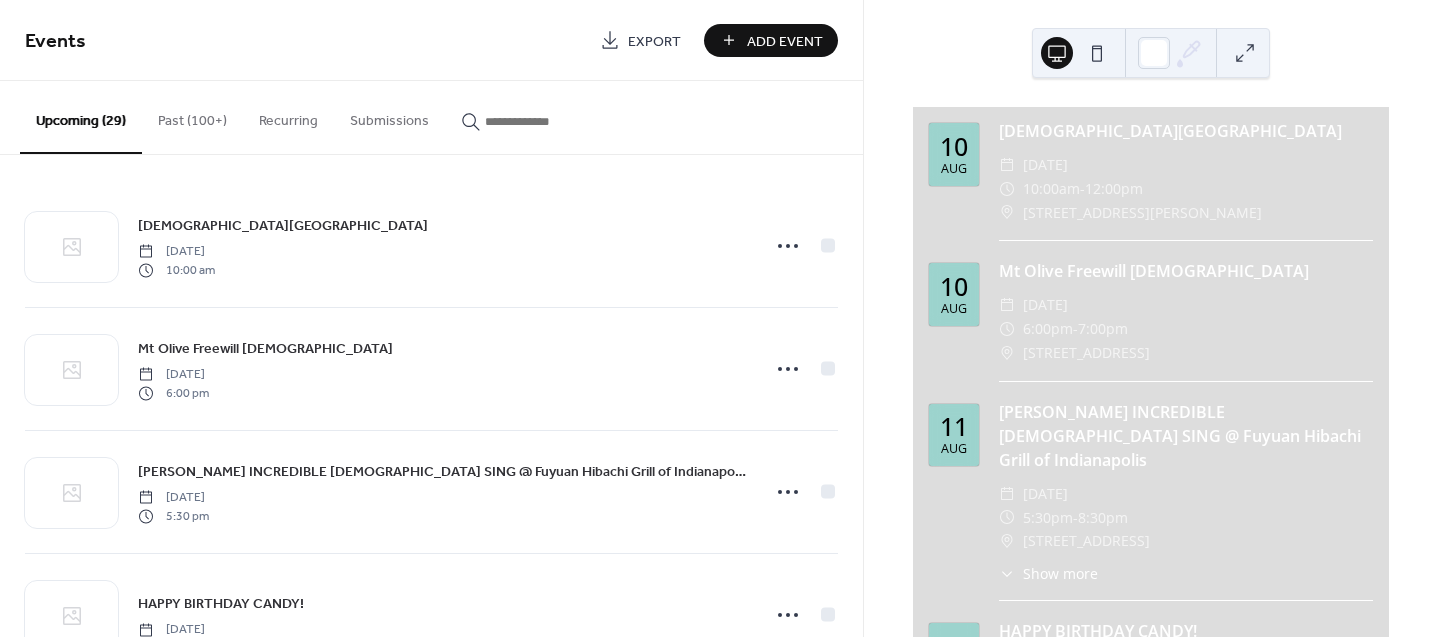 click on "Add Event" at bounding box center [771, 40] 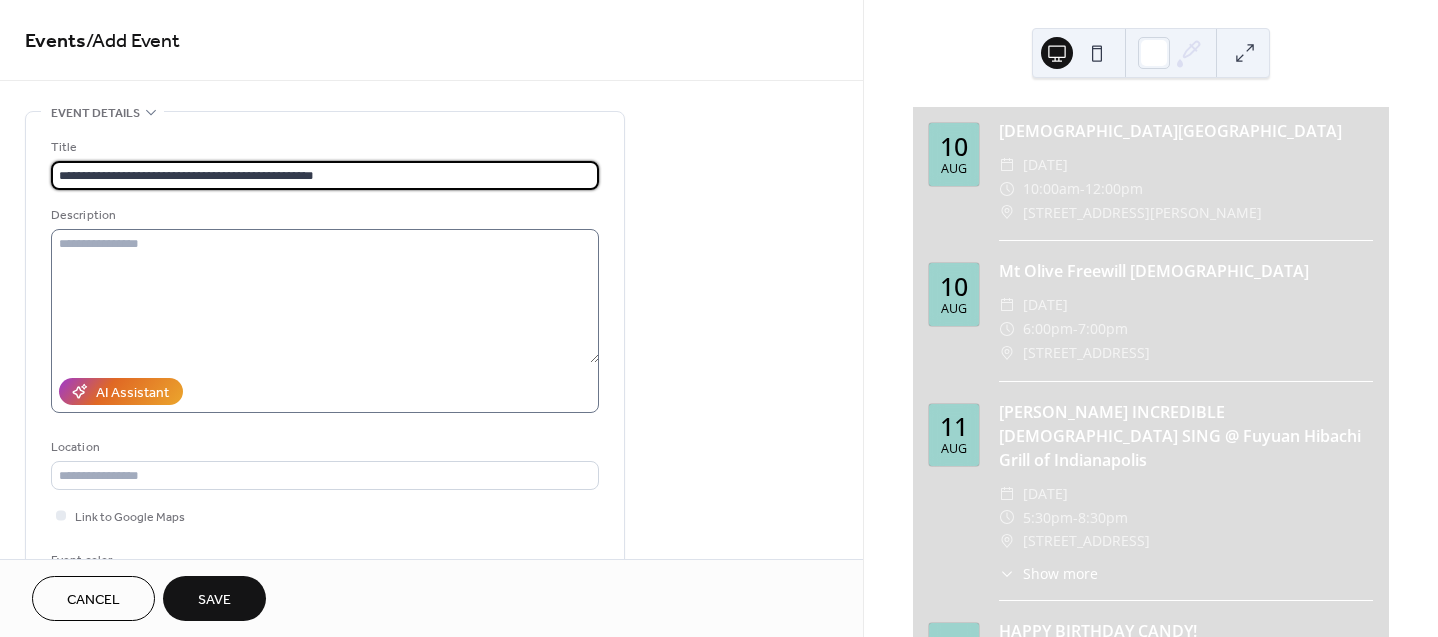 type on "**********" 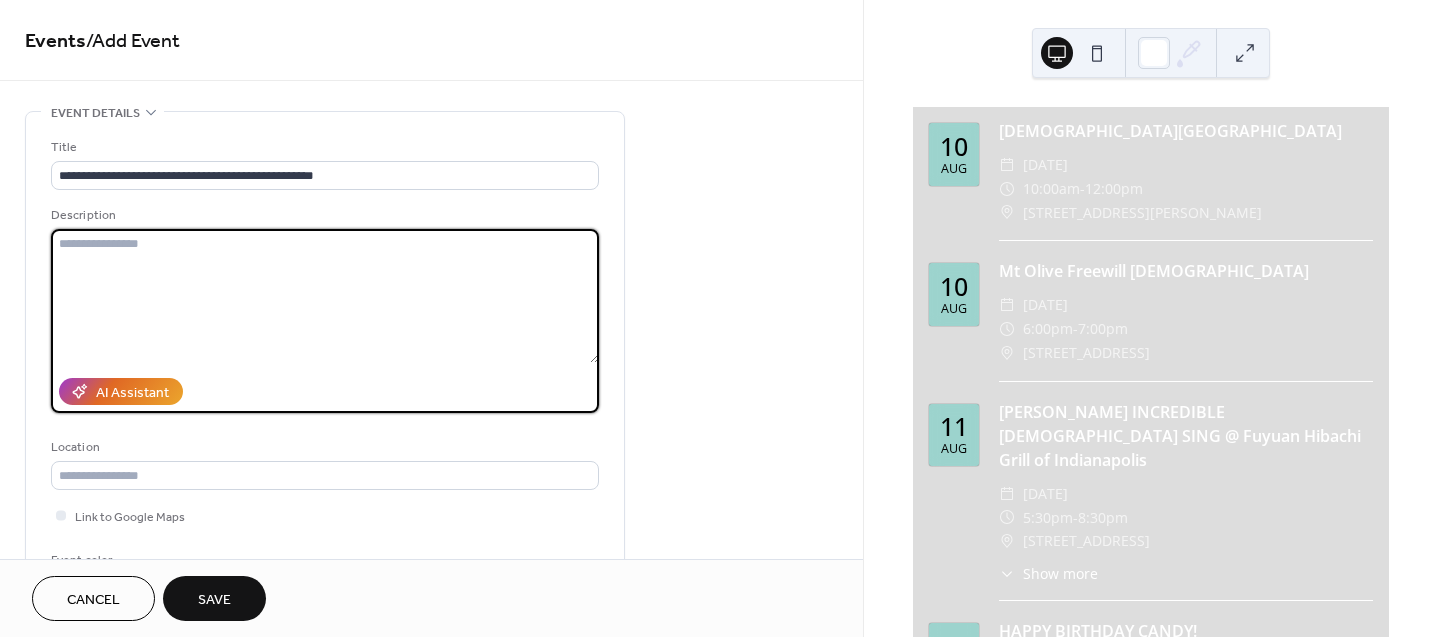 click at bounding box center [325, 296] 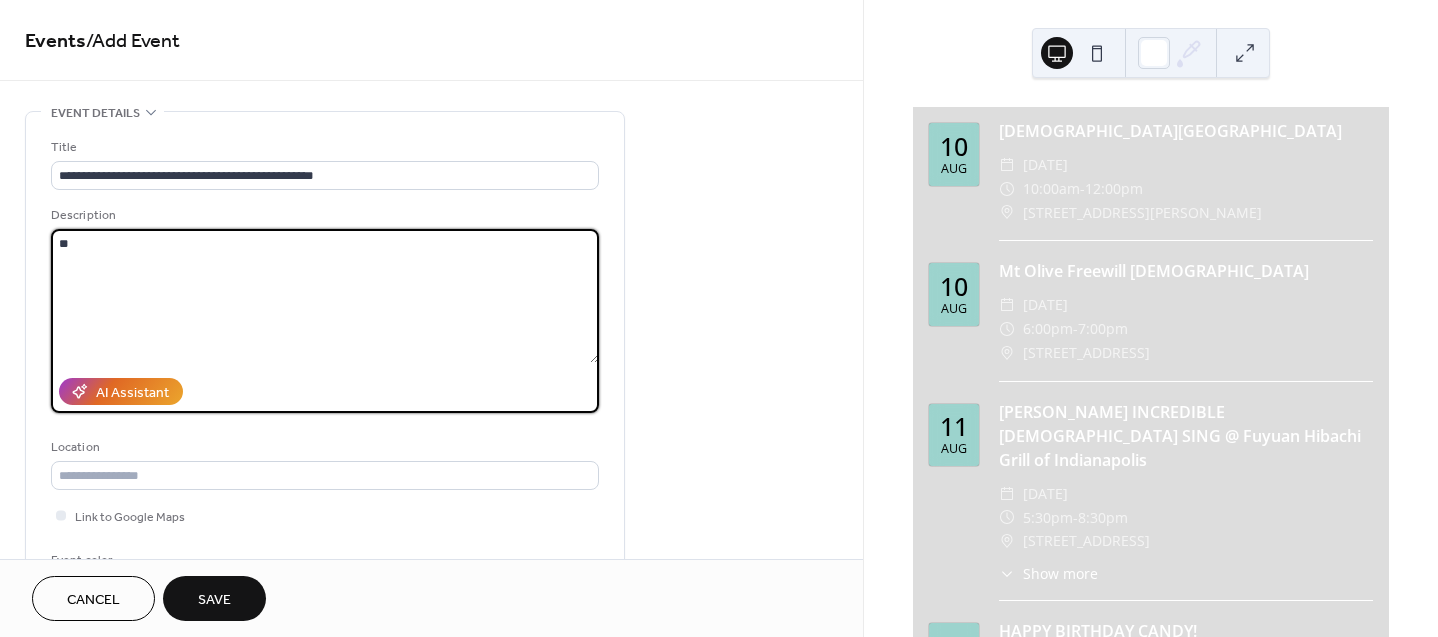 type on "*" 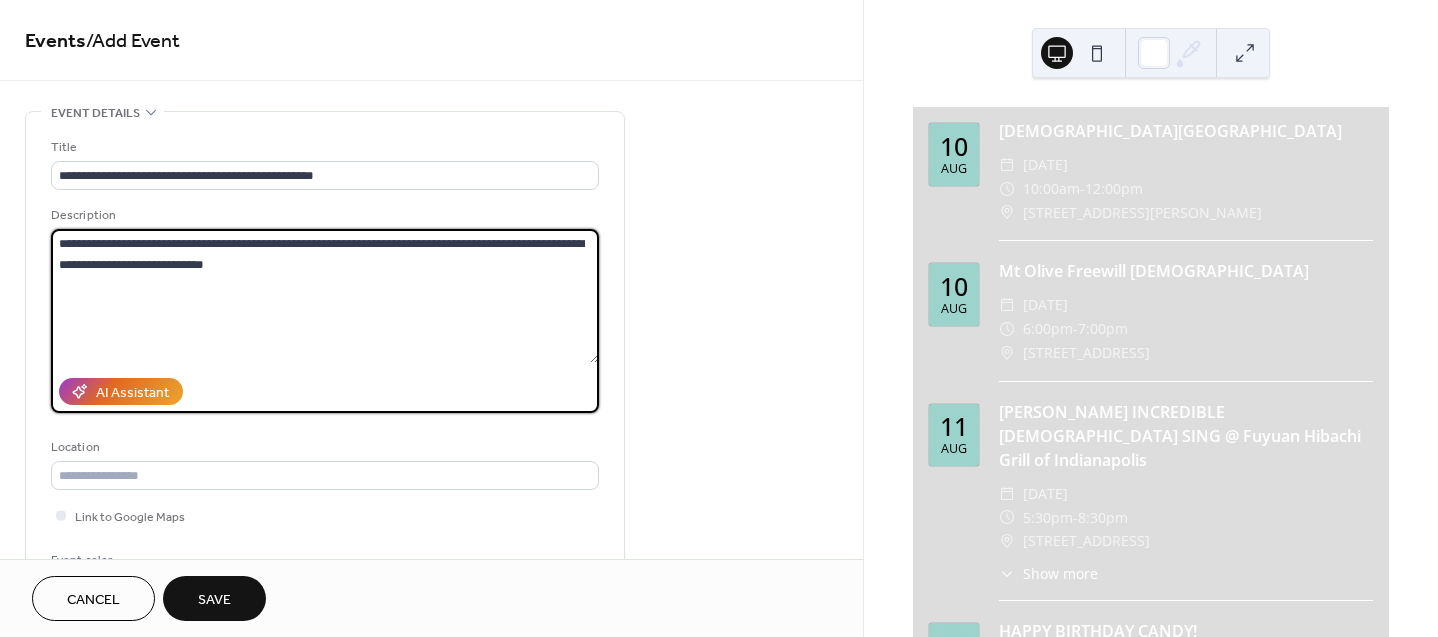 click on "**********" at bounding box center [325, 296] 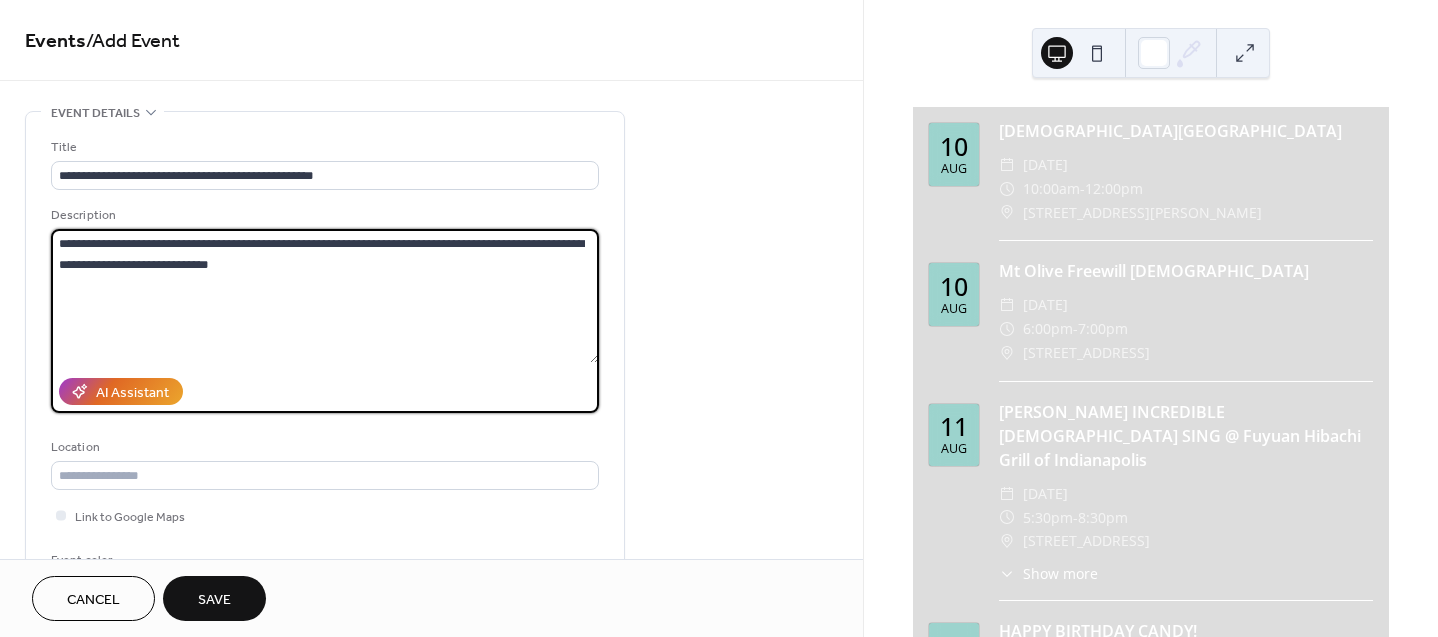 click on "**********" at bounding box center [325, 296] 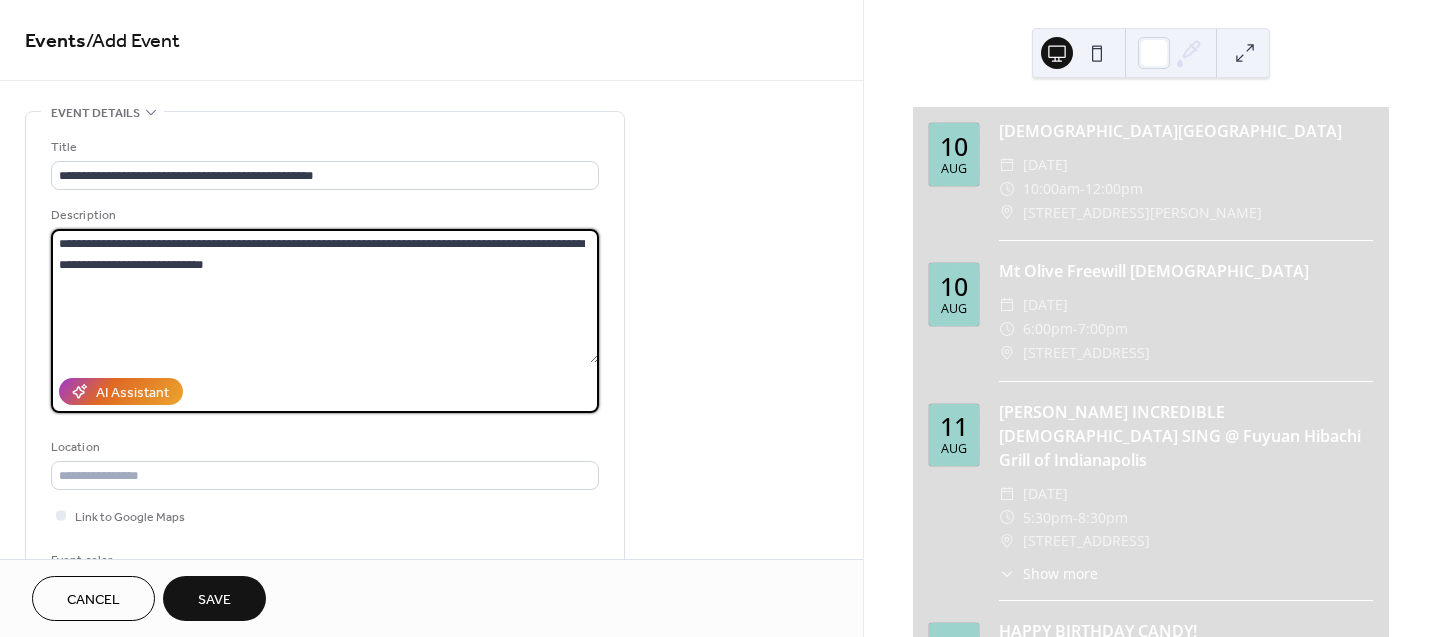 click on "**********" at bounding box center [325, 296] 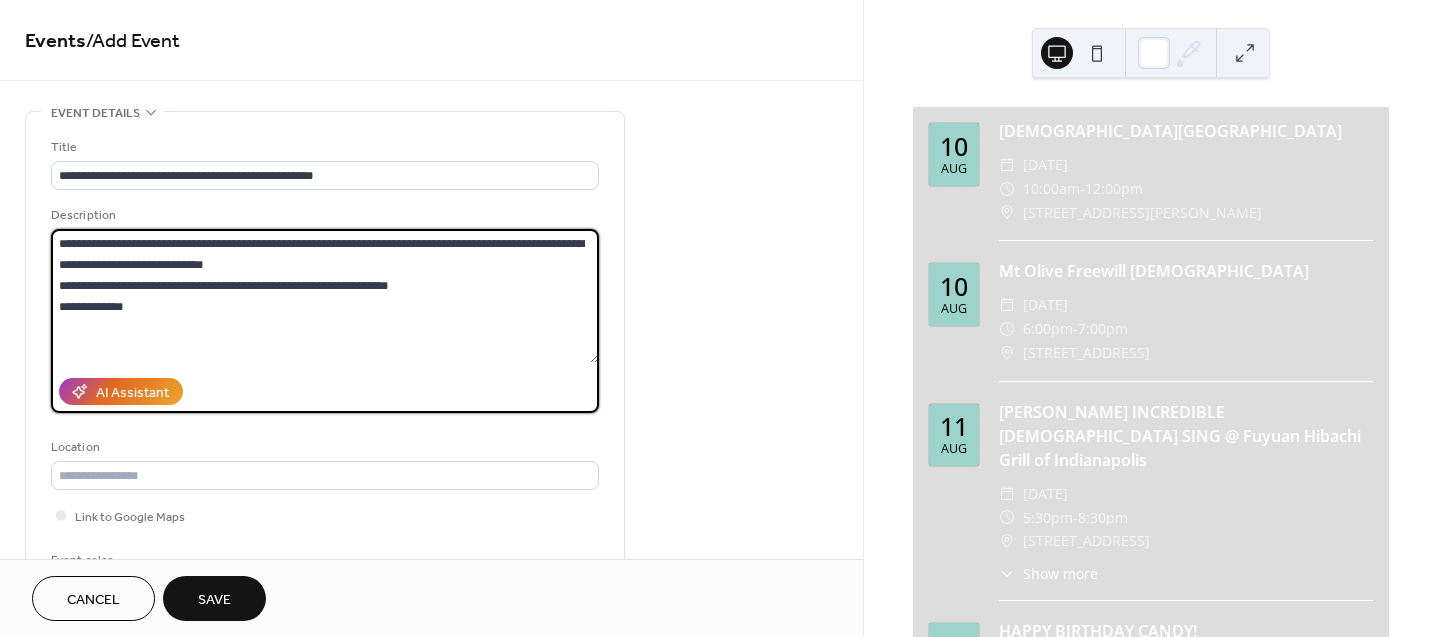 click on "**********" at bounding box center (325, 296) 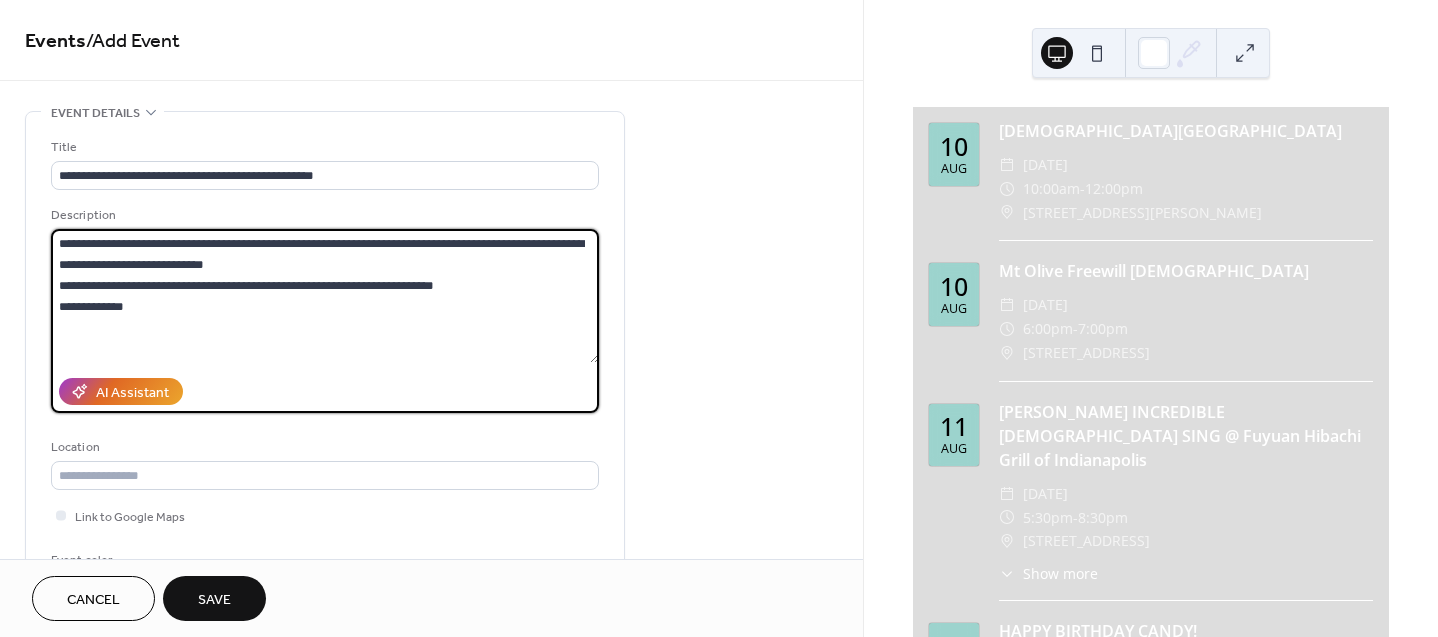 click on "**********" at bounding box center [325, 296] 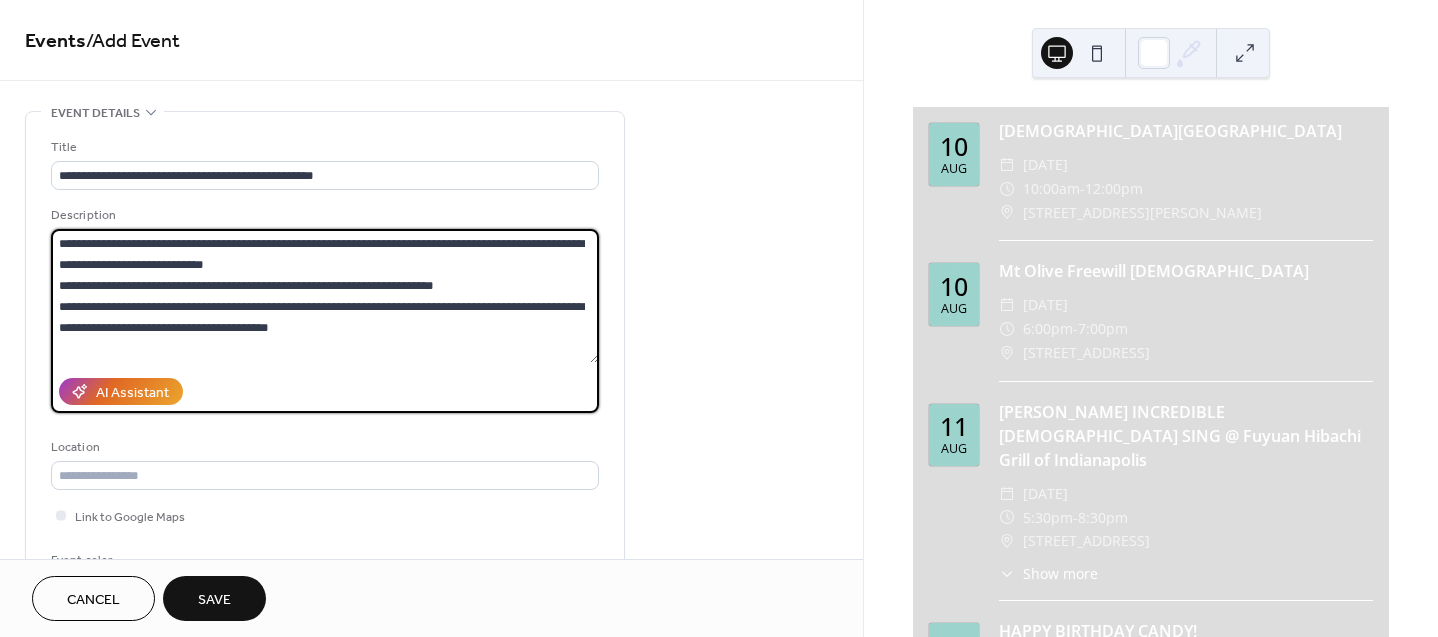 click on "**********" at bounding box center [325, 296] 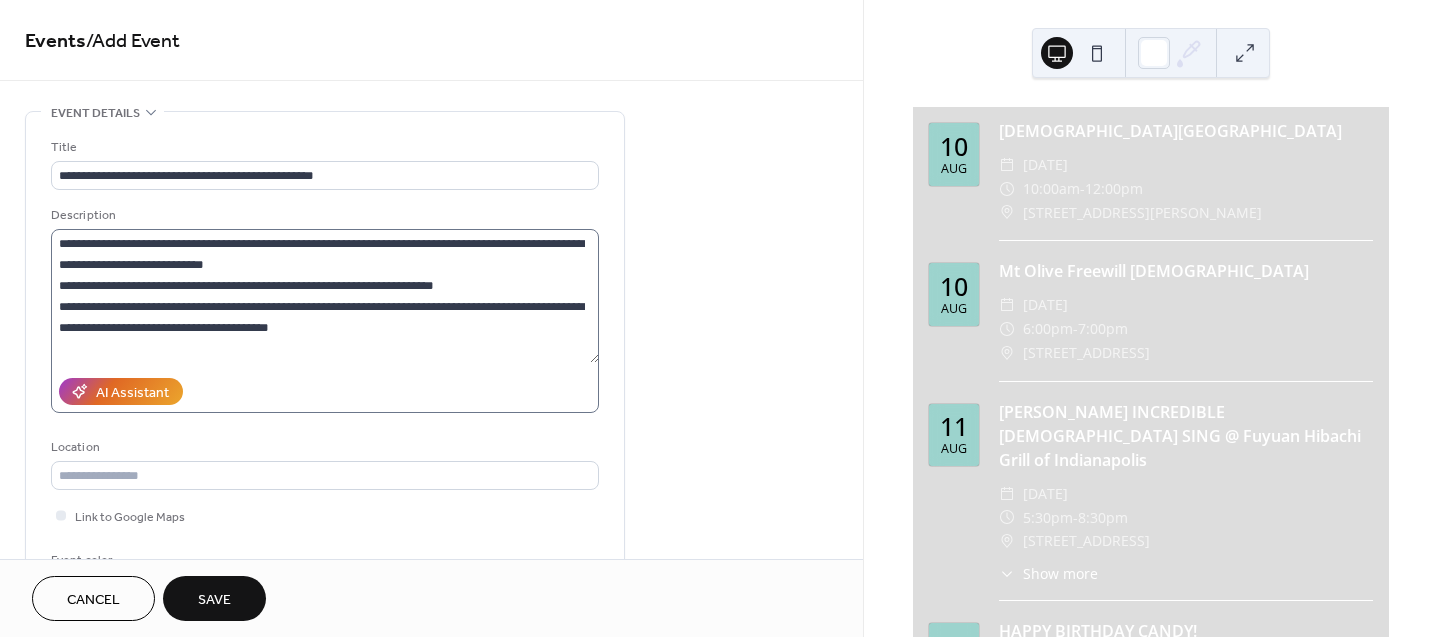 click on "**********" at bounding box center [325, 321] 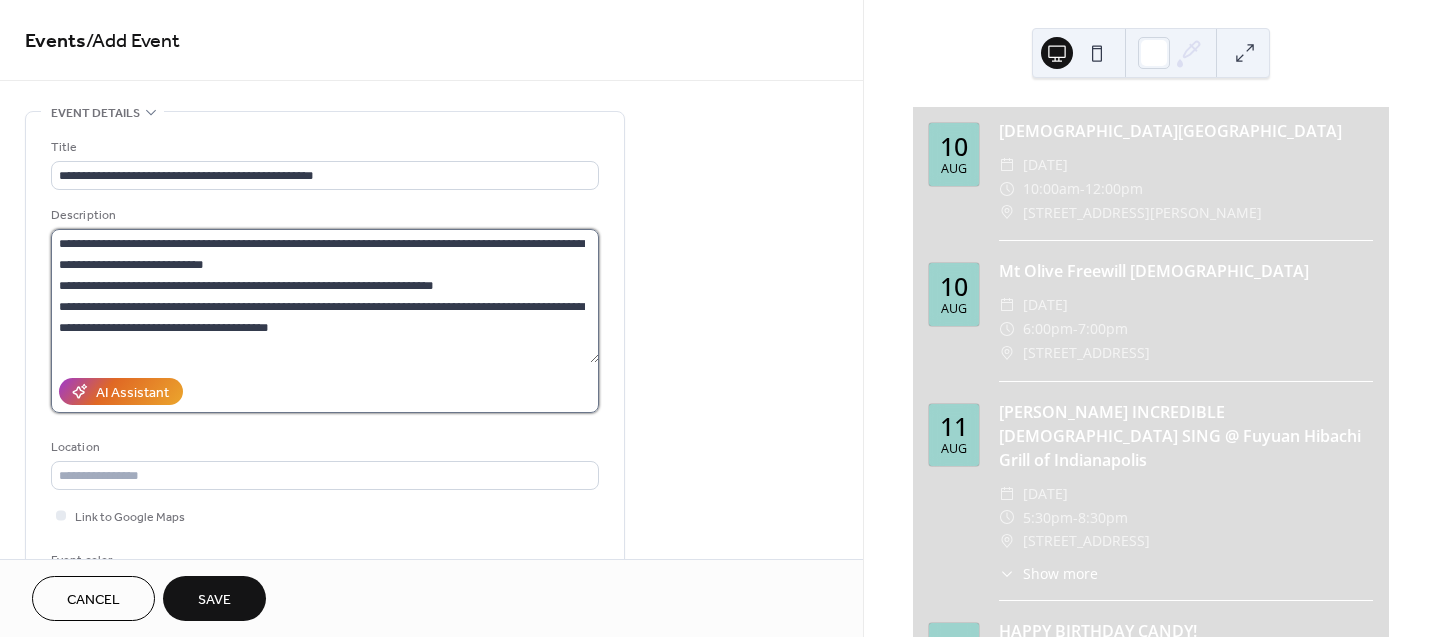 click on "**********" at bounding box center (325, 296) 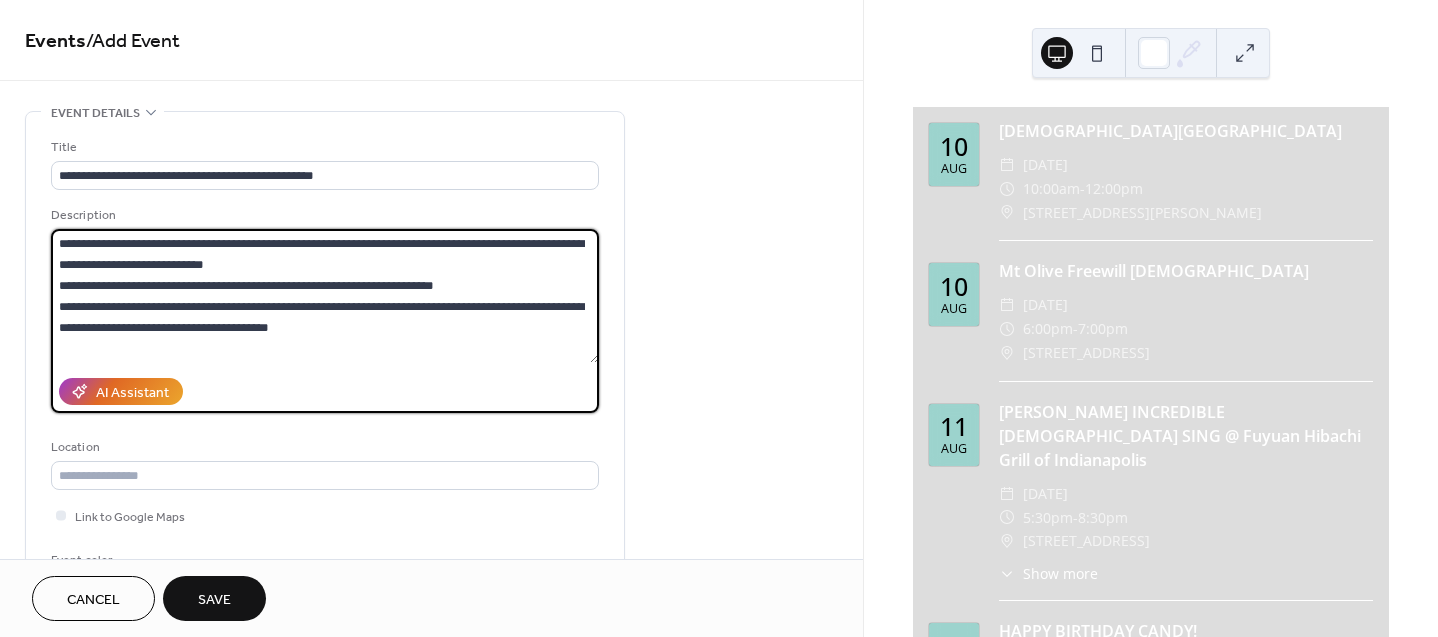 click on "**********" at bounding box center [325, 296] 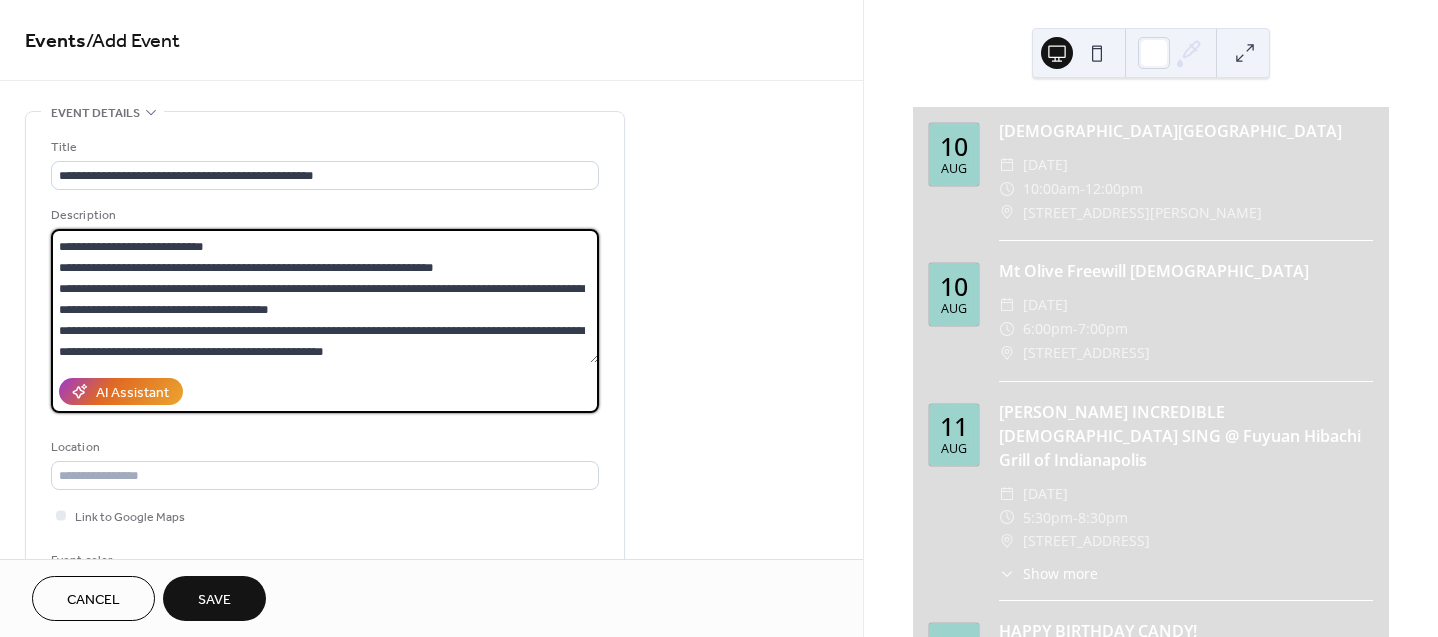 scroll, scrollTop: 39, scrollLeft: 0, axis: vertical 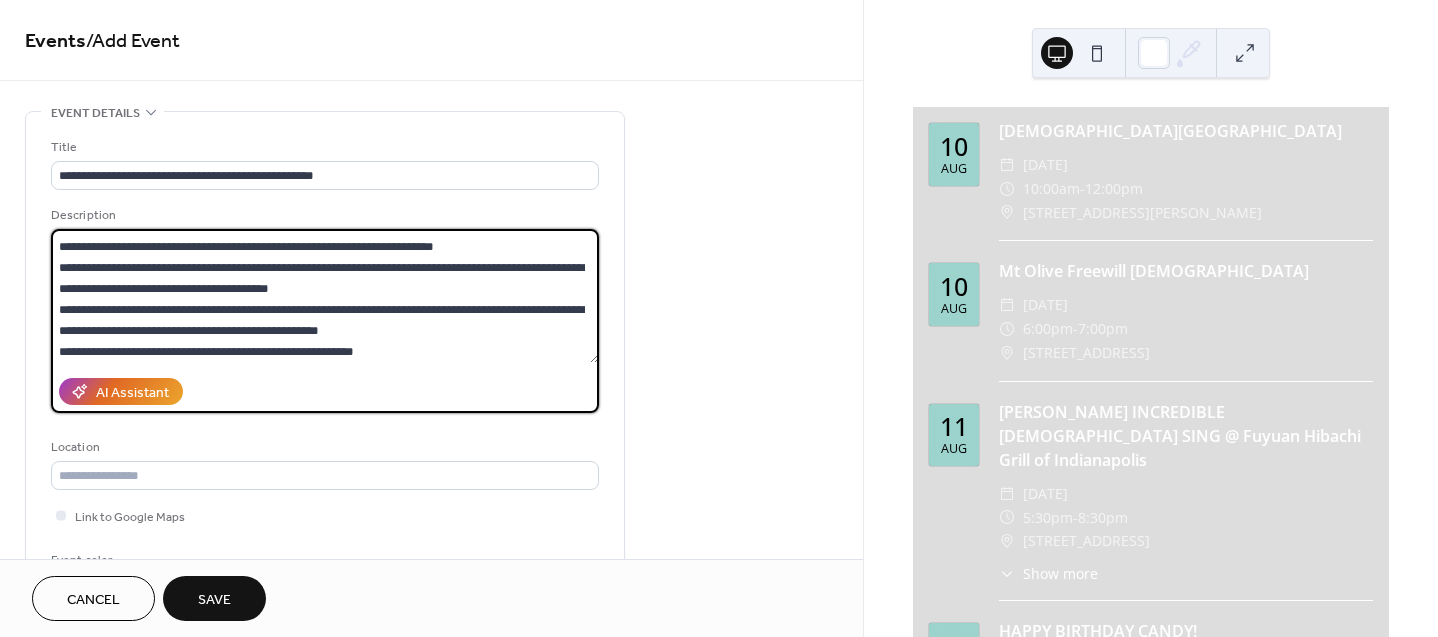 click on "**********" at bounding box center (325, 296) 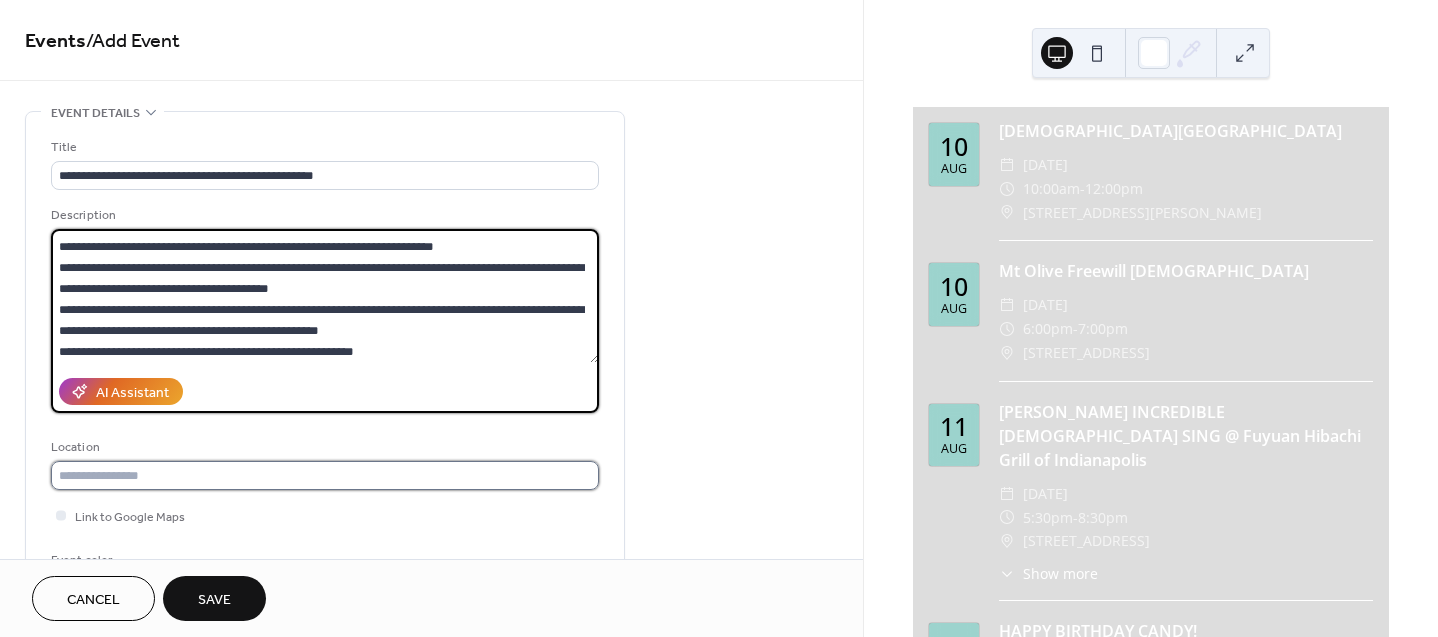 click at bounding box center [325, 475] 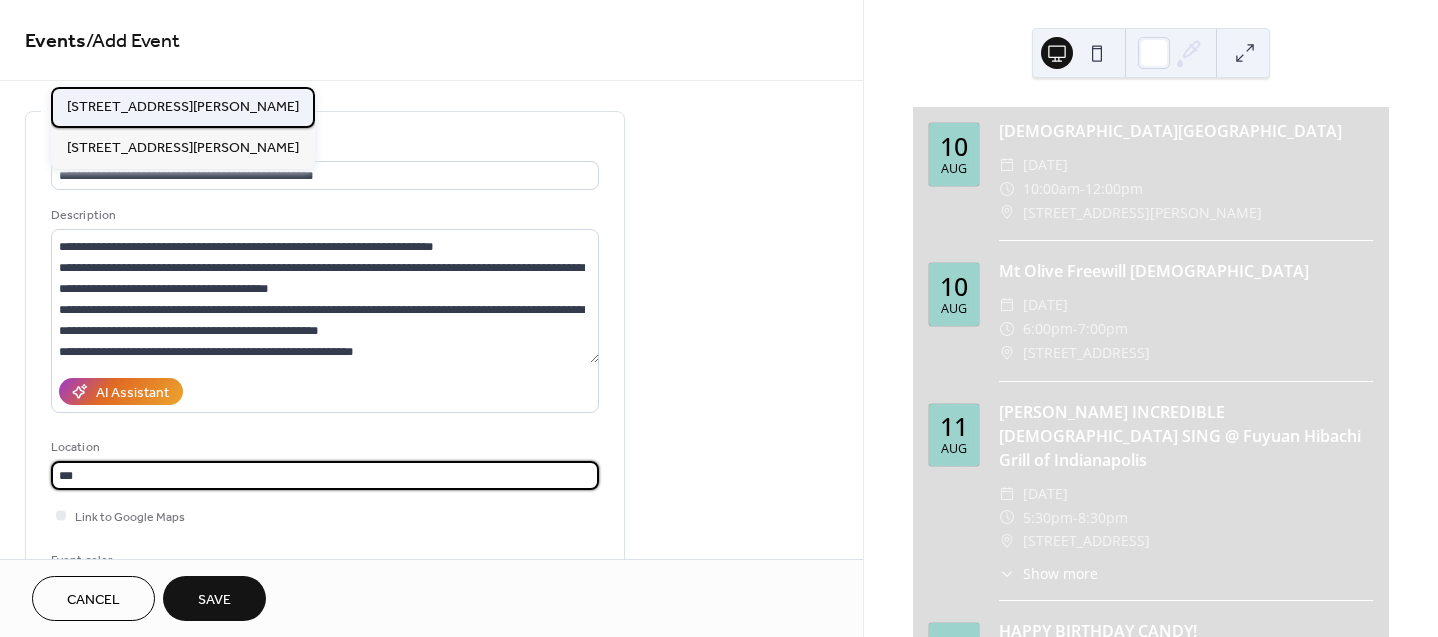 click on "[STREET_ADDRESS][PERSON_NAME]" at bounding box center [183, 107] 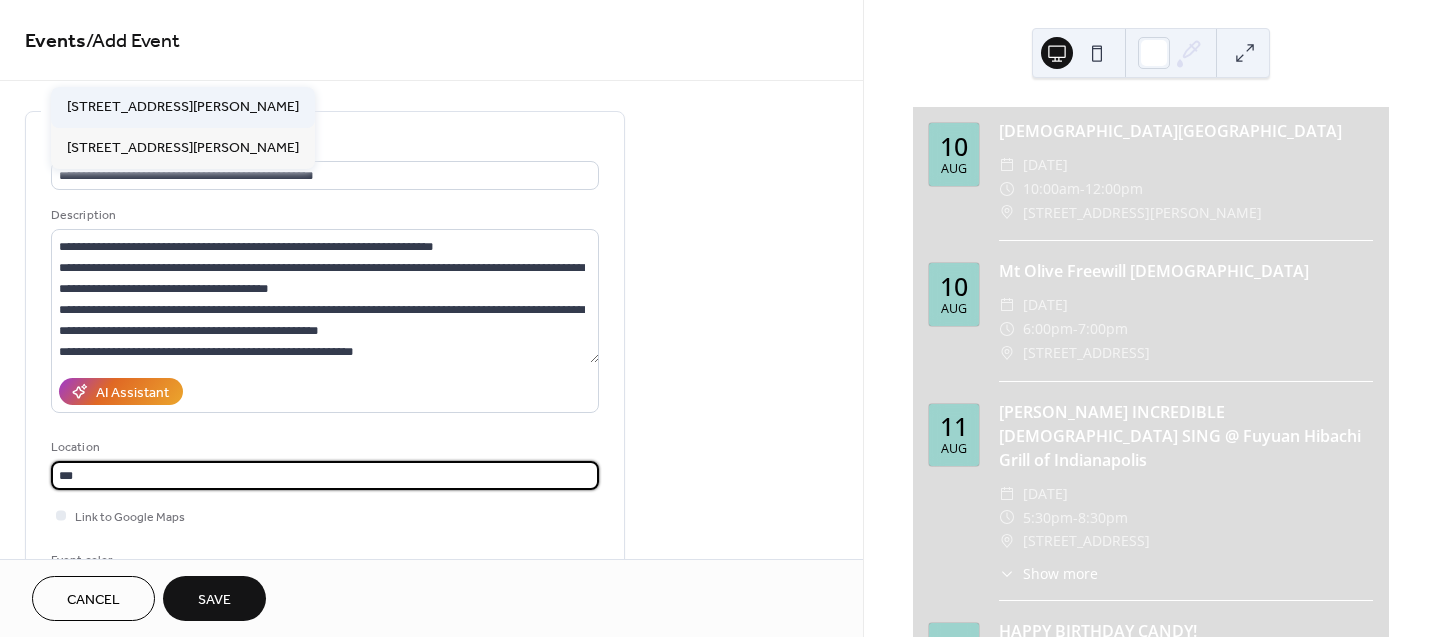 type on "**********" 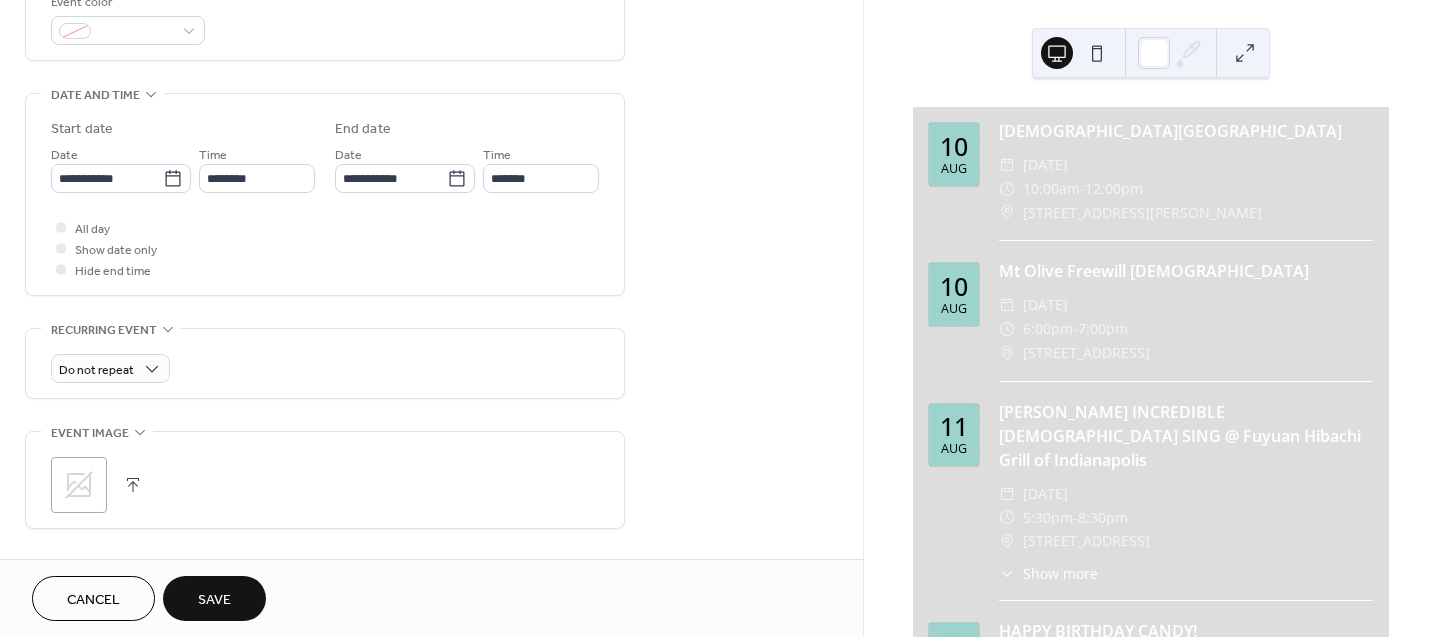 scroll, scrollTop: 569, scrollLeft: 0, axis: vertical 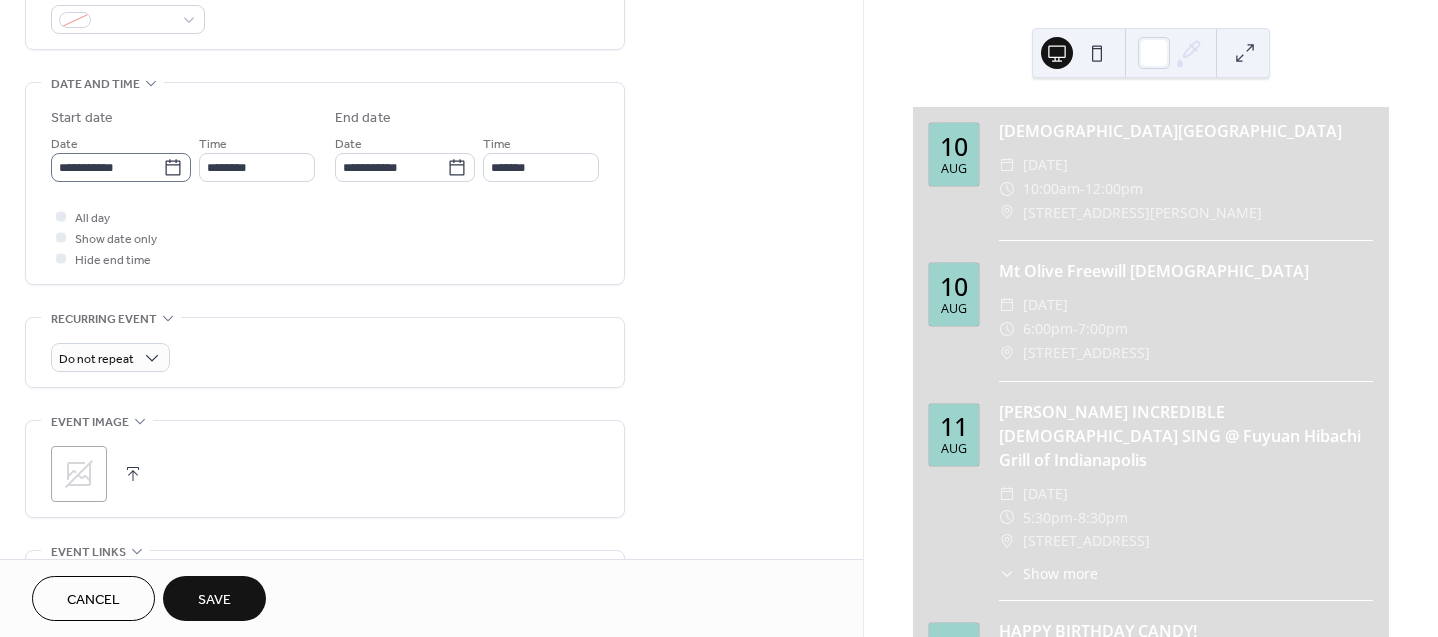 click 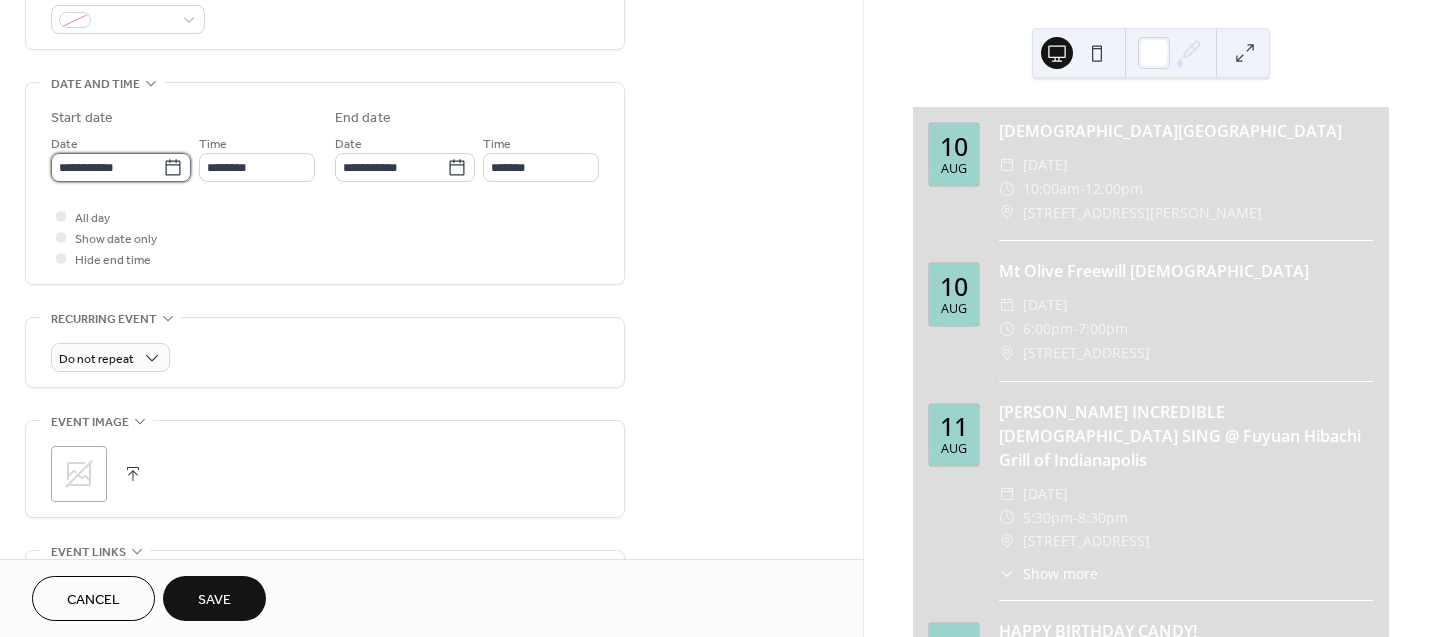 click on "**********" at bounding box center [107, 167] 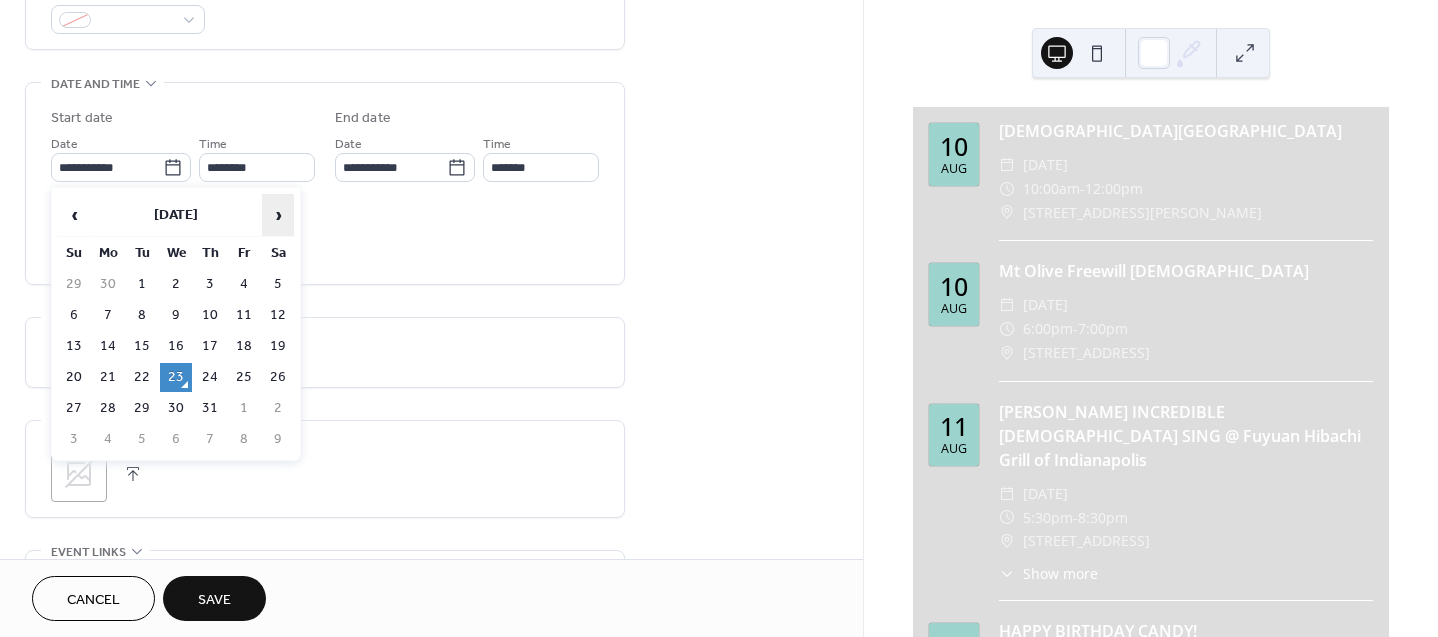 click on "›" at bounding box center (278, 215) 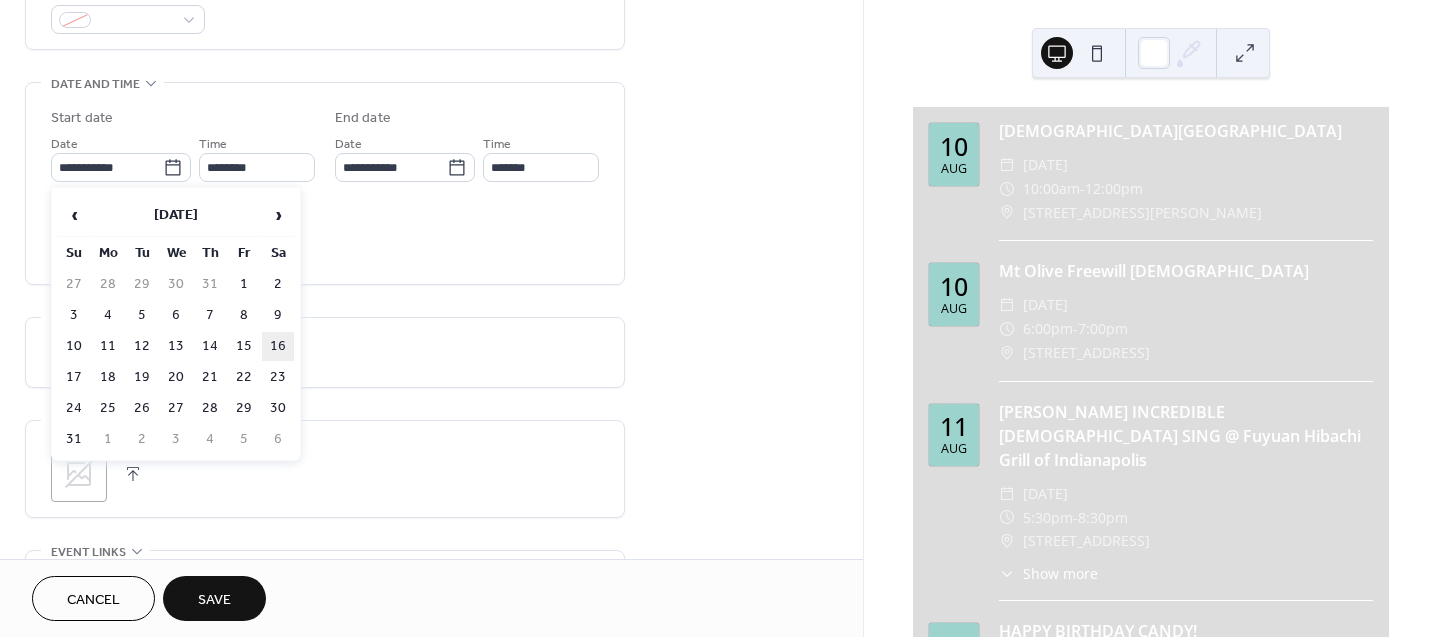 click on "16" at bounding box center [278, 346] 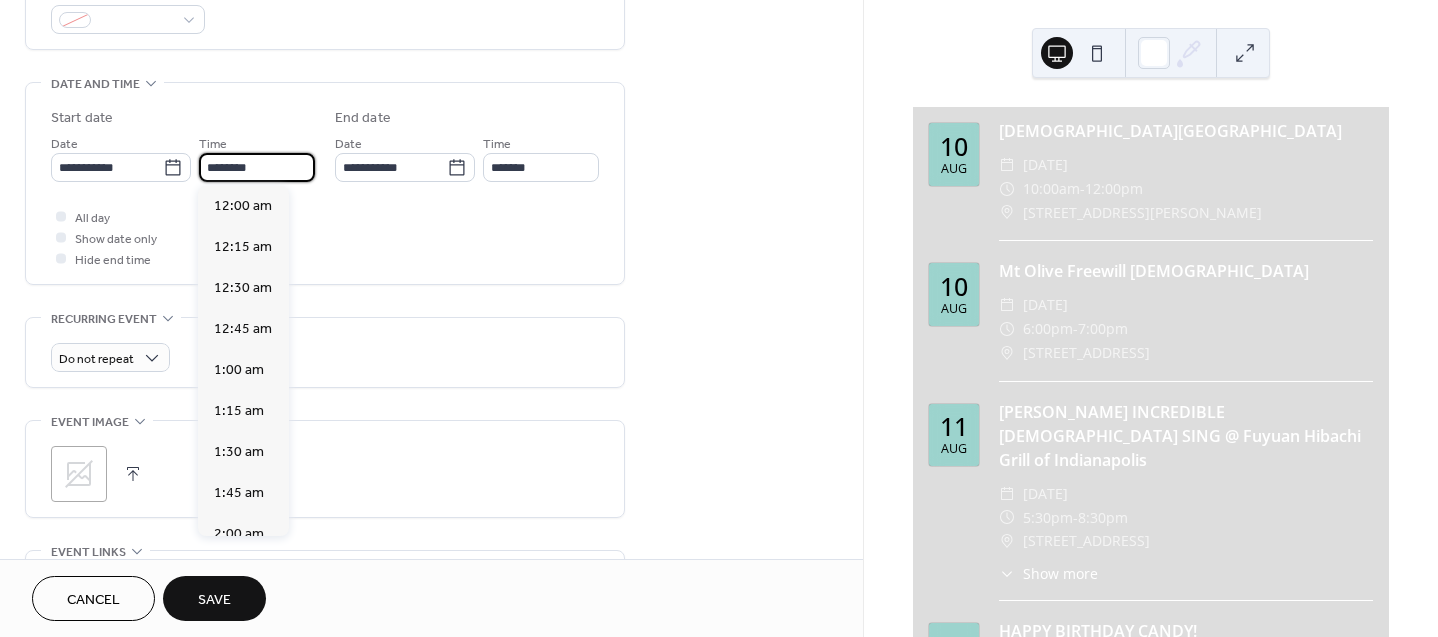 click on "********" at bounding box center [257, 167] 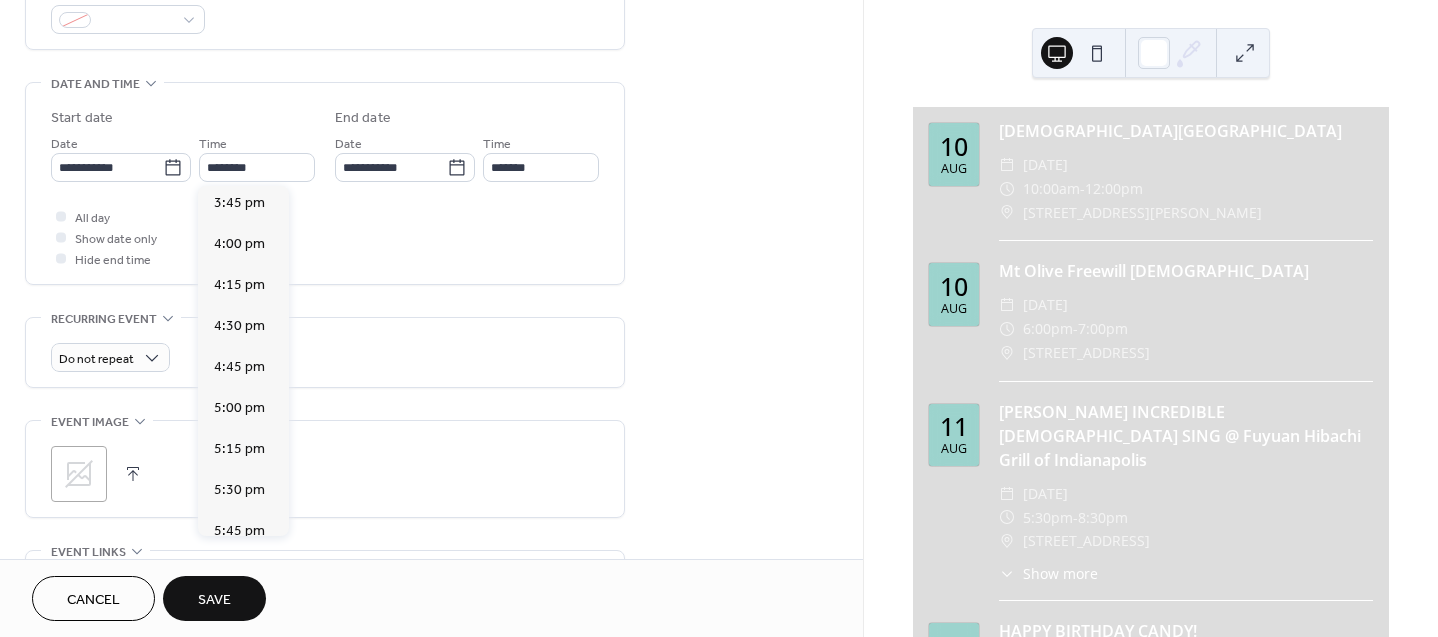 scroll, scrollTop: 2709, scrollLeft: 0, axis: vertical 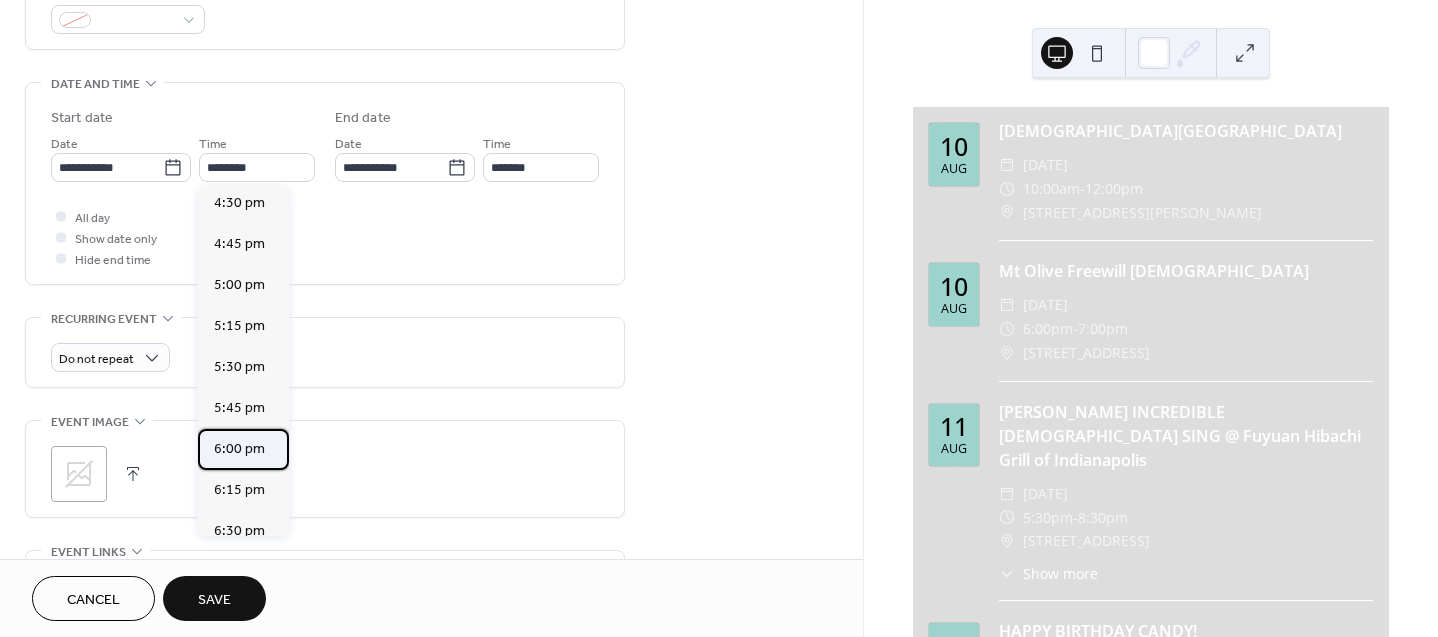 click on "6:00 pm" at bounding box center [239, 449] 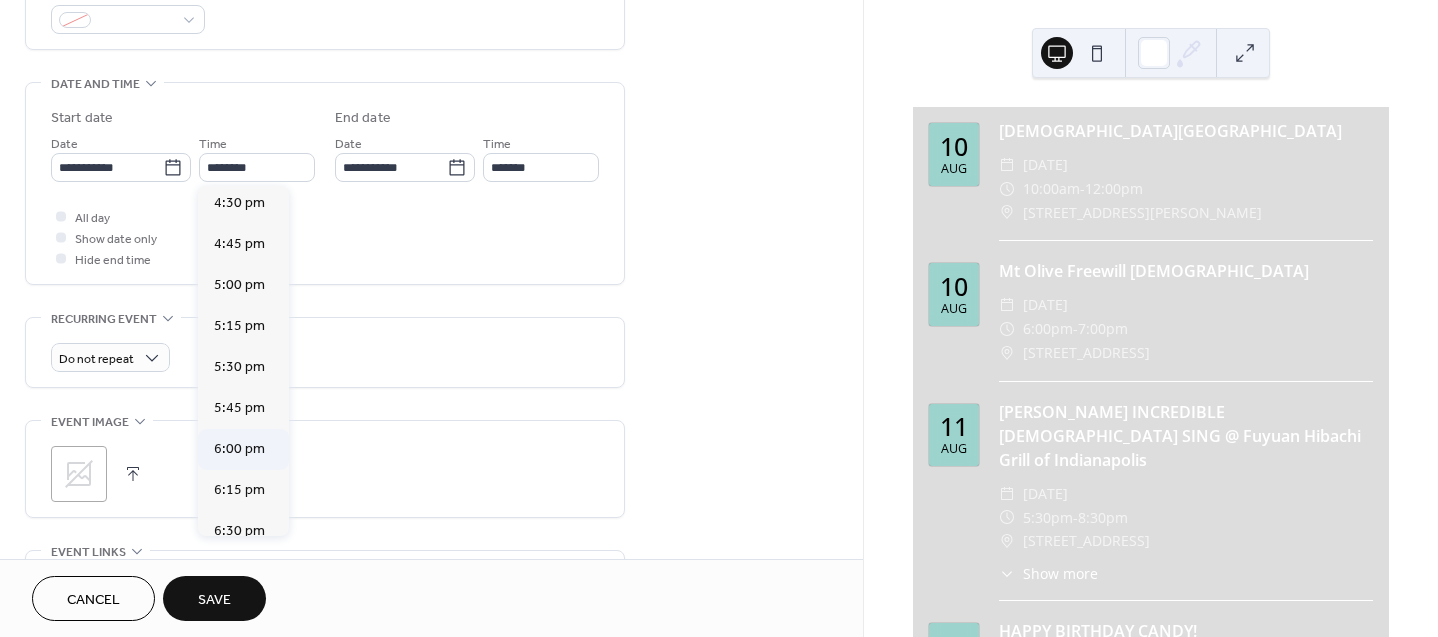 type on "*******" 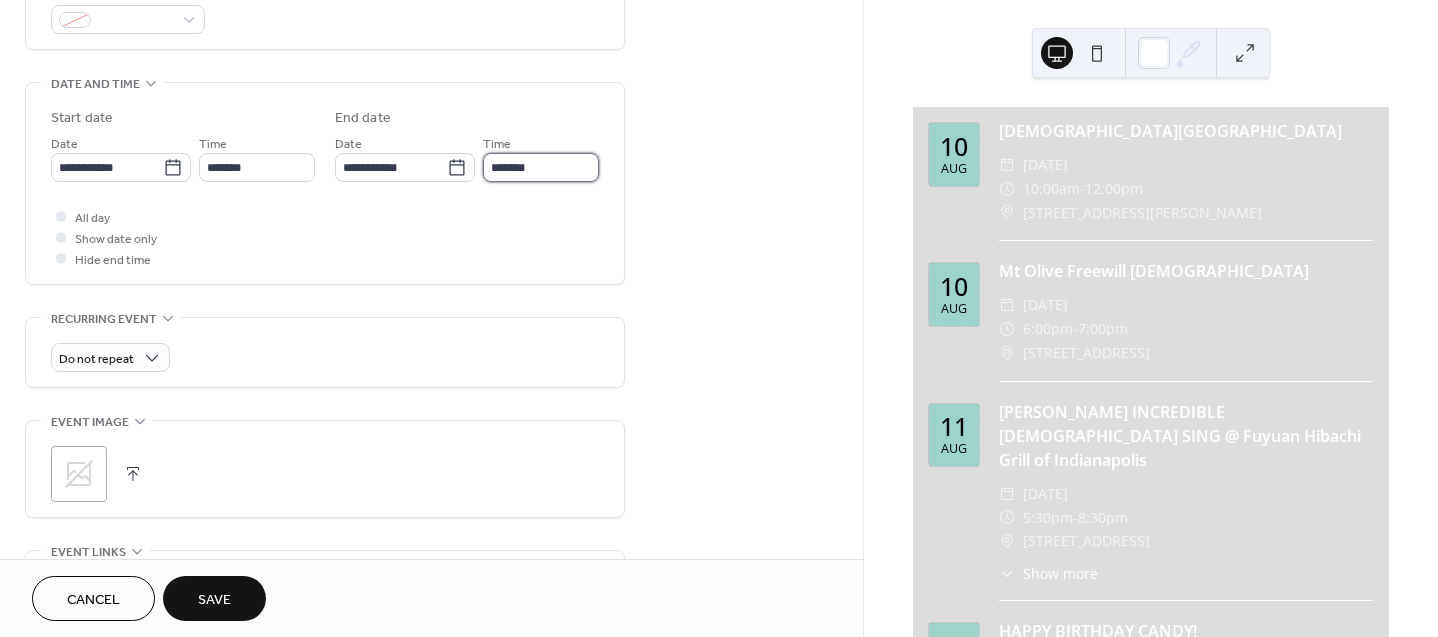 click on "*******" at bounding box center [541, 167] 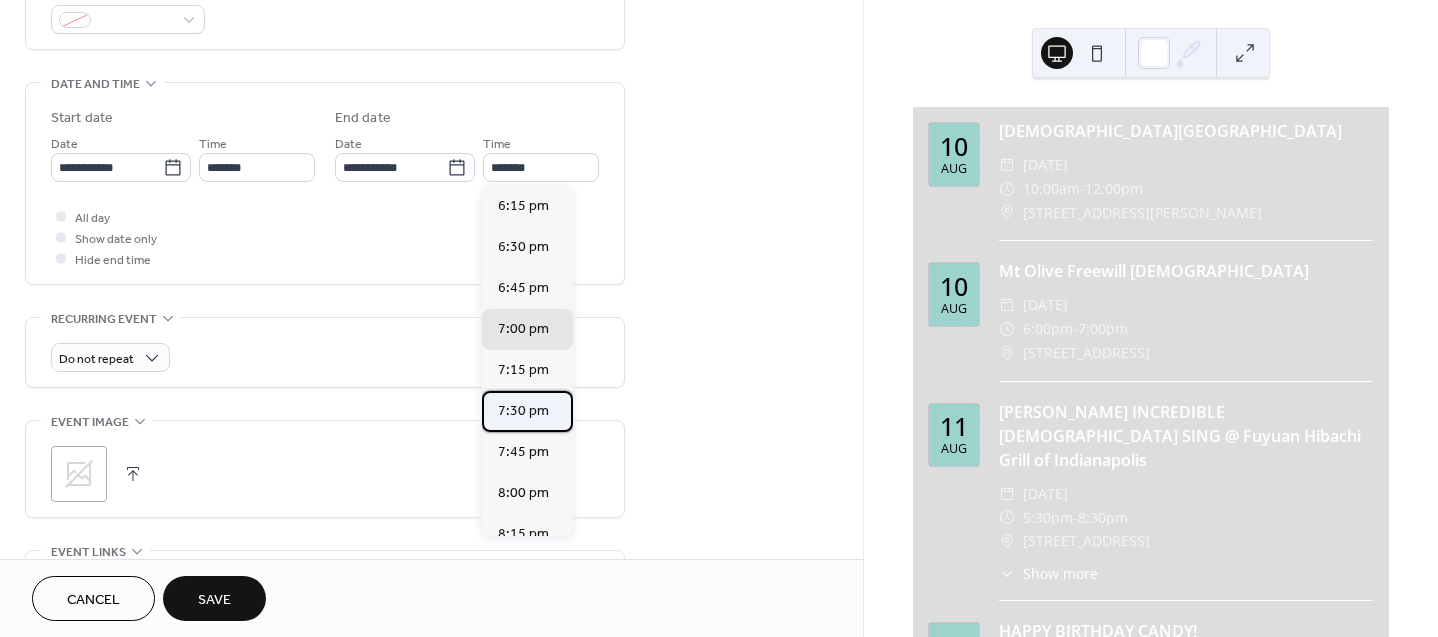 click on "7:30 pm" at bounding box center [523, 411] 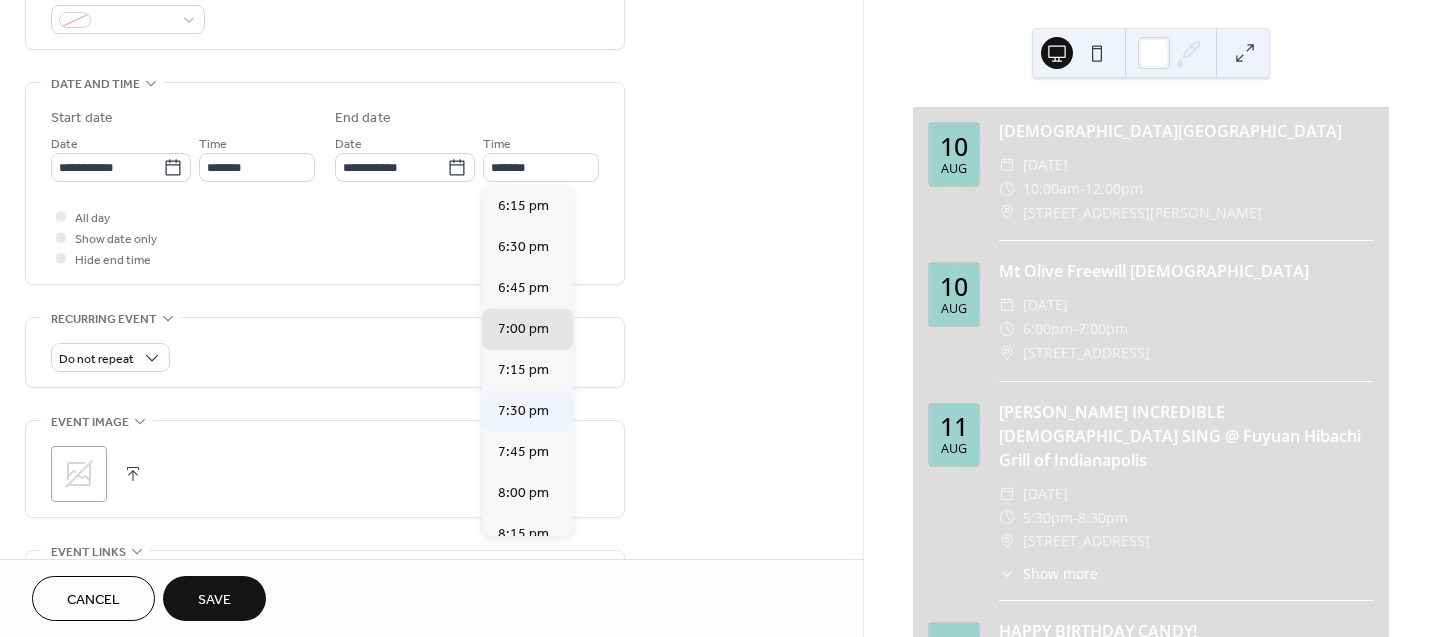type on "*******" 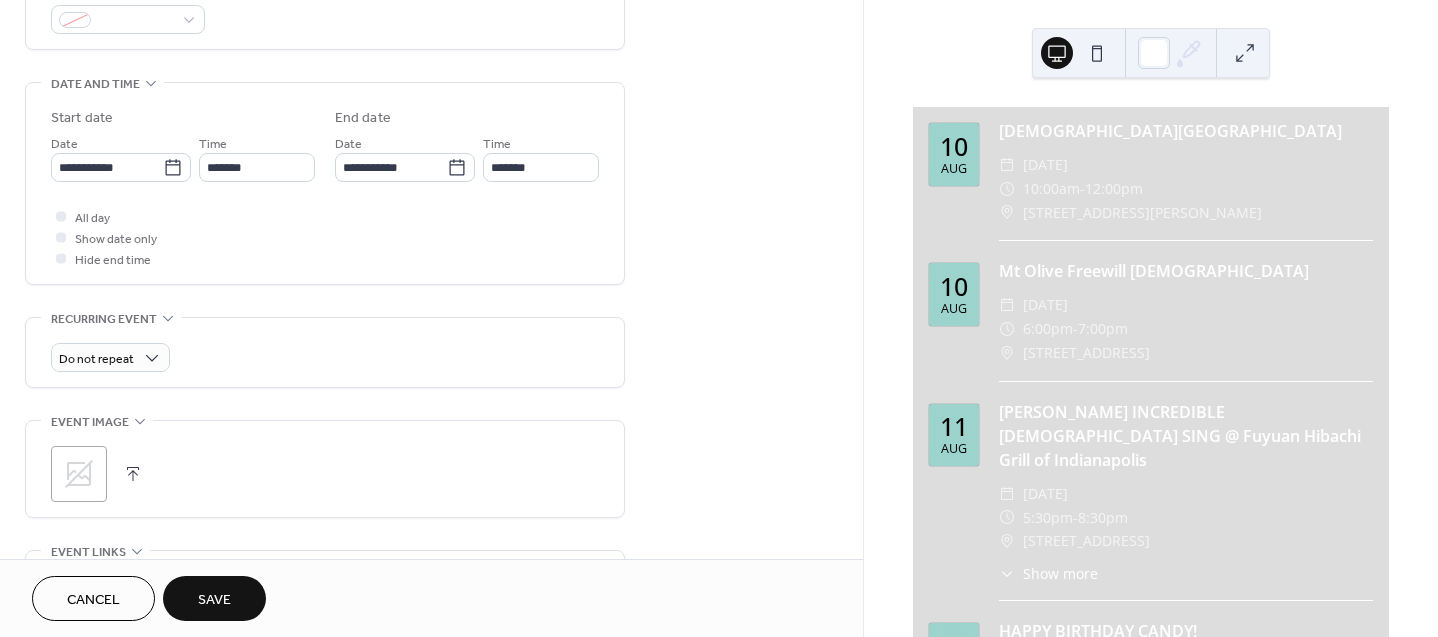 click on "Save" at bounding box center [214, 598] 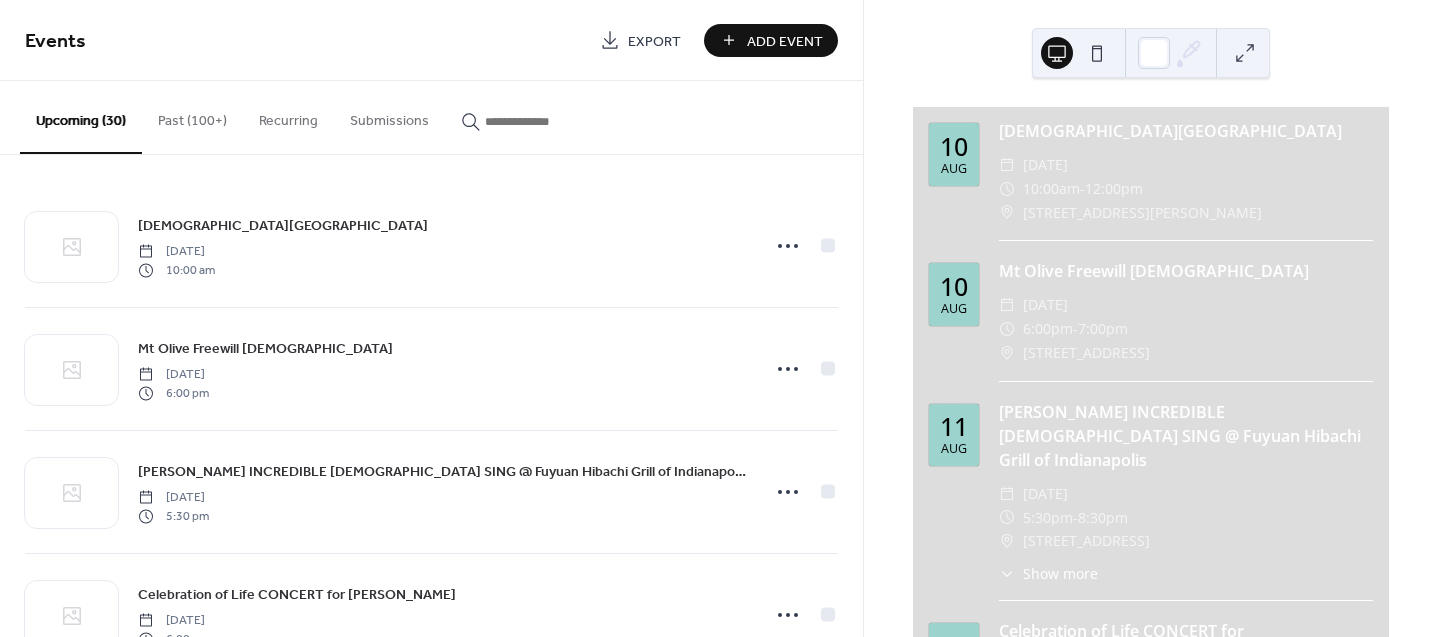 click on "Add Event" at bounding box center [771, 40] 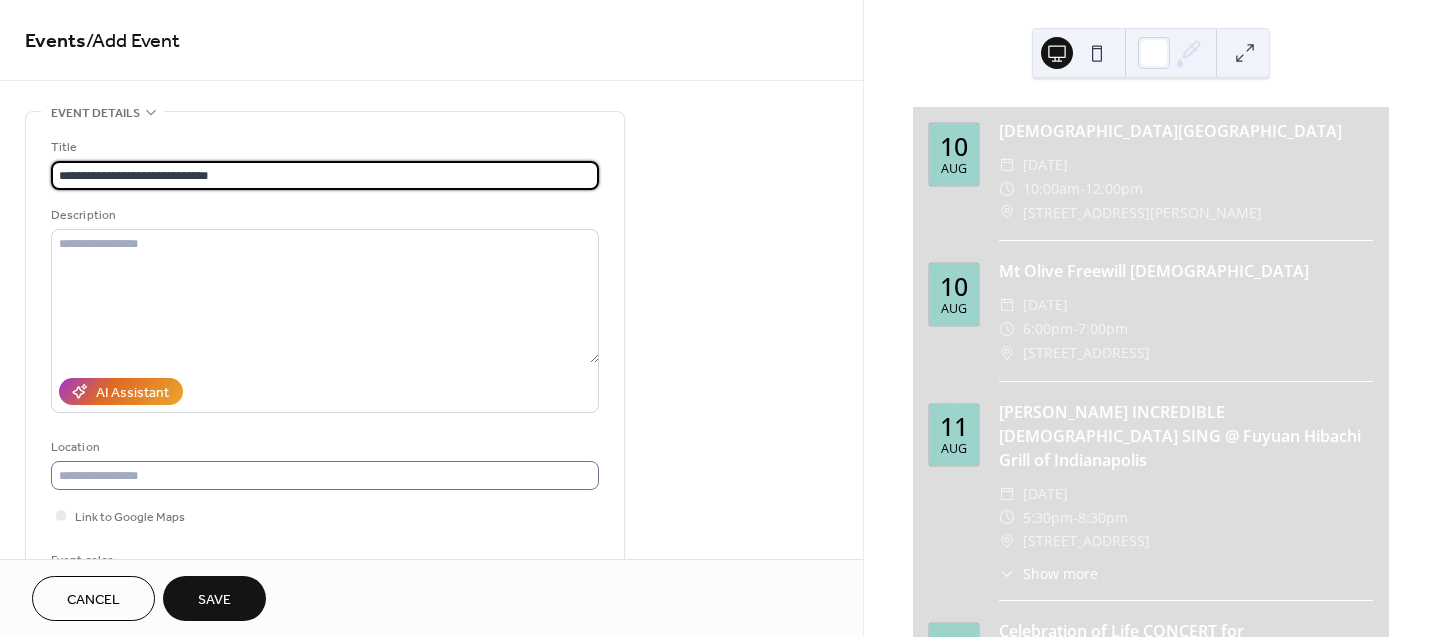 type on "**********" 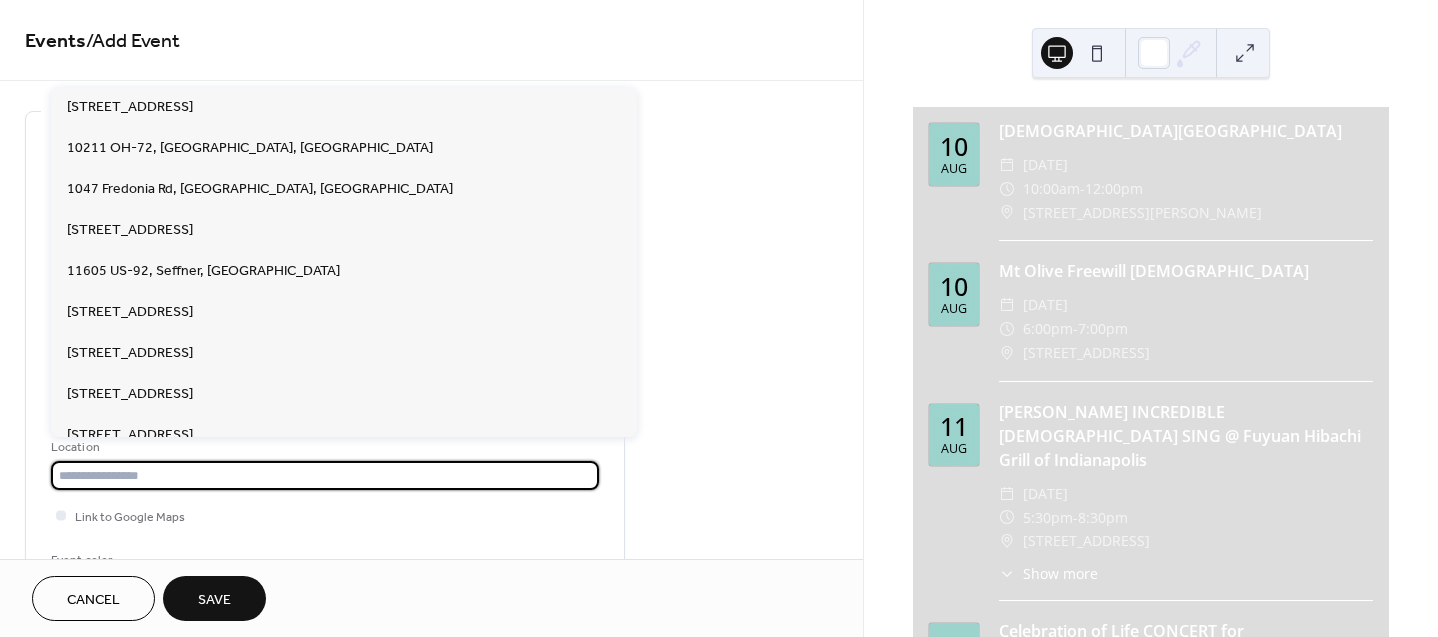 click at bounding box center [325, 475] 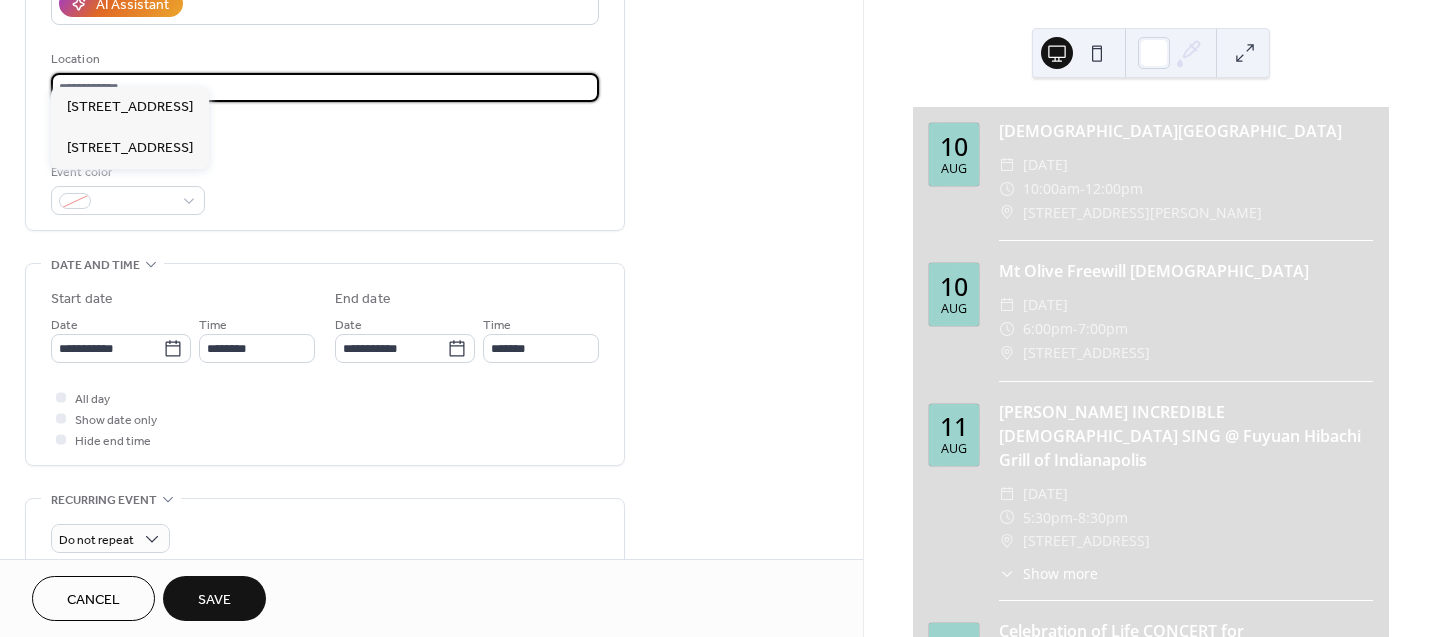 scroll, scrollTop: 390, scrollLeft: 0, axis: vertical 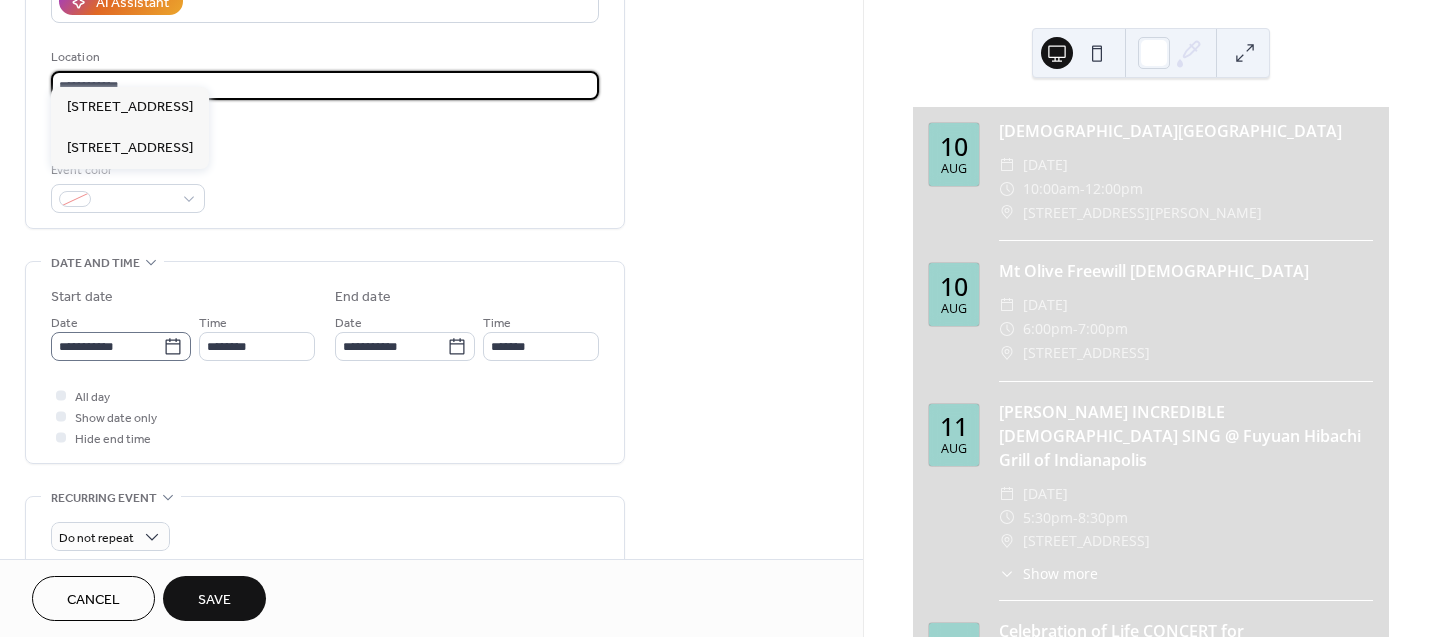 type on "**********" 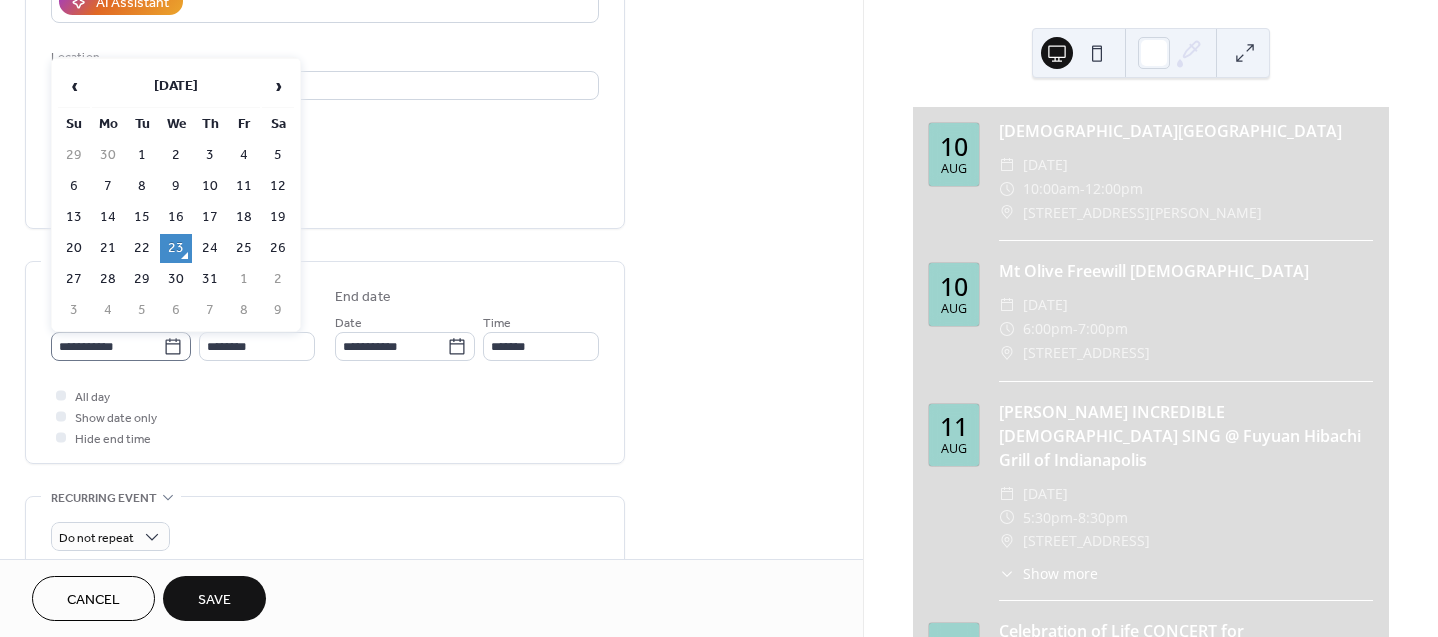 click 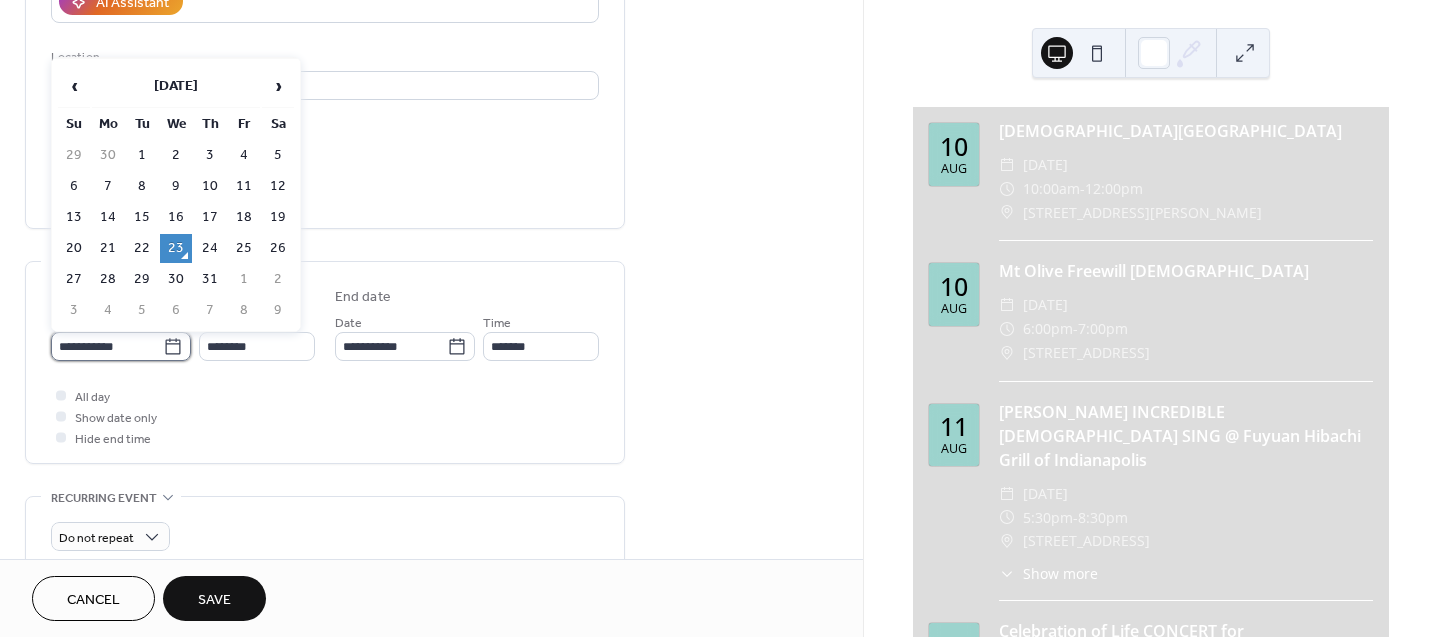 click on "**********" at bounding box center [107, 346] 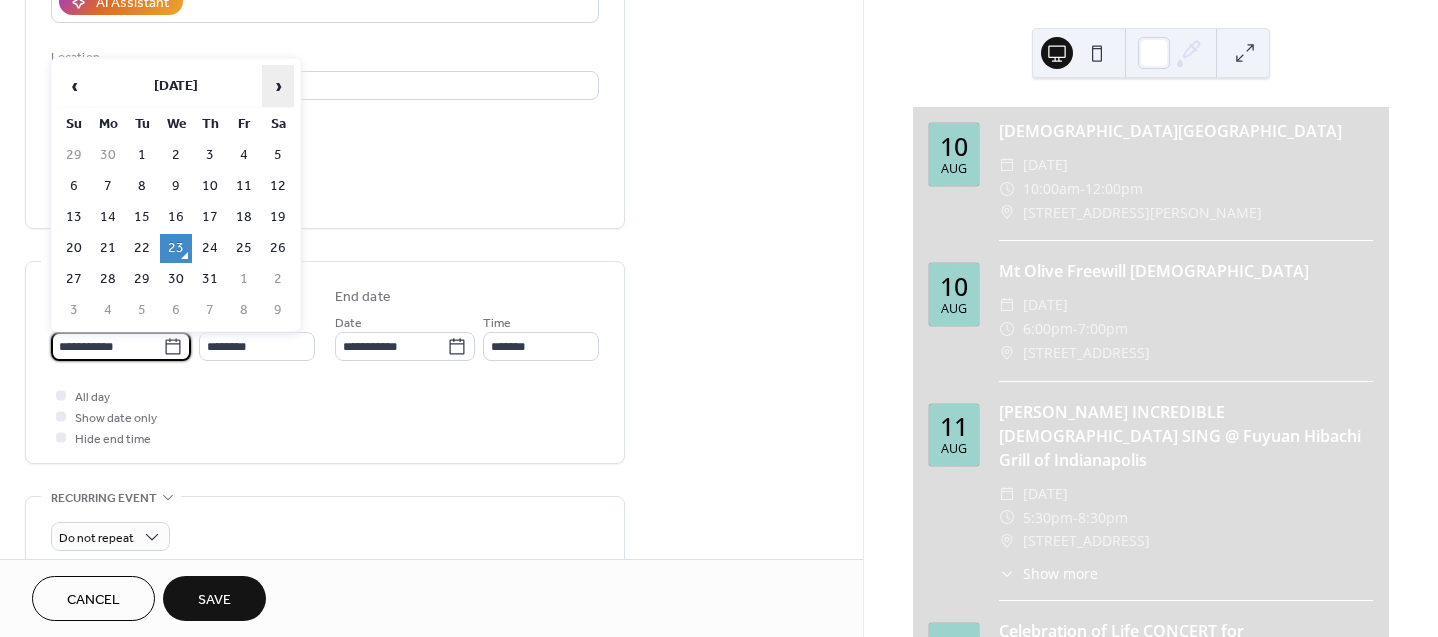 click on "›" at bounding box center (278, 86) 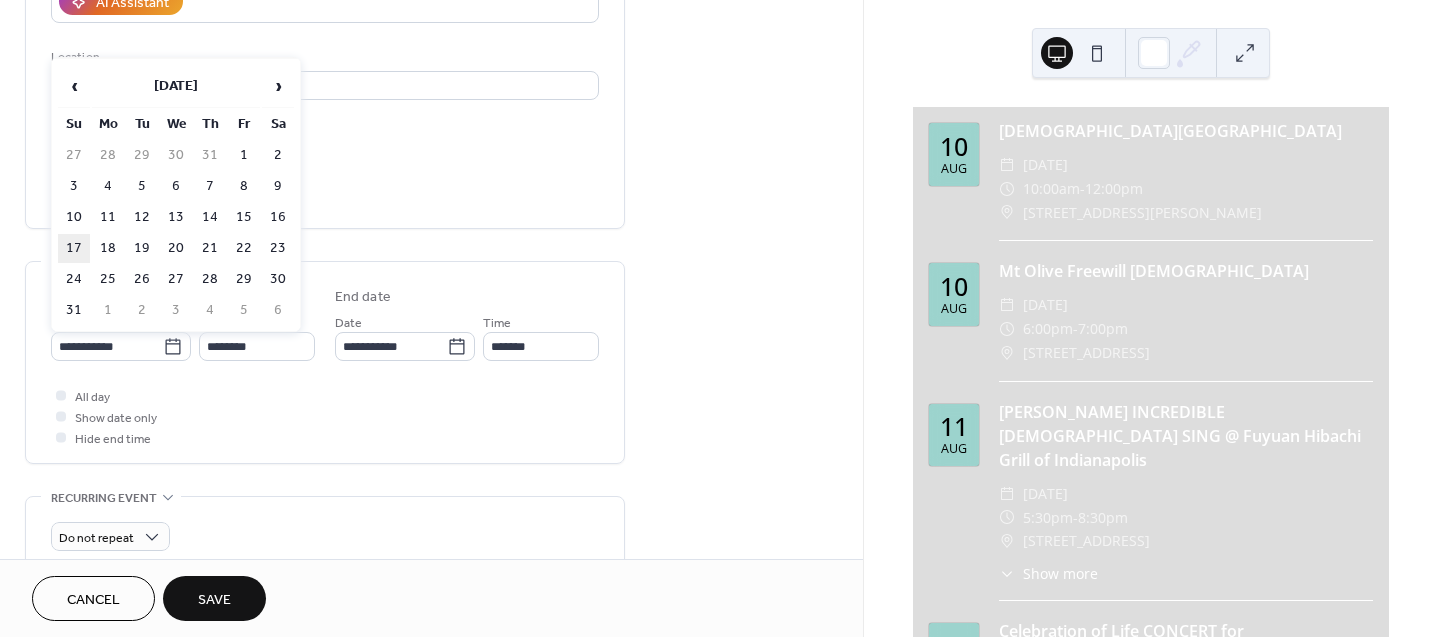 click on "17" at bounding box center [74, 248] 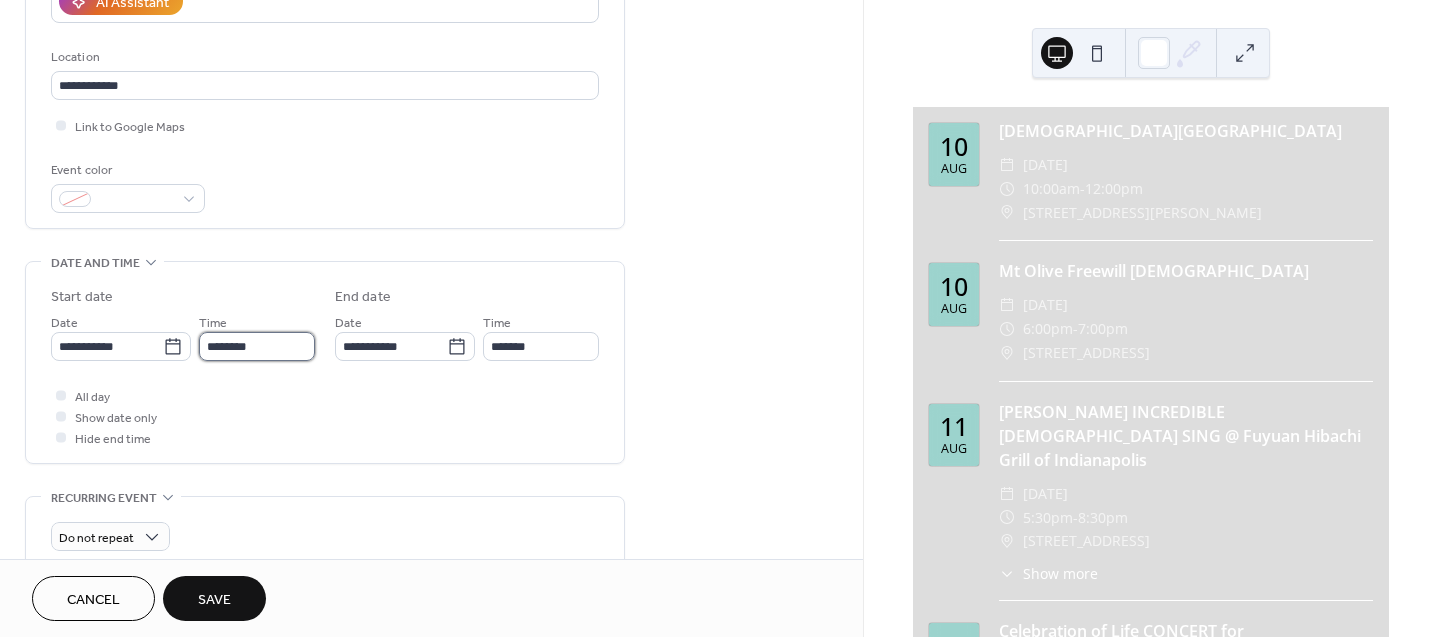 click on "********" at bounding box center [257, 346] 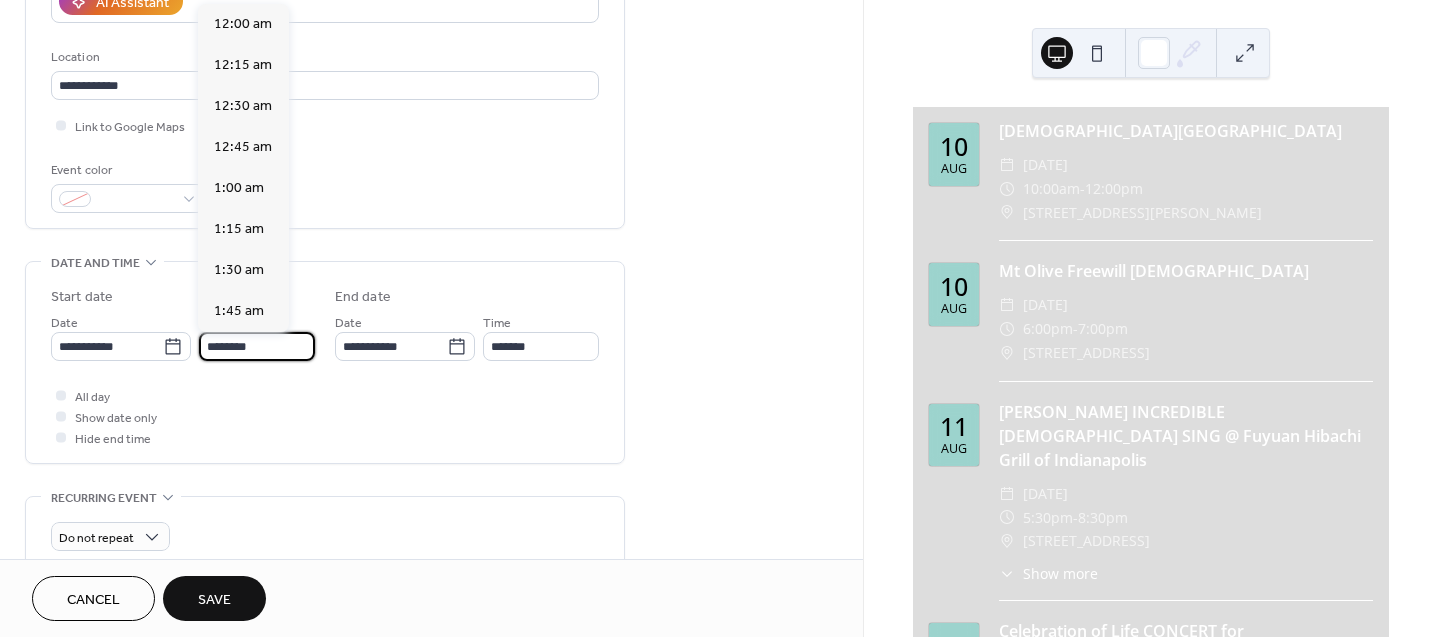 scroll, scrollTop: 1968, scrollLeft: 0, axis: vertical 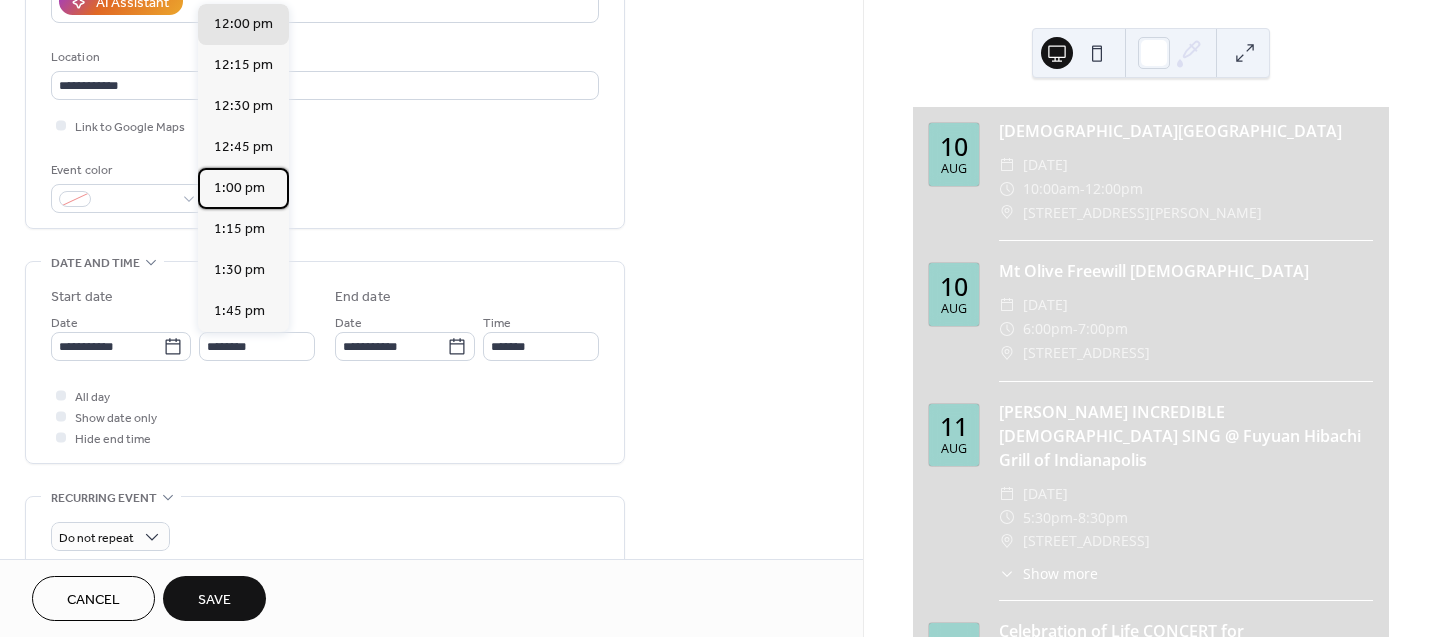 click on "12:00 am 12:15 am 12:30 am 12:45 am 1:00 am 1:15 am 1:30 am 1:45 am 2:00 am 2:15 am 2:30 am 2:45 am 3:00 am 3:15 am 3:30 am 3:45 am 4:00 am 4:15 am 4:30 am 4:45 am 5:00 am 5:15 am 5:30 am 5:45 am 6:00 am 6:15 am 6:30 am 6:45 am 7:00 am 7:15 am 7:30 am 7:45 am 8:00 am 8:15 am 8:30 am 8:45 am 9:00 am 9:15 am 9:30 am 9:45 am 10:00 am 10:15 am 10:30 am 10:45 am 11:00 am 11:15 am 11:30 am 11:45 am 12:00 pm 12:15 pm 12:30 pm 12:45 pm 1:00 pm 1:15 pm 1:30 pm 1:45 pm 2:00 pm 2:15 pm 2:30 pm 2:45 pm 3:00 pm 3:15 pm 3:30 pm 3:45 pm 4:00 pm 4:15 pm 4:30 pm 4:45 pm 5:00 pm 5:15 pm 5:30 pm 5:45 pm 6:00 pm 6:15 pm 6:30 pm 6:45 pm 7:00 pm 7:15 pm 7:30 pm 7:45 pm 8:00 pm 8:15 pm 8:30 pm 8:45 pm 9:00 pm 9:15 pm 9:30 pm 9:45 pm 10:00 pm 10:15 pm 10:30 pm 10:45 pm 11:00 pm 11:15 pm 11:30 pm 11:45 pm" at bounding box center [243, 168] 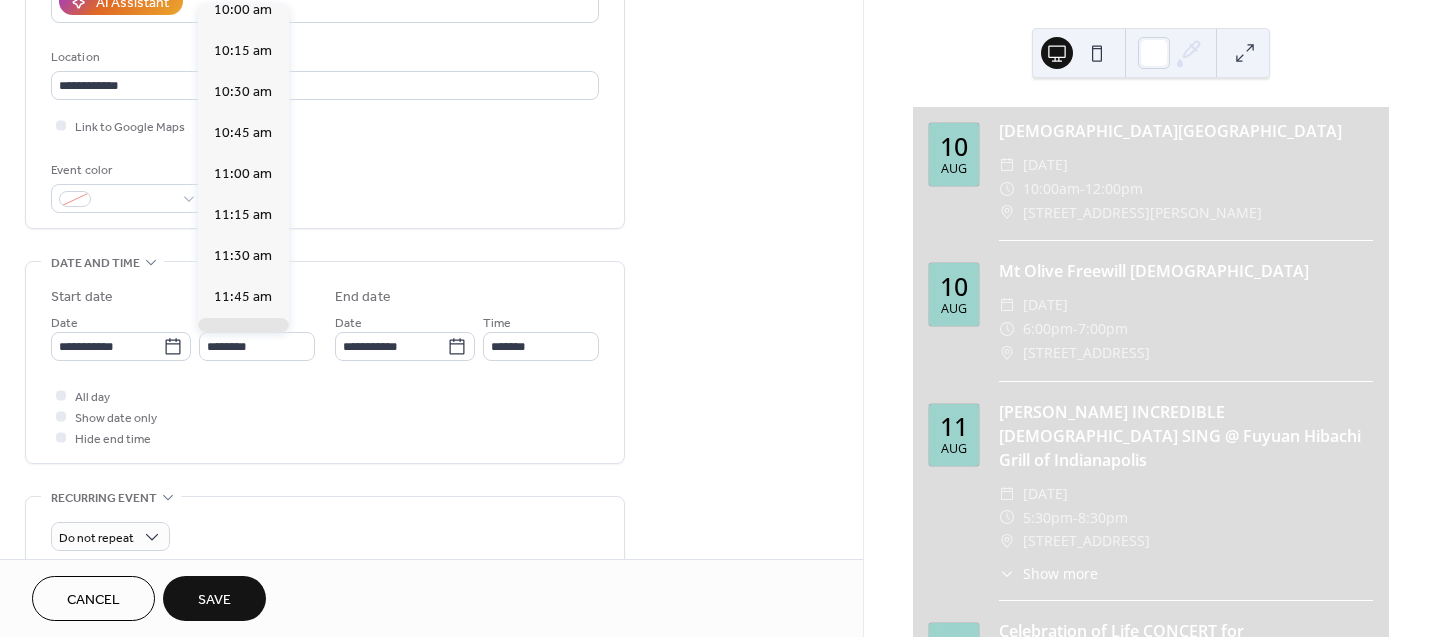 scroll, scrollTop: 1594, scrollLeft: 0, axis: vertical 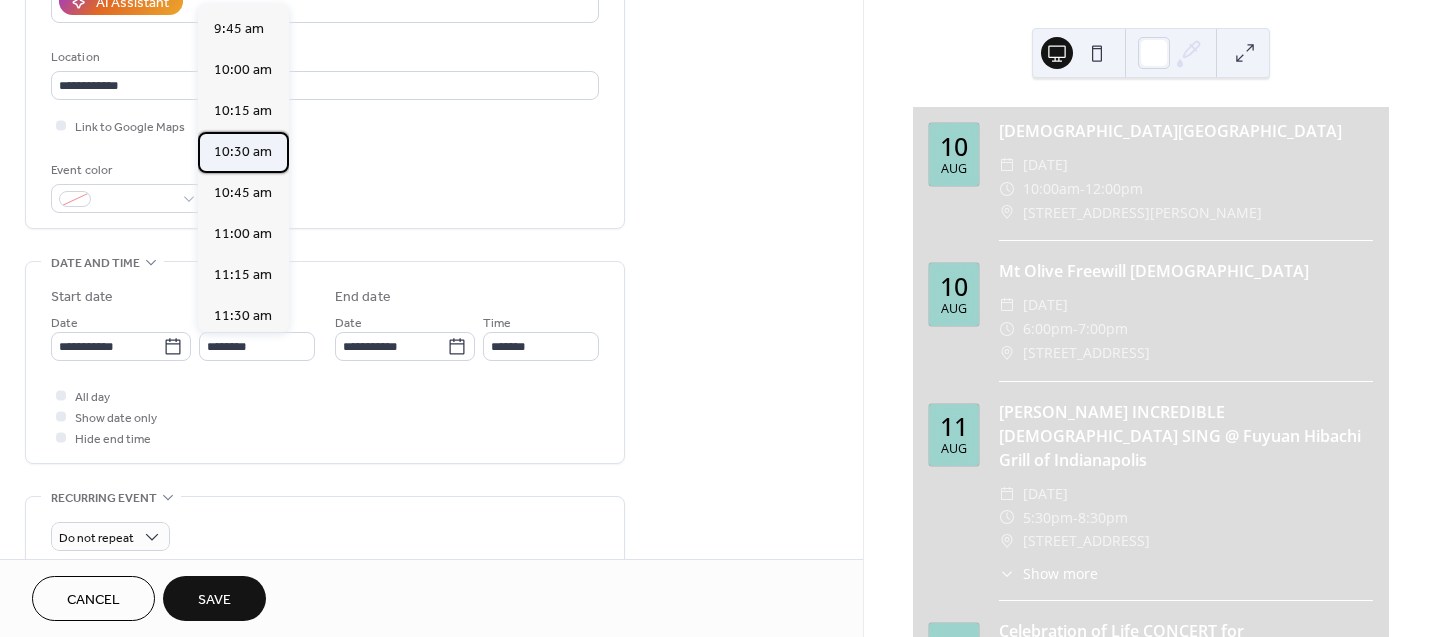 click on "10:30 am" at bounding box center (243, 152) 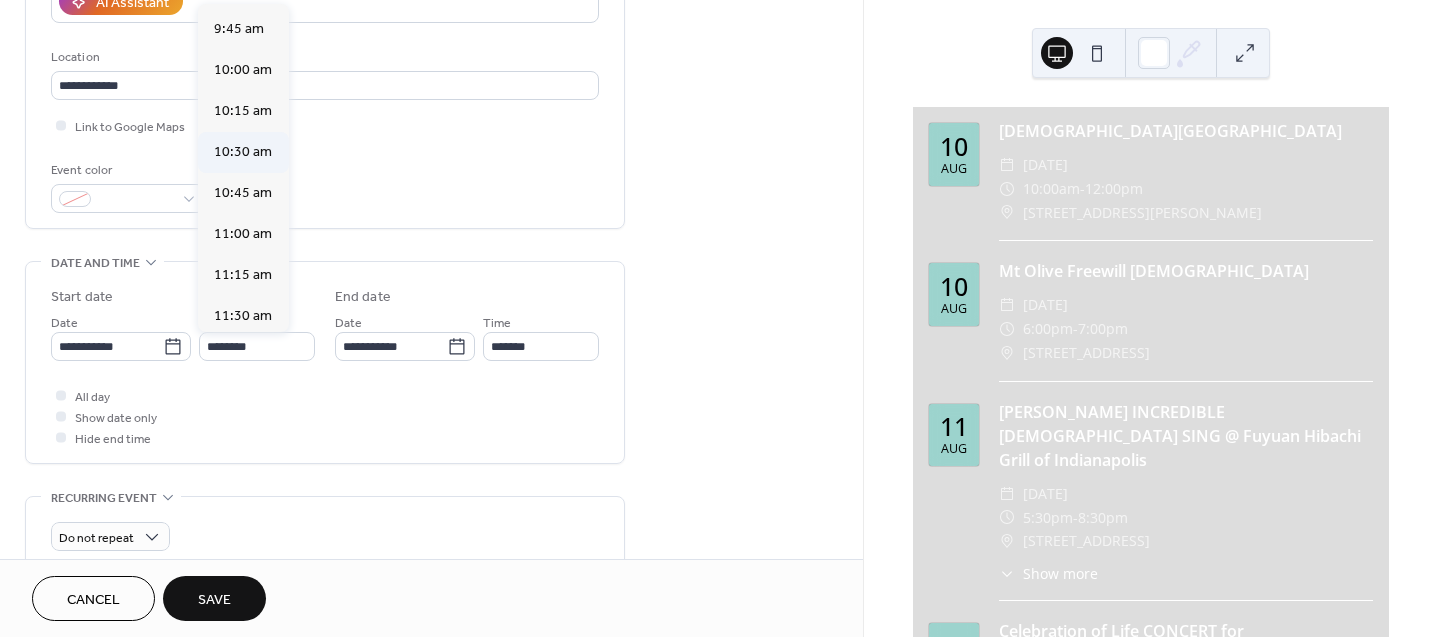 type on "********" 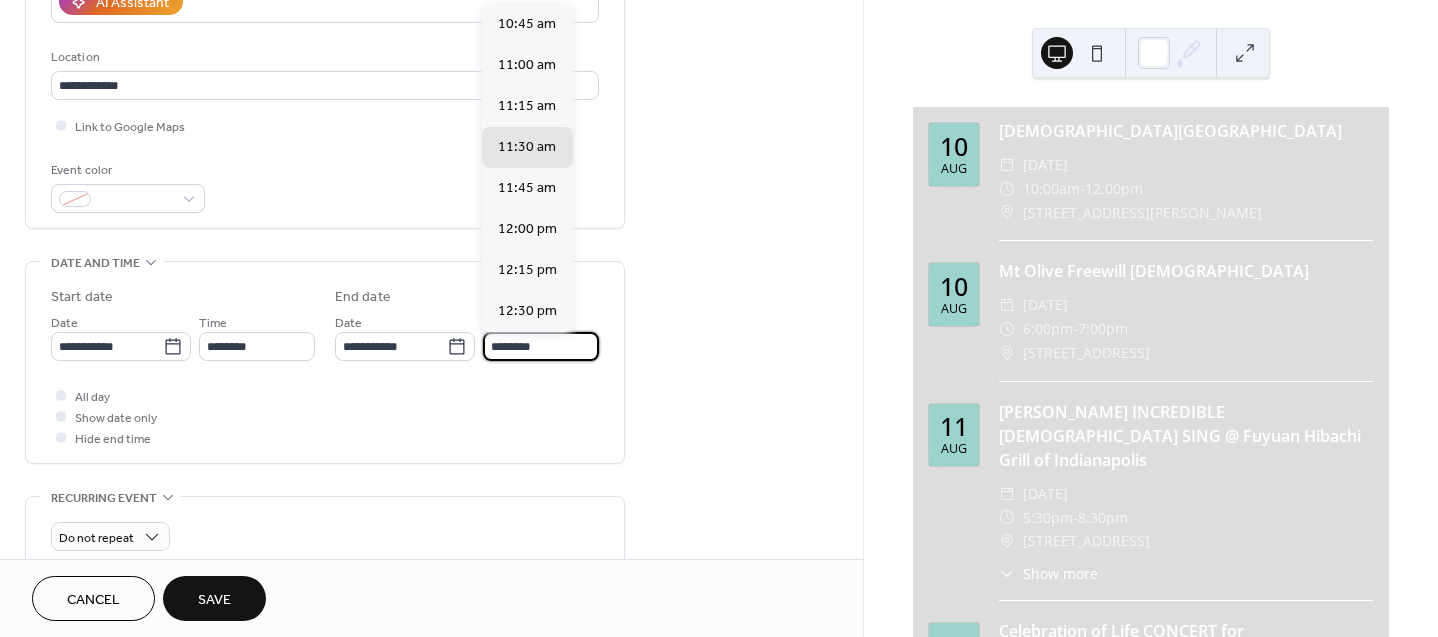 click on "********" at bounding box center (541, 346) 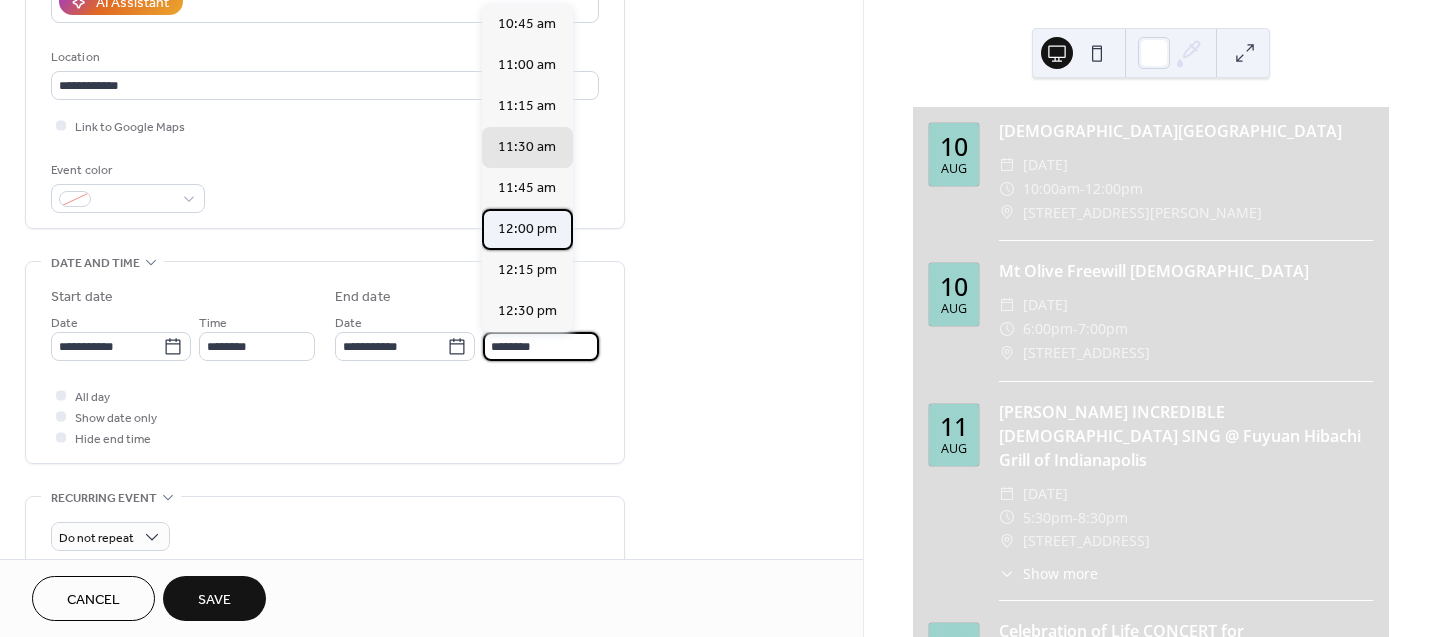 click on "12:00 pm" at bounding box center [527, 229] 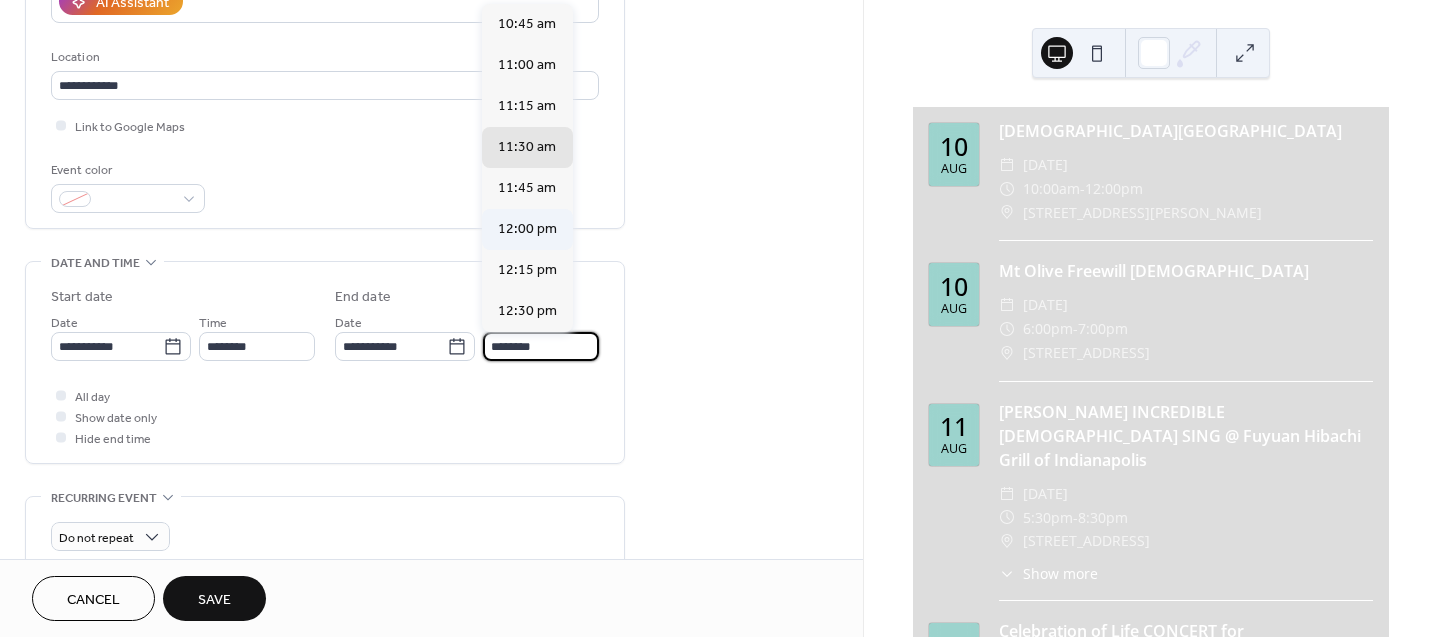 type on "********" 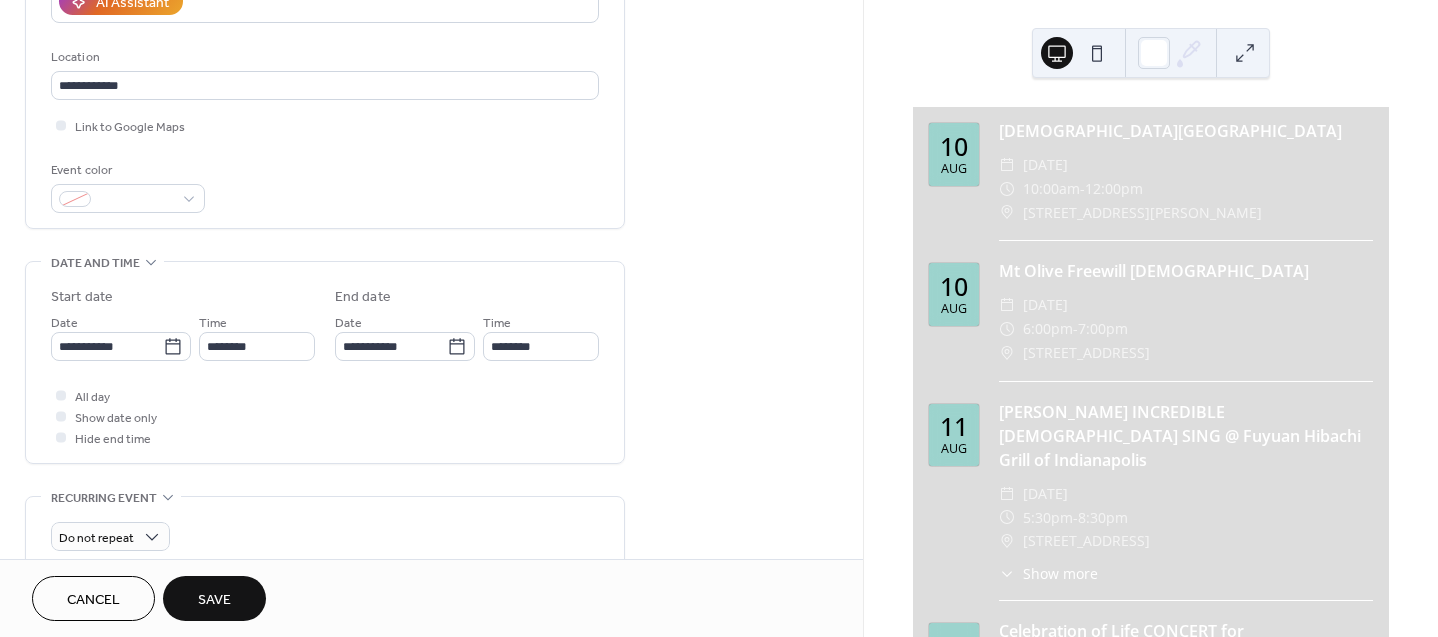 click on "Save" at bounding box center [214, 598] 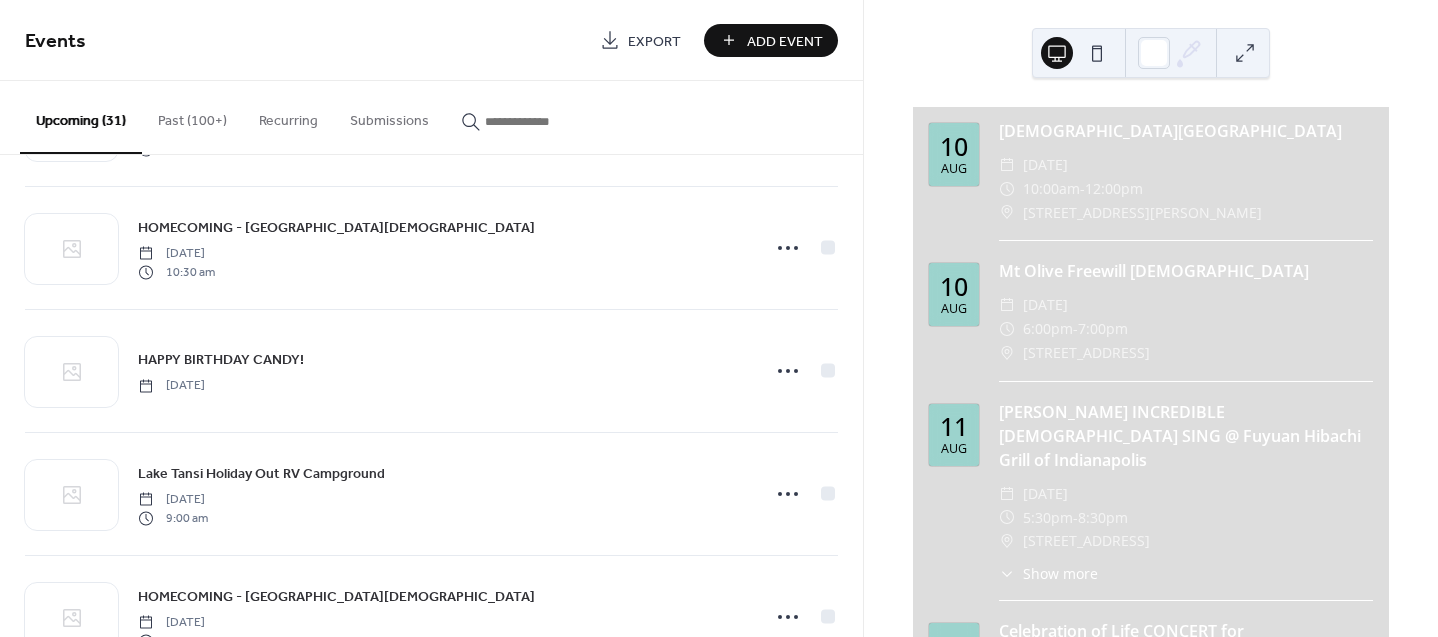 scroll, scrollTop: 506, scrollLeft: 0, axis: vertical 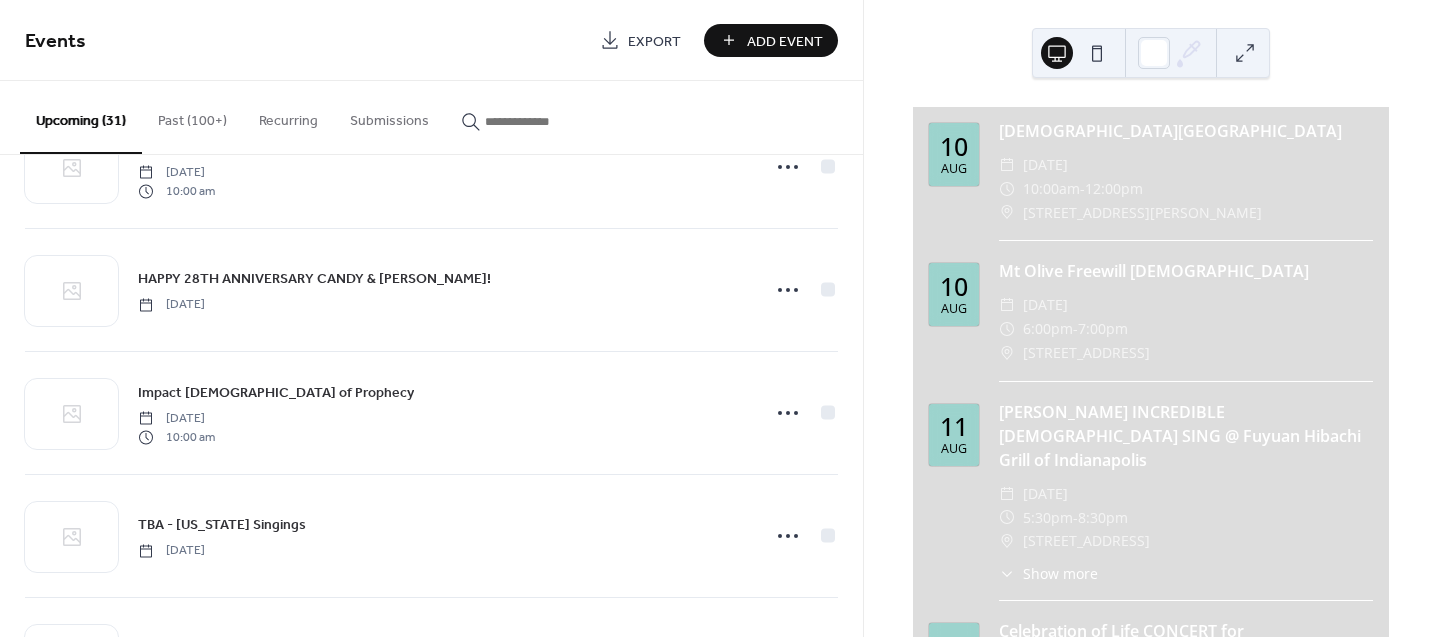 click on "Add Event" at bounding box center [771, 40] 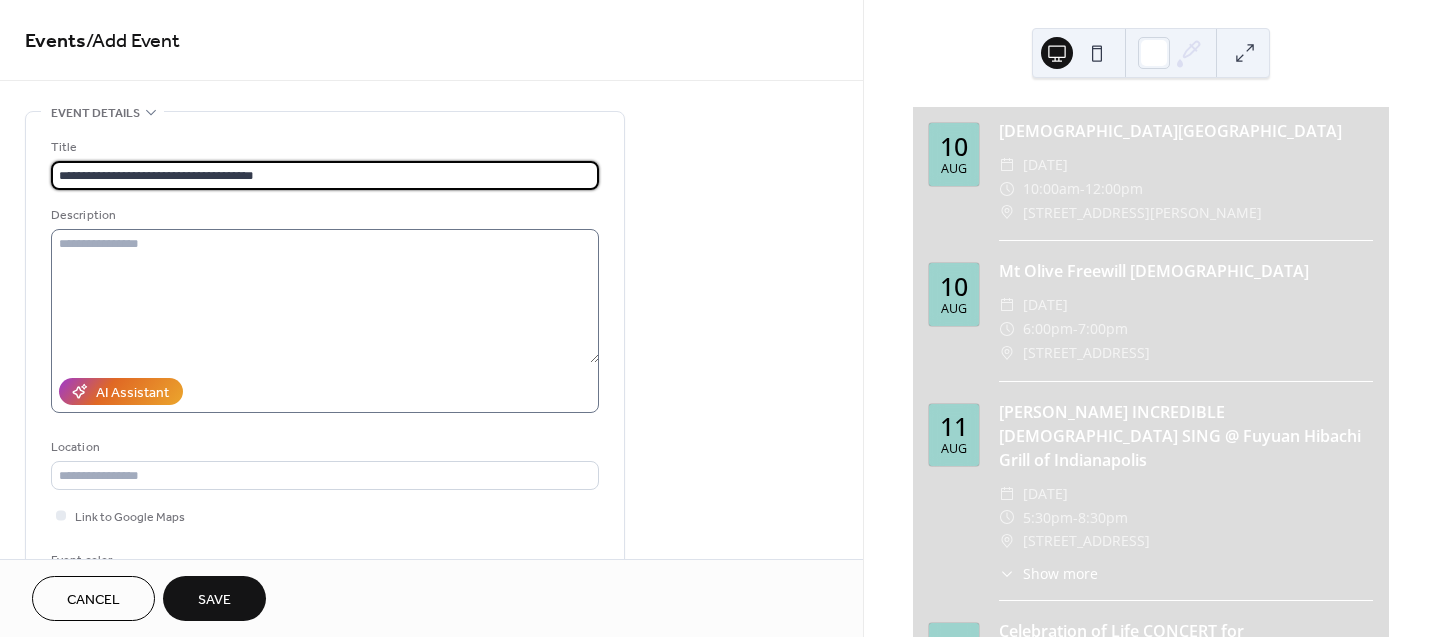 type on "**********" 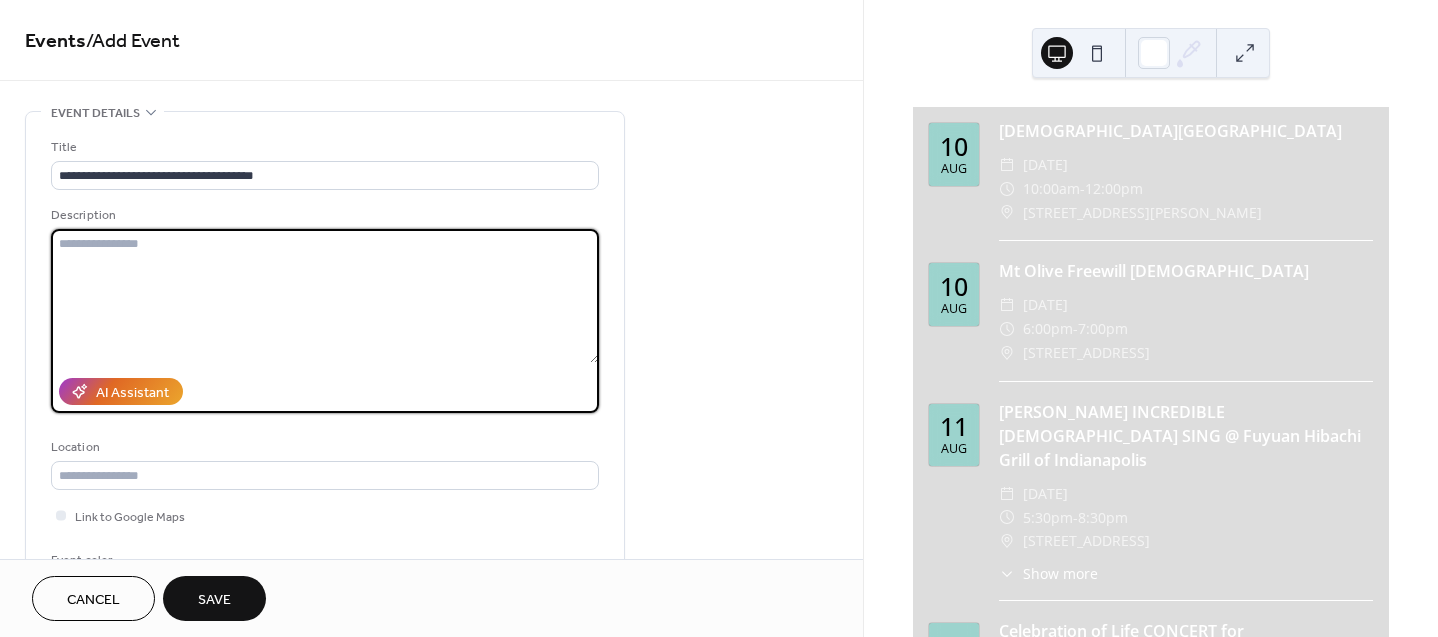 click at bounding box center (325, 296) 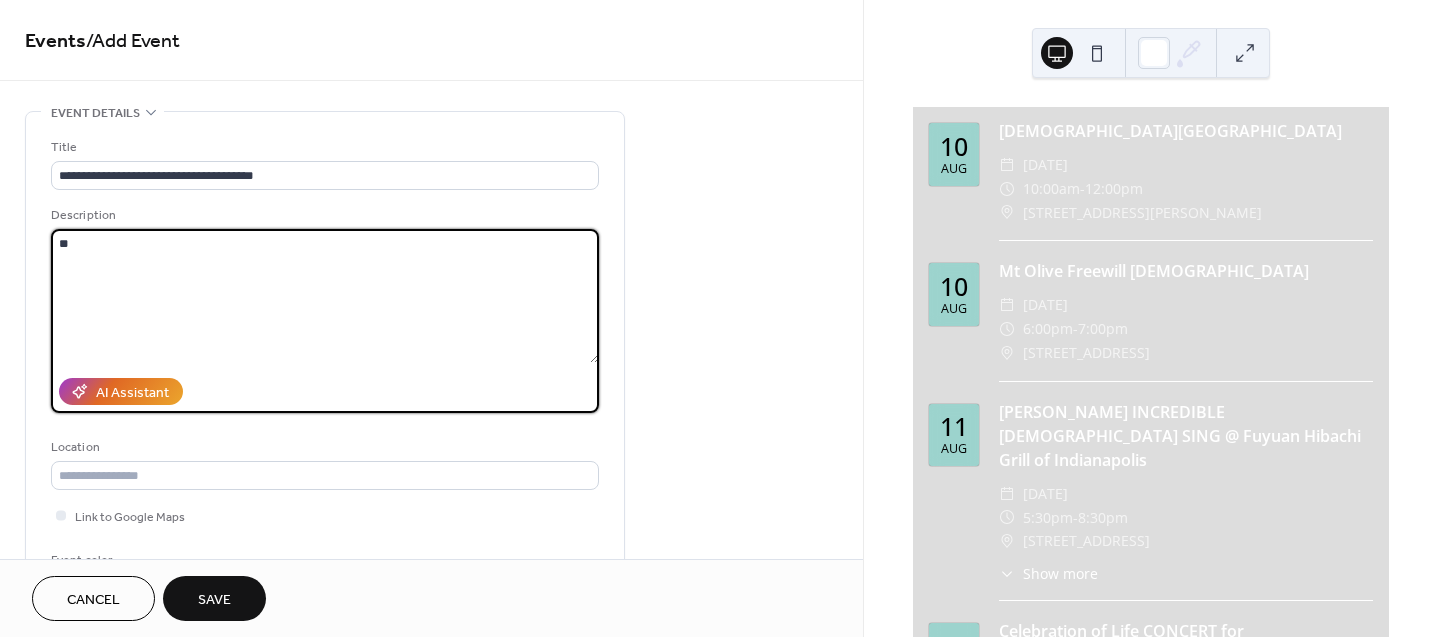 type on "*" 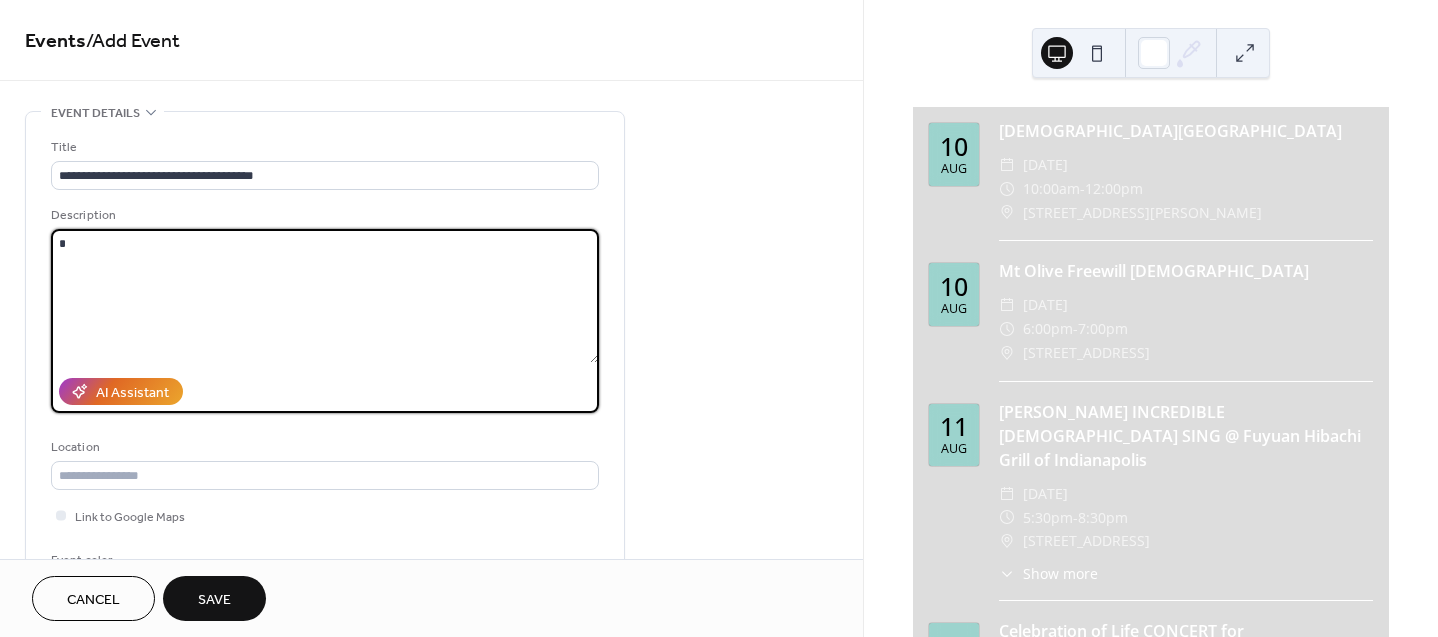 type 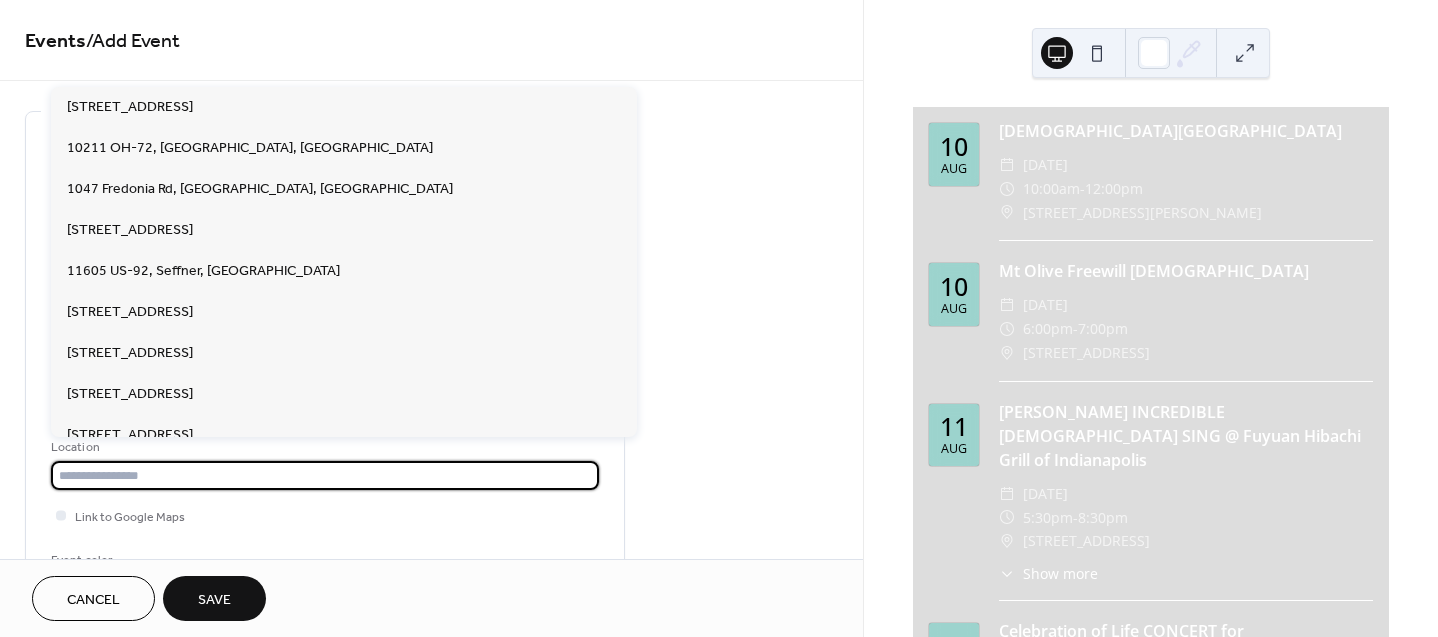 click at bounding box center [325, 475] 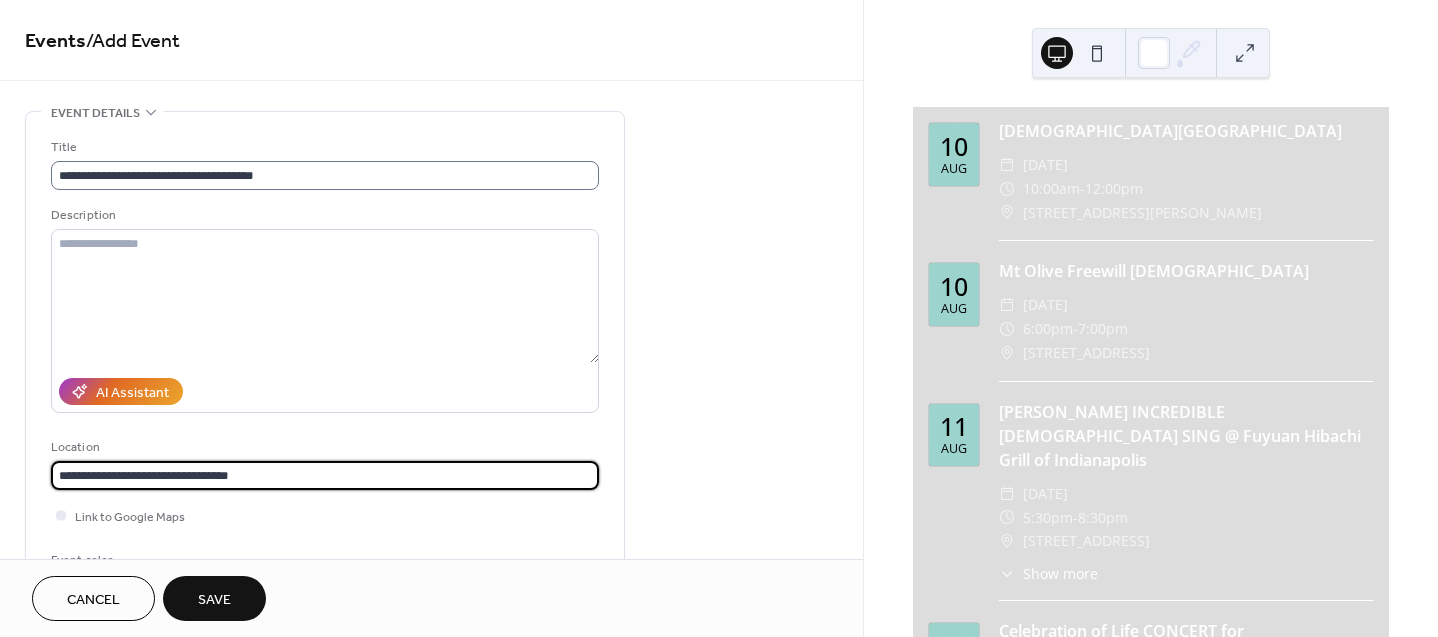 type on "**********" 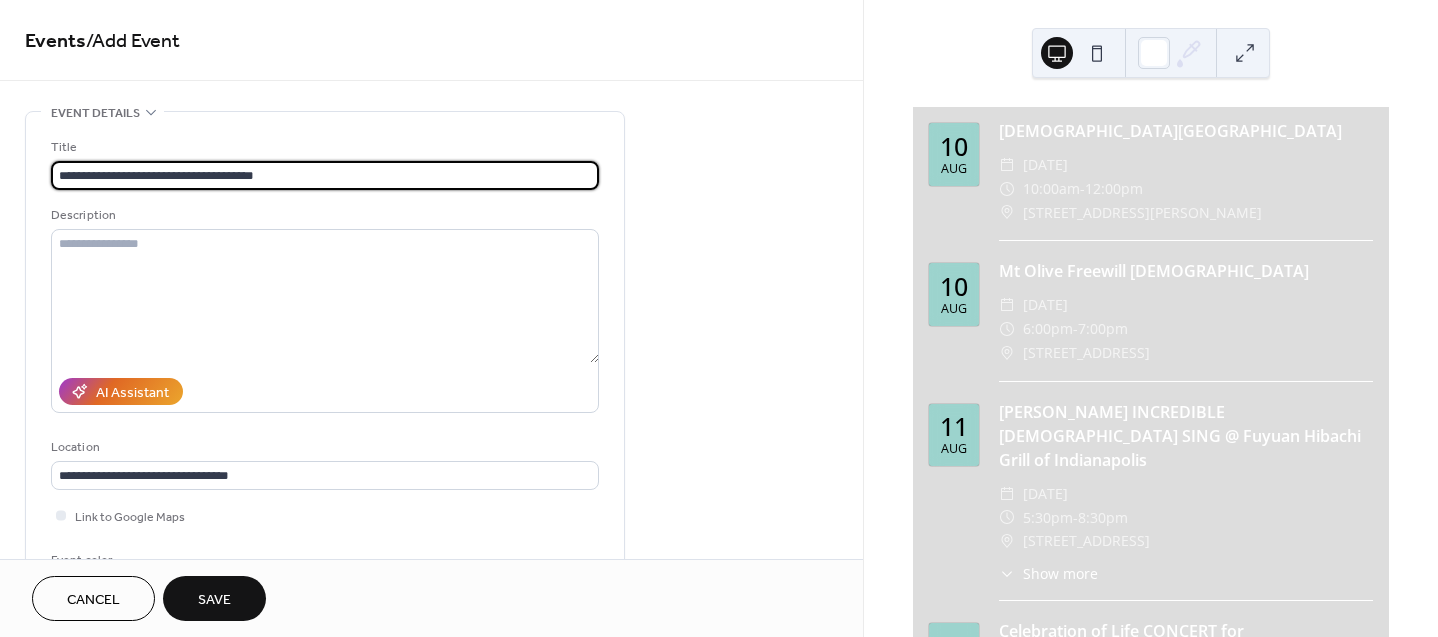 click on "**********" at bounding box center (325, 175) 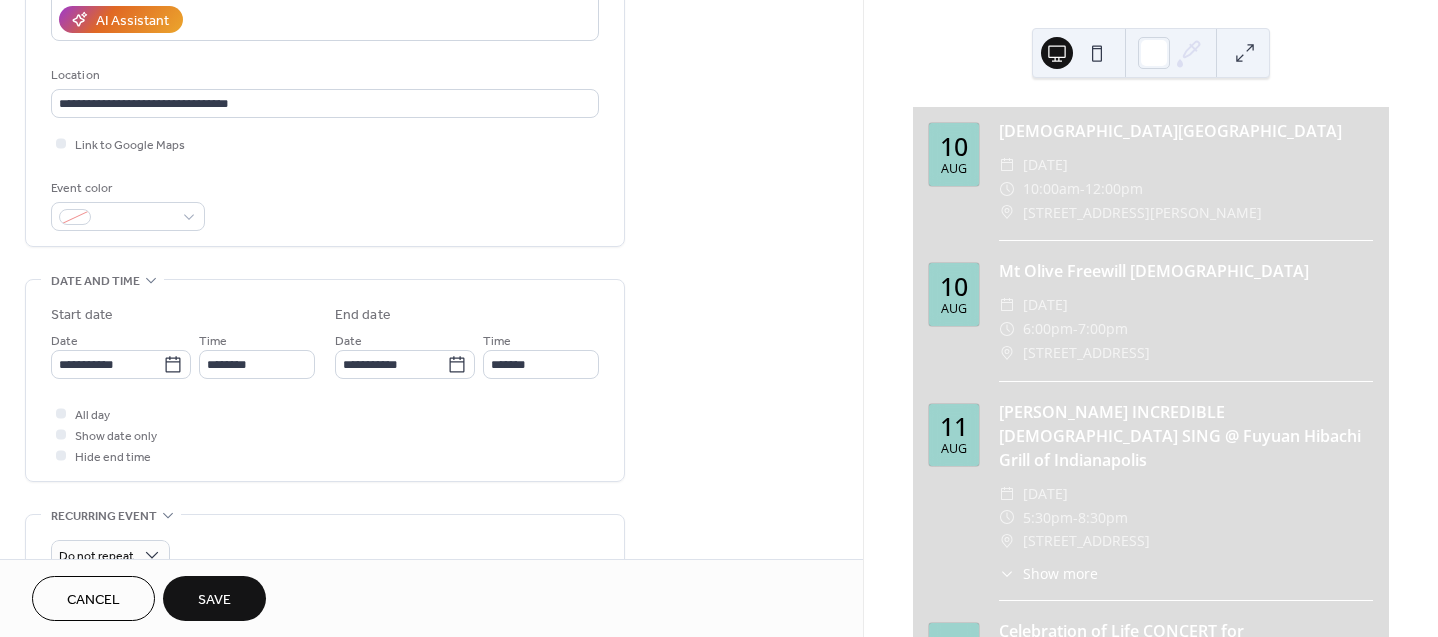scroll, scrollTop: 380, scrollLeft: 0, axis: vertical 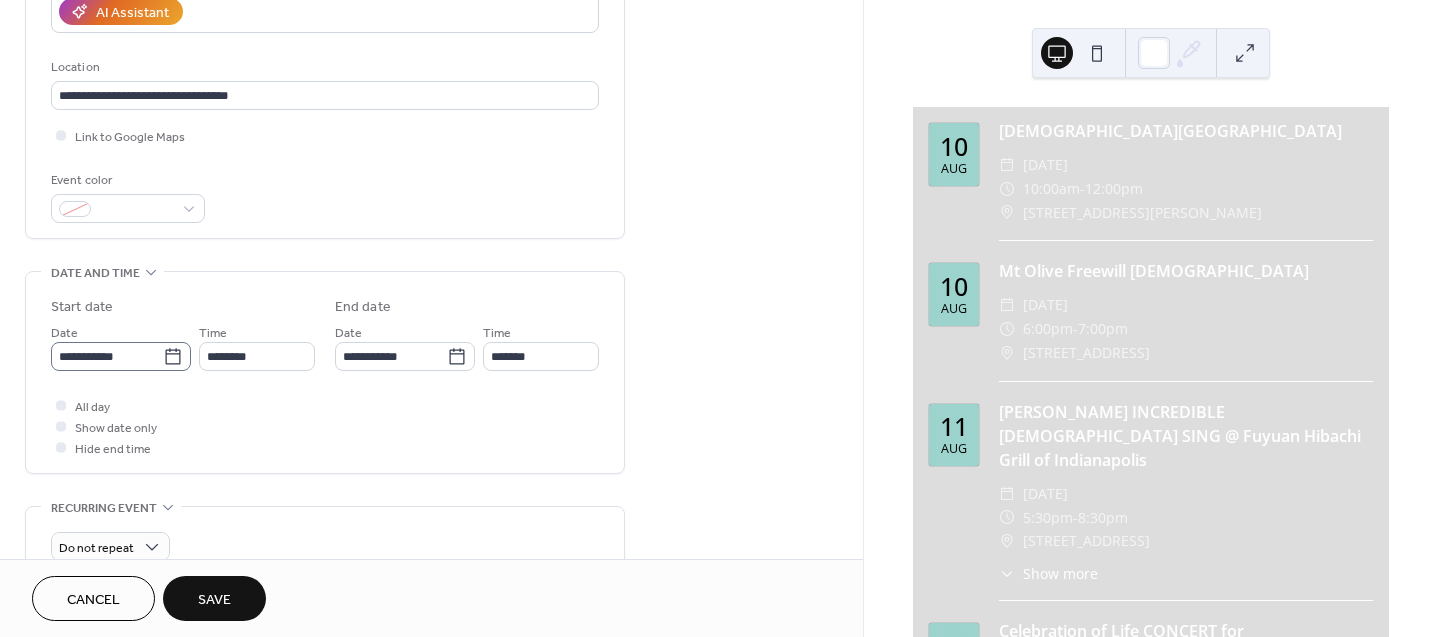 type on "**********" 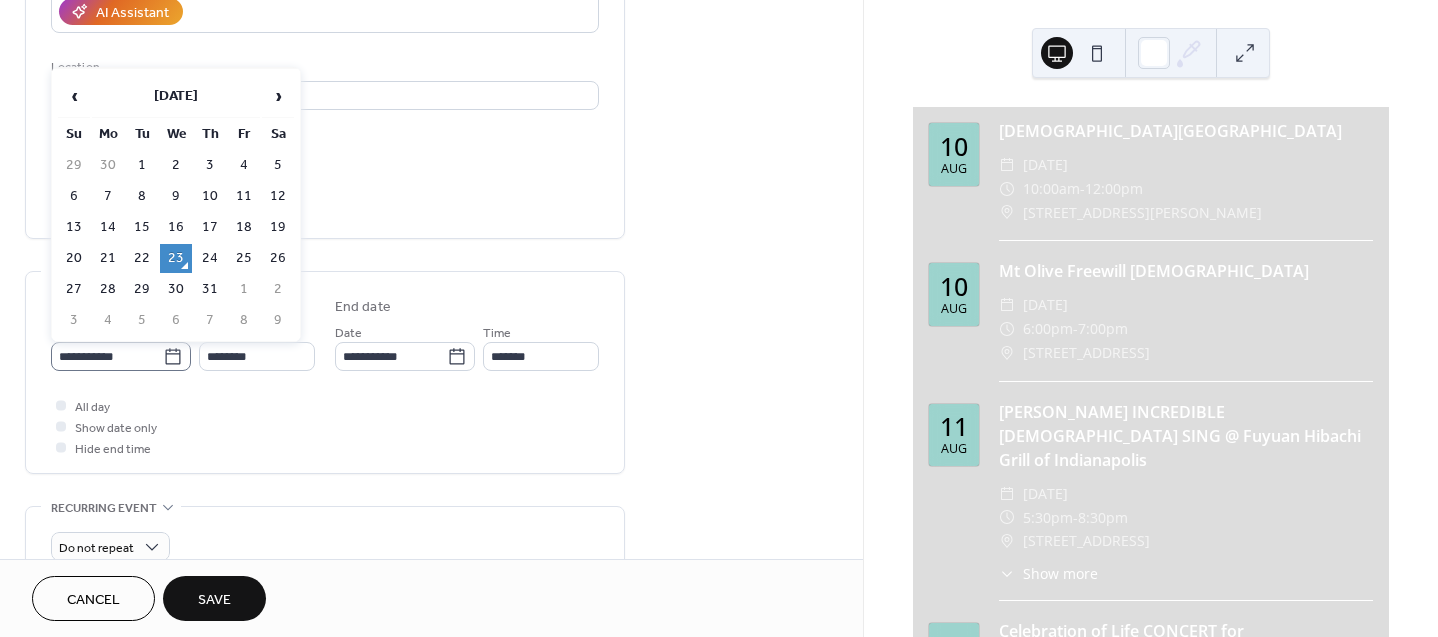 click 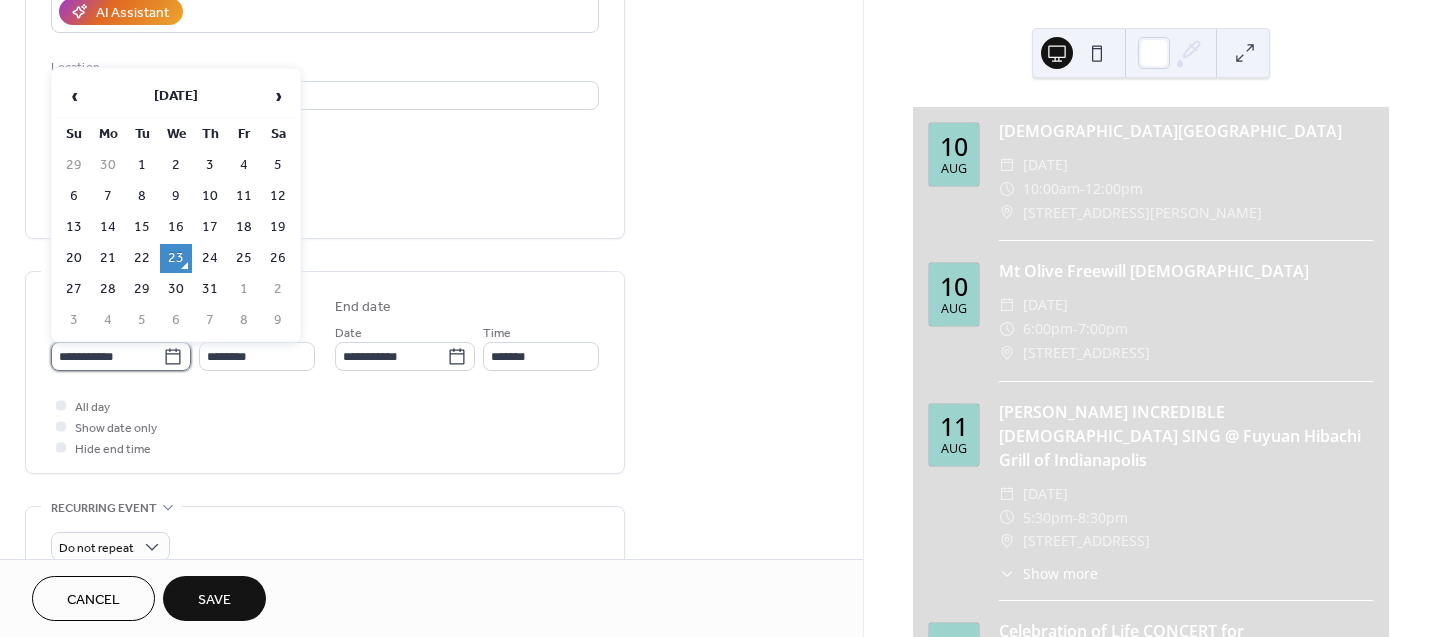 click on "**********" at bounding box center [107, 356] 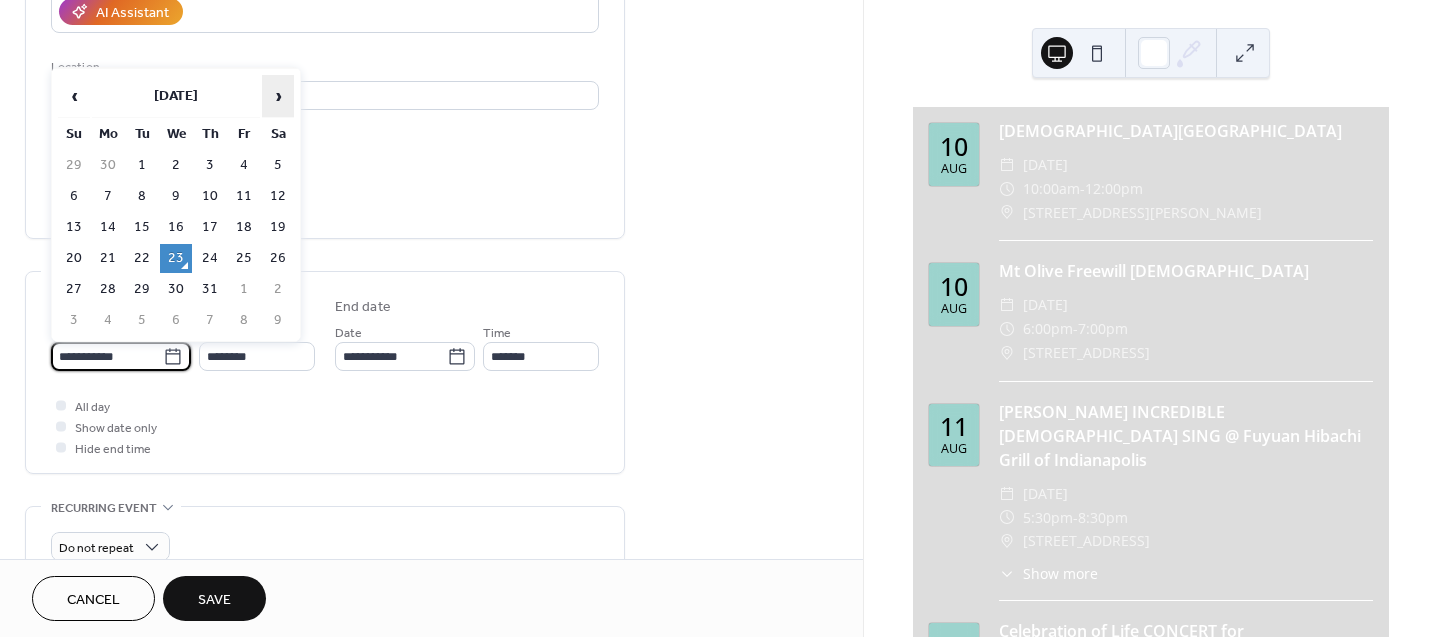 click on "›" at bounding box center [278, 96] 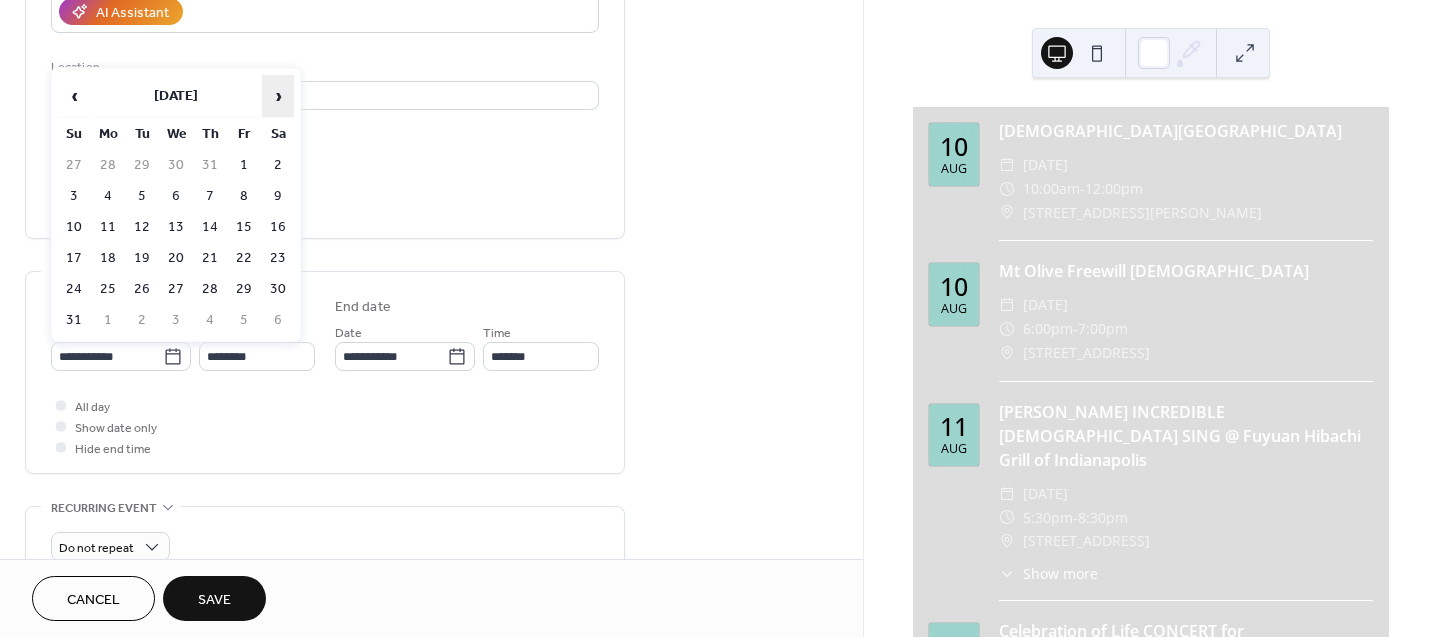 click on "›" at bounding box center (278, 96) 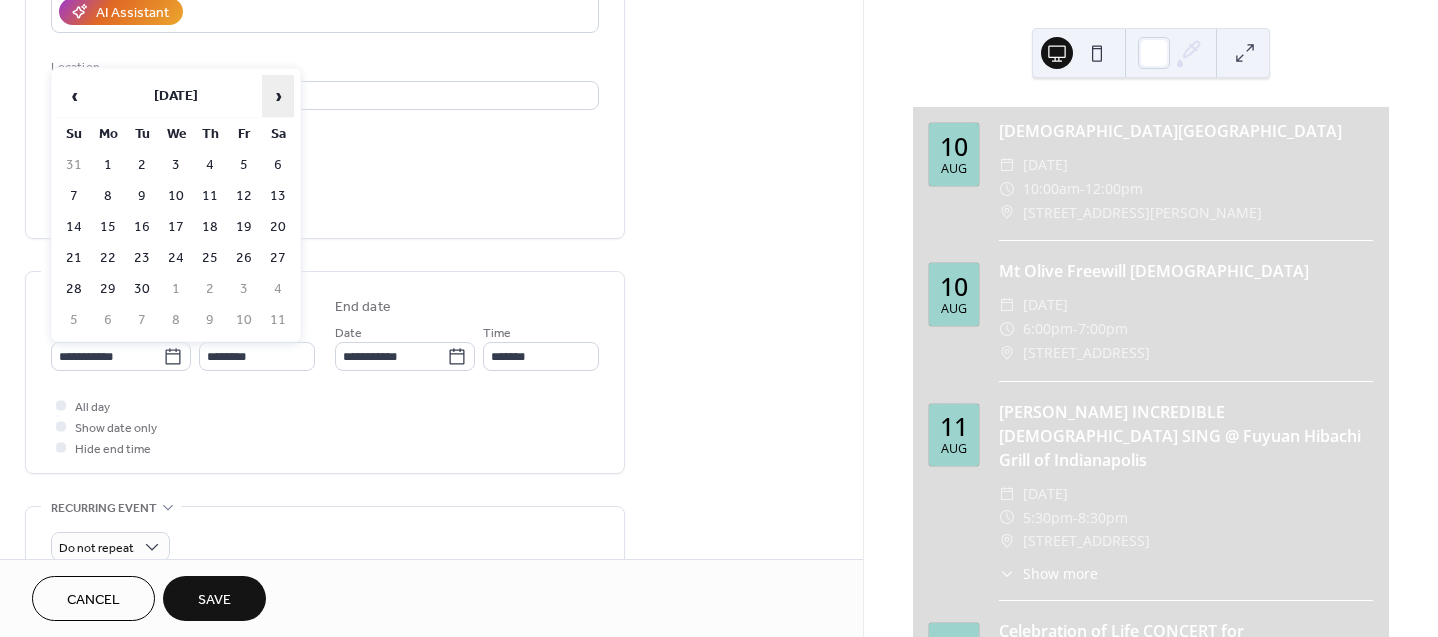 click on "›" at bounding box center (278, 96) 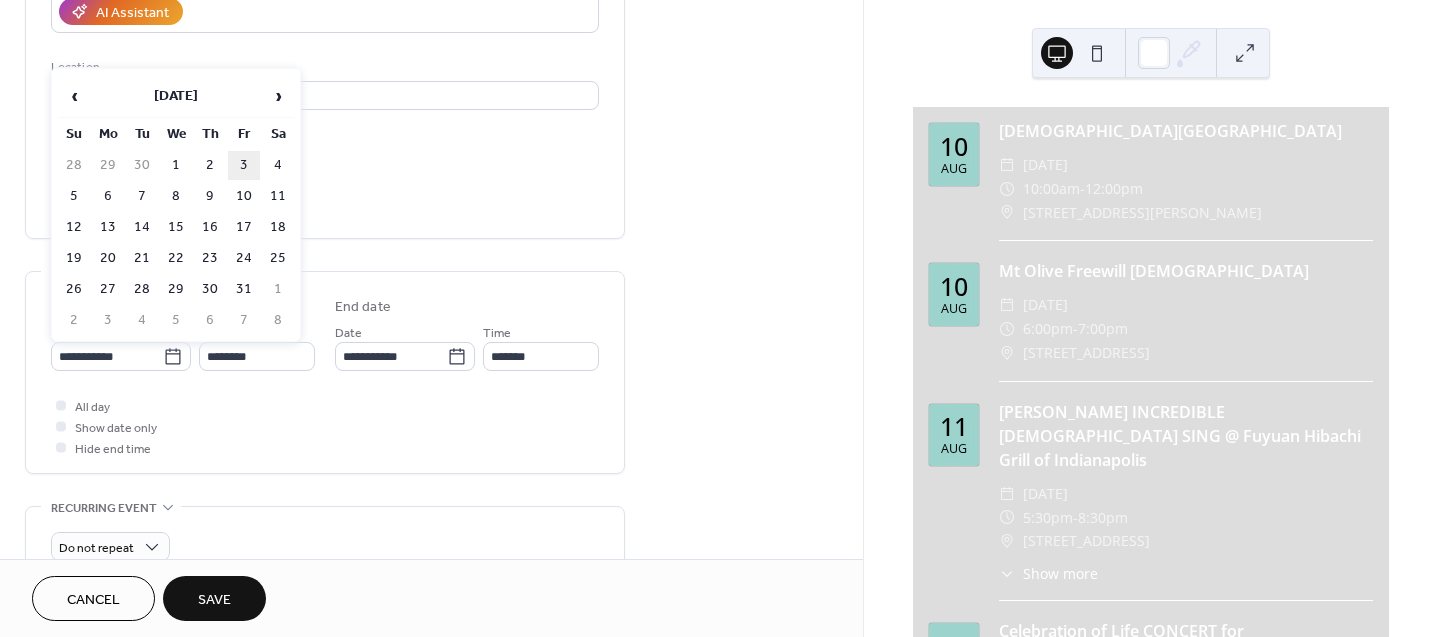 click on "3" at bounding box center (244, 165) 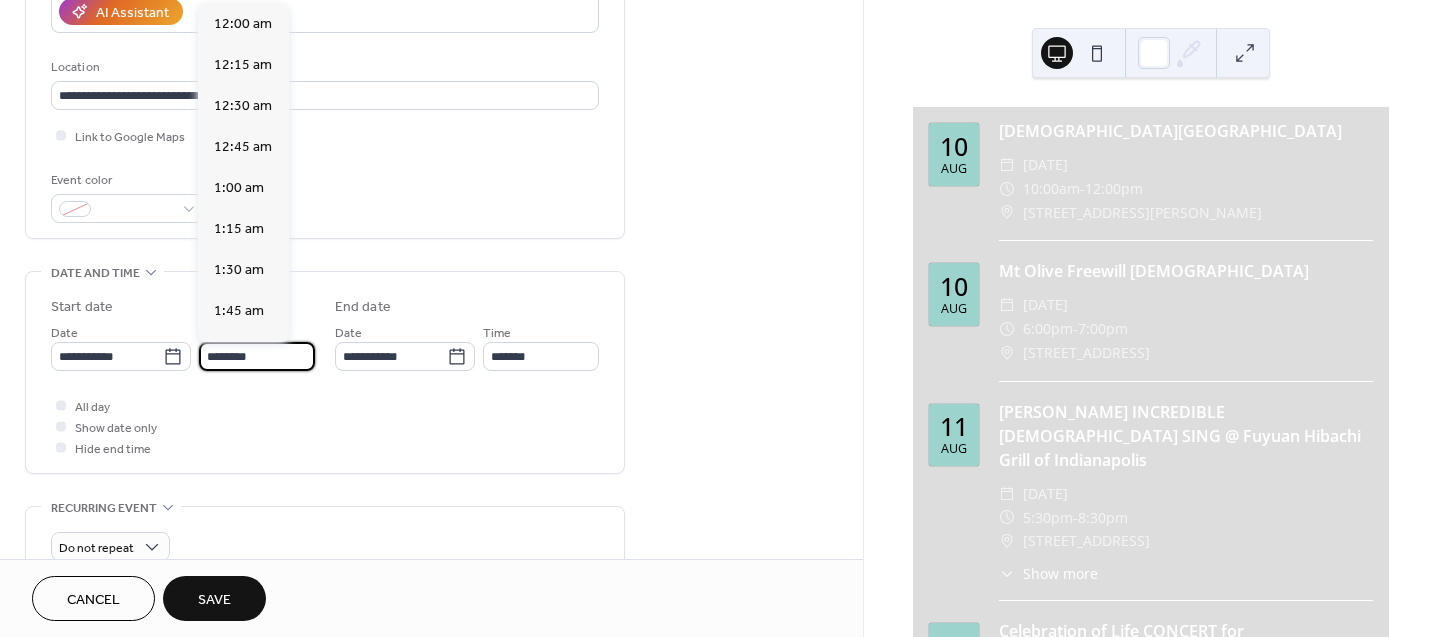 click on "********" at bounding box center (257, 356) 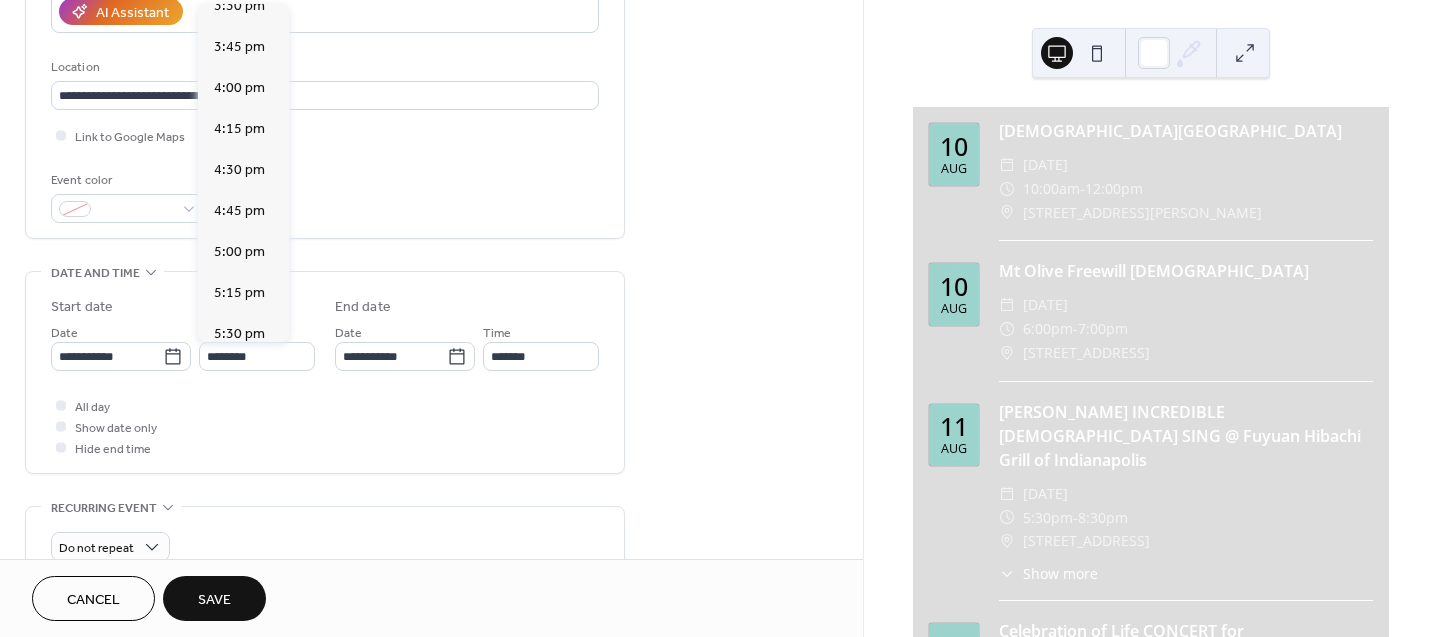 scroll, scrollTop: 2855, scrollLeft: 0, axis: vertical 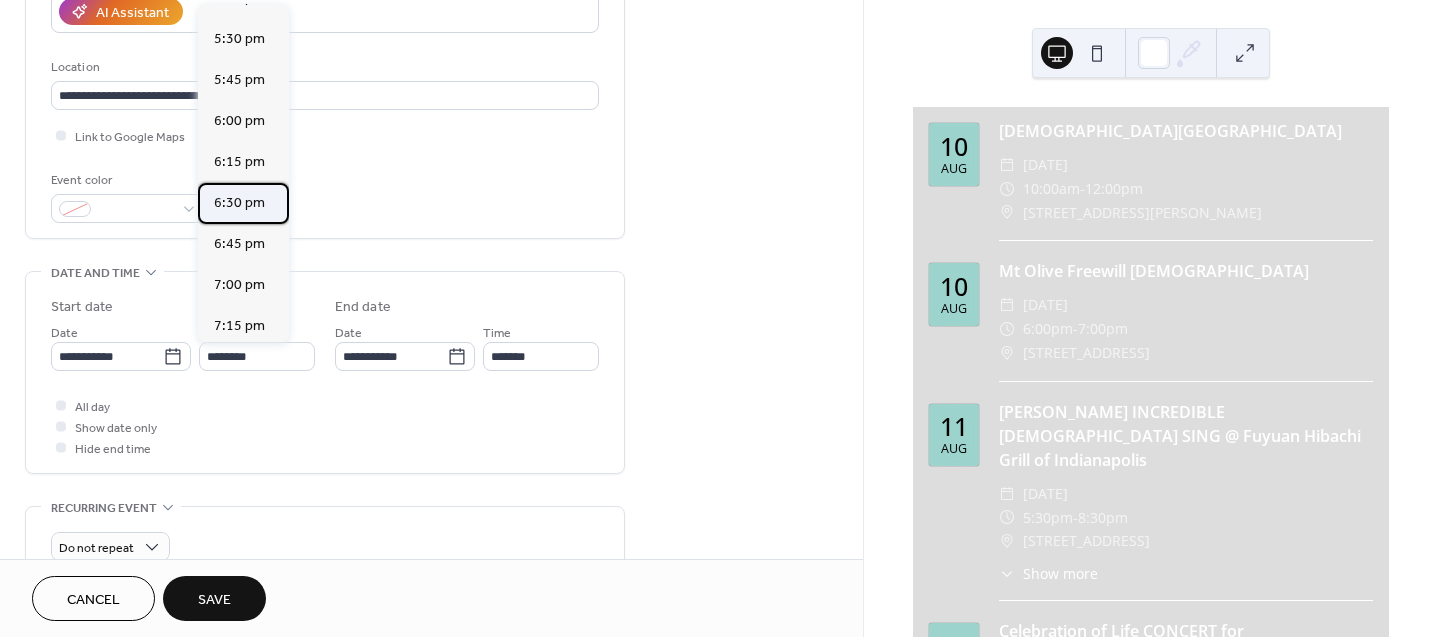 click on "6:30 pm" at bounding box center [239, 203] 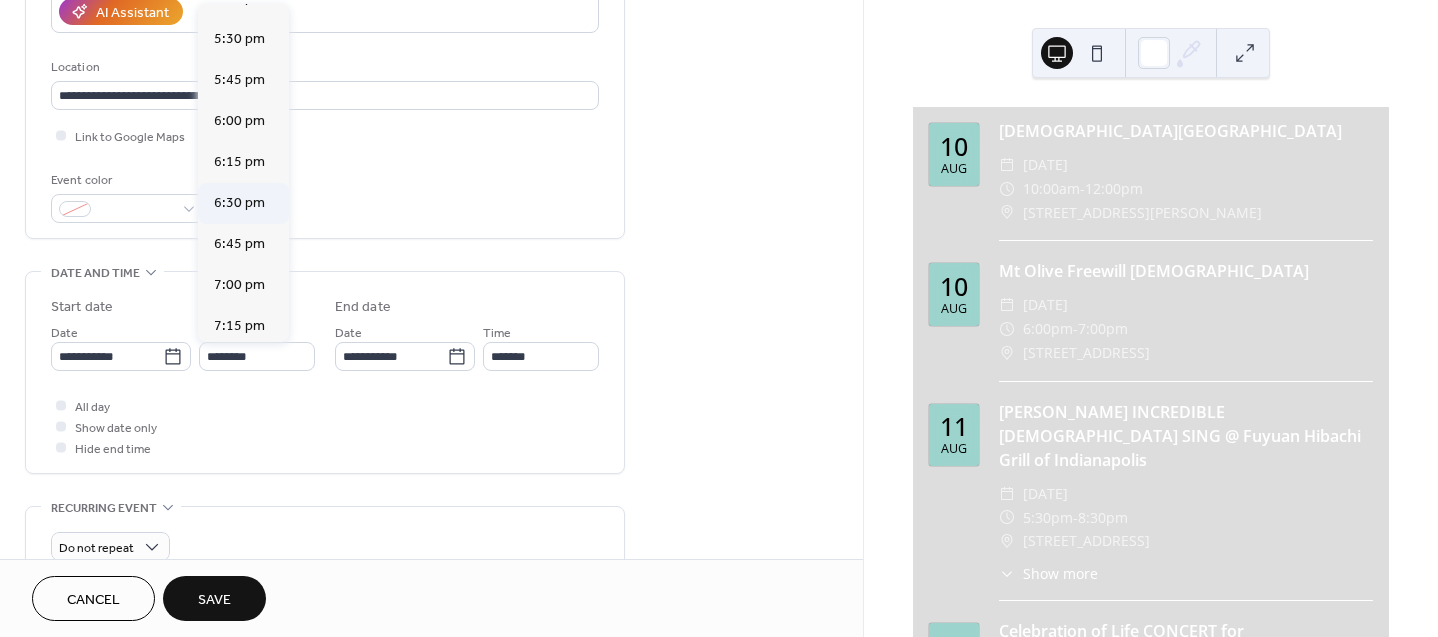 type on "*******" 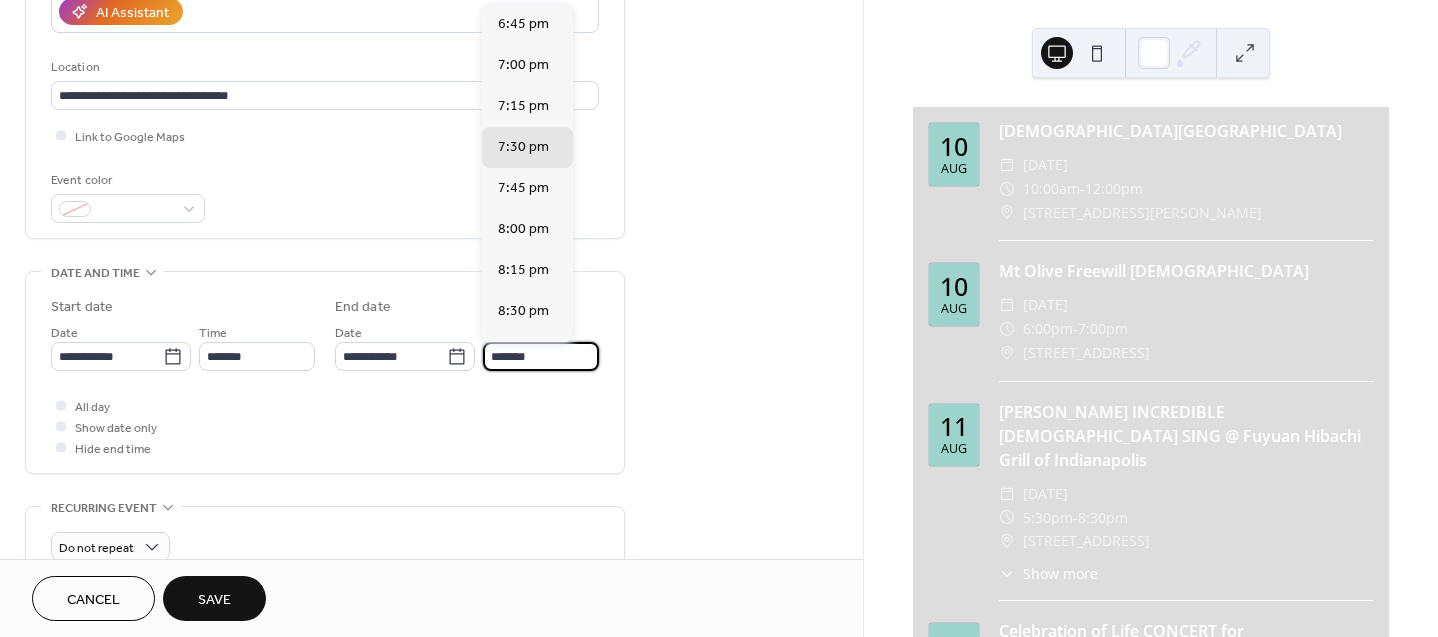 click on "*******" at bounding box center [541, 356] 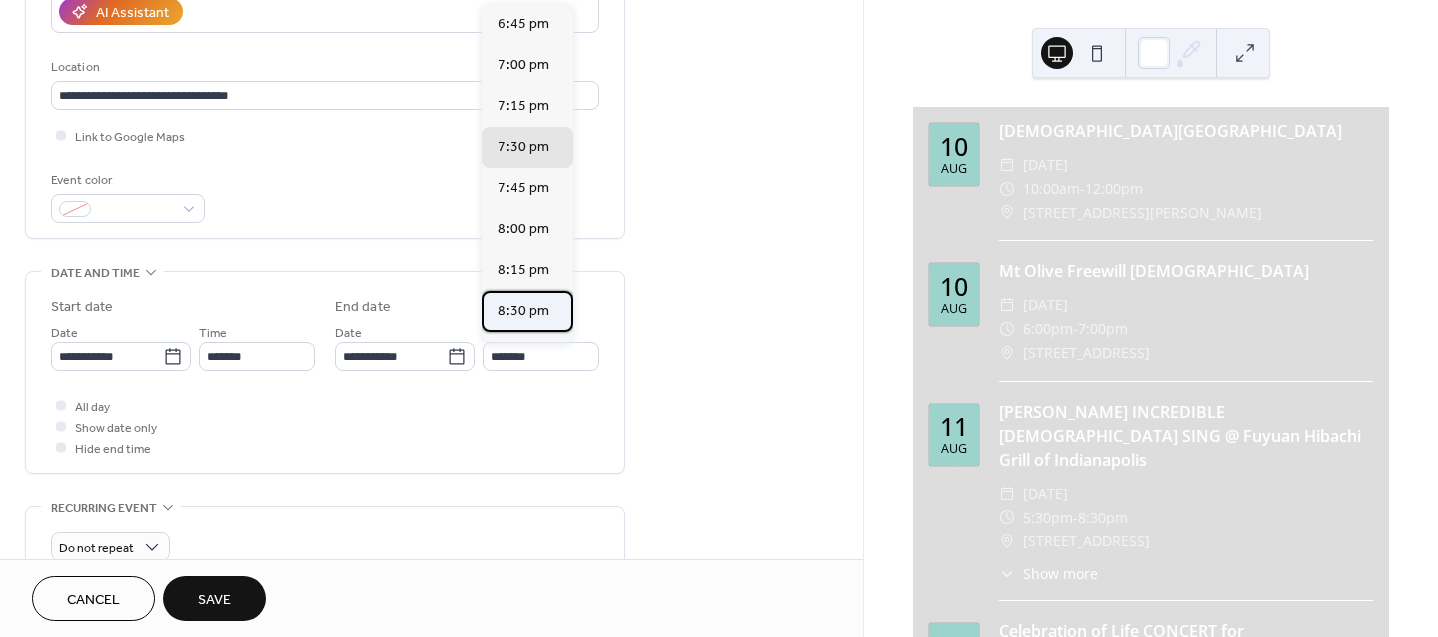 click on "8:30 pm" at bounding box center [527, 311] 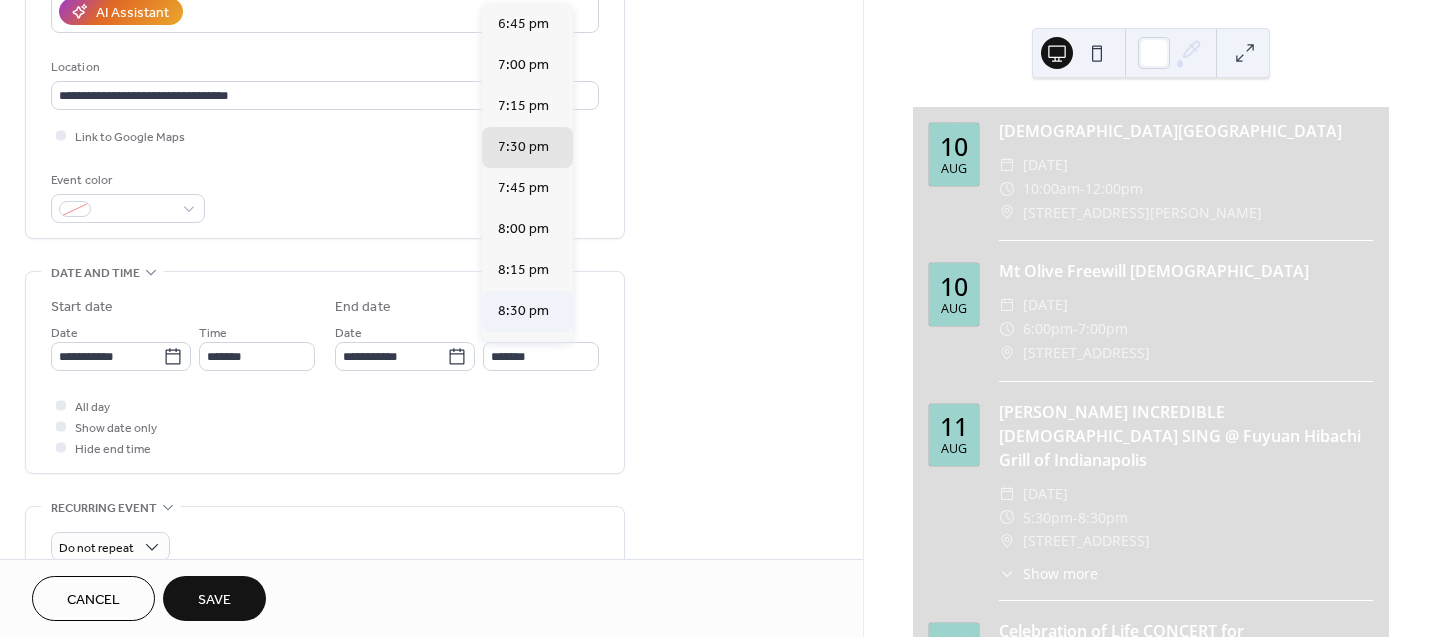 type on "*******" 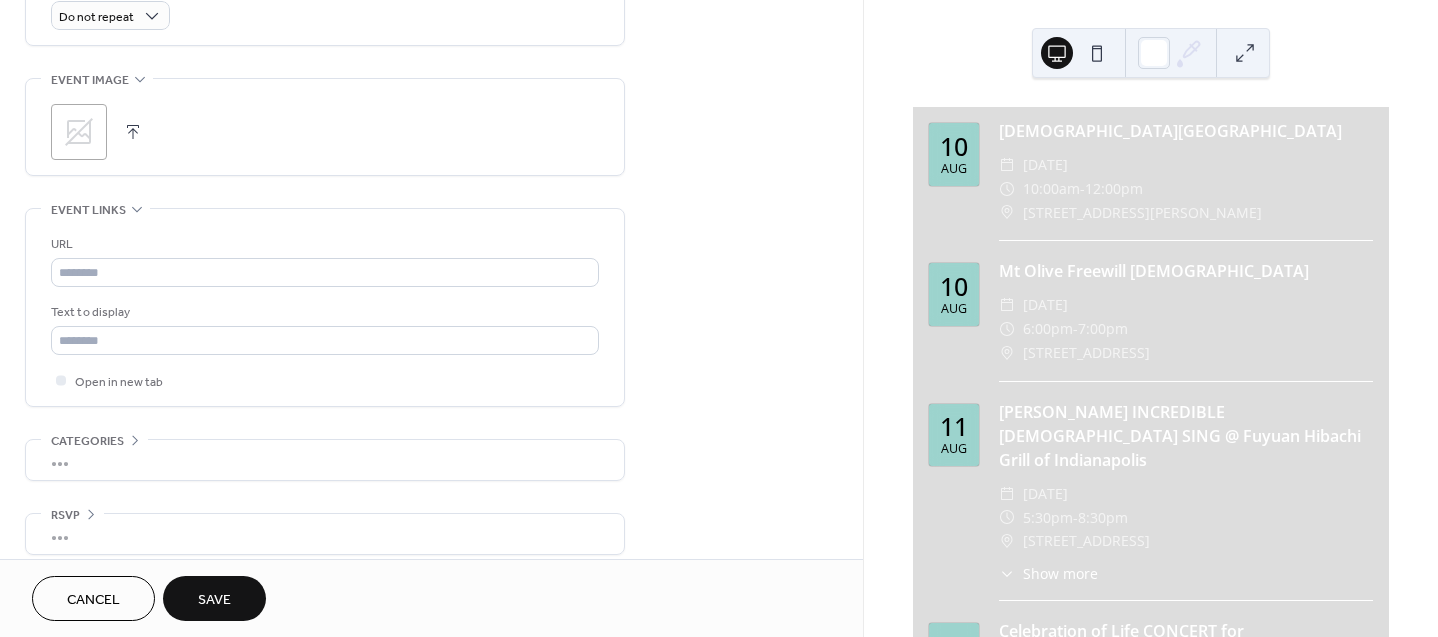 scroll, scrollTop: 927, scrollLeft: 0, axis: vertical 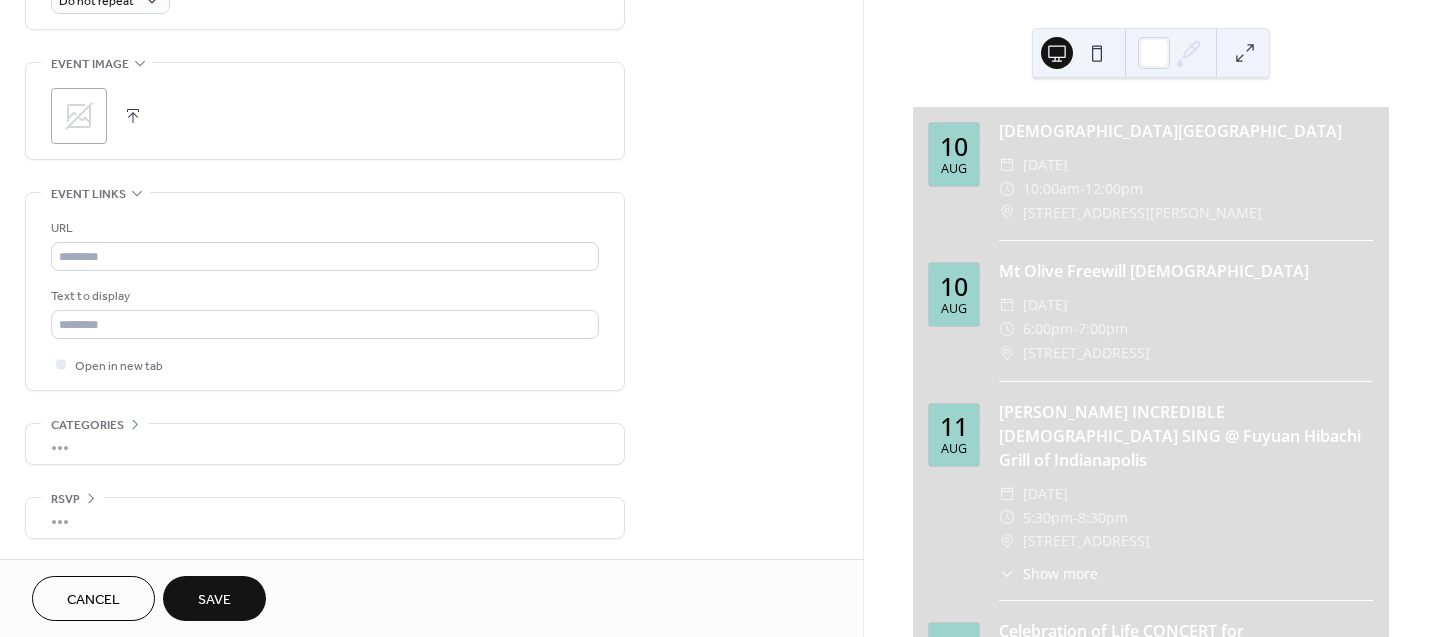 click on "Save" at bounding box center (214, 598) 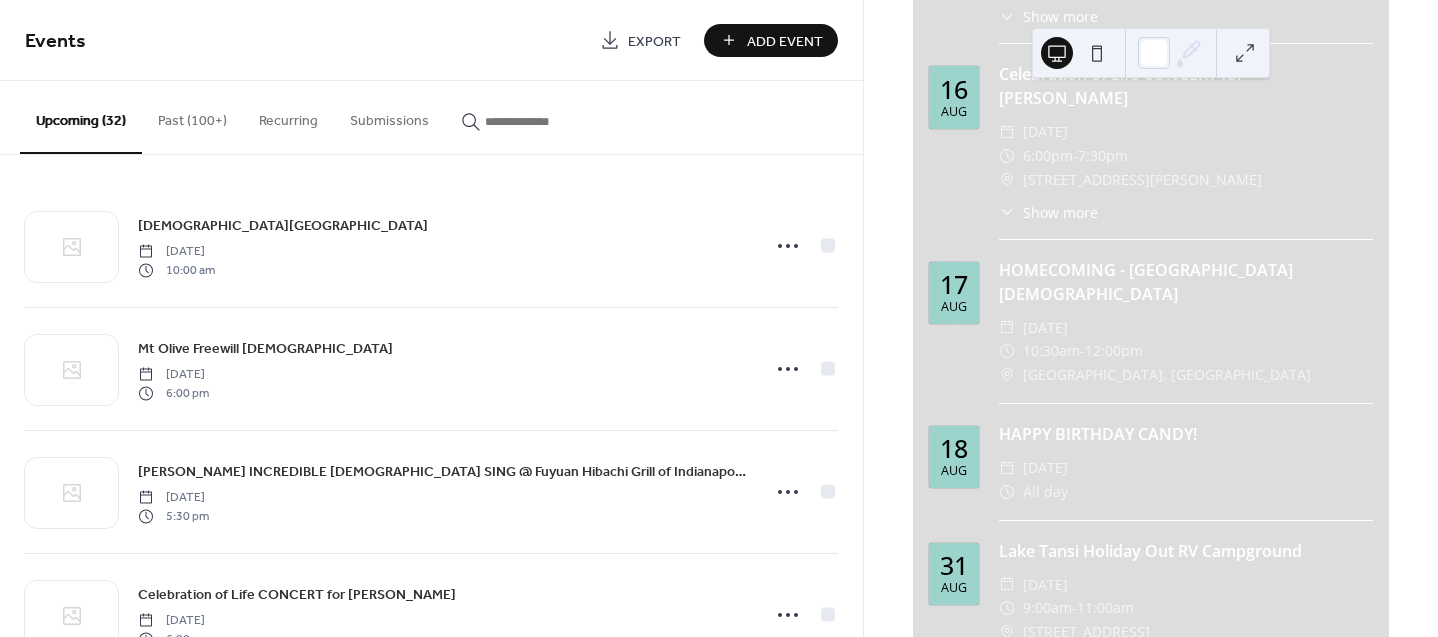 scroll, scrollTop: 1115, scrollLeft: 0, axis: vertical 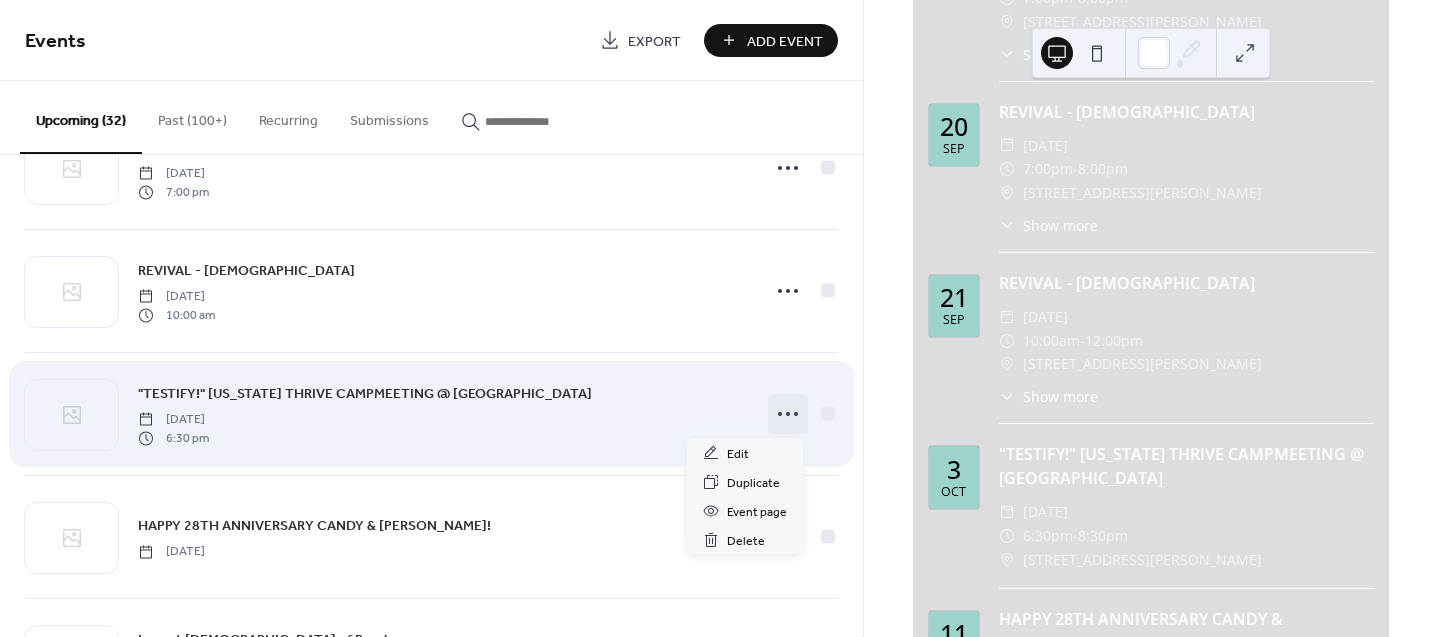 click 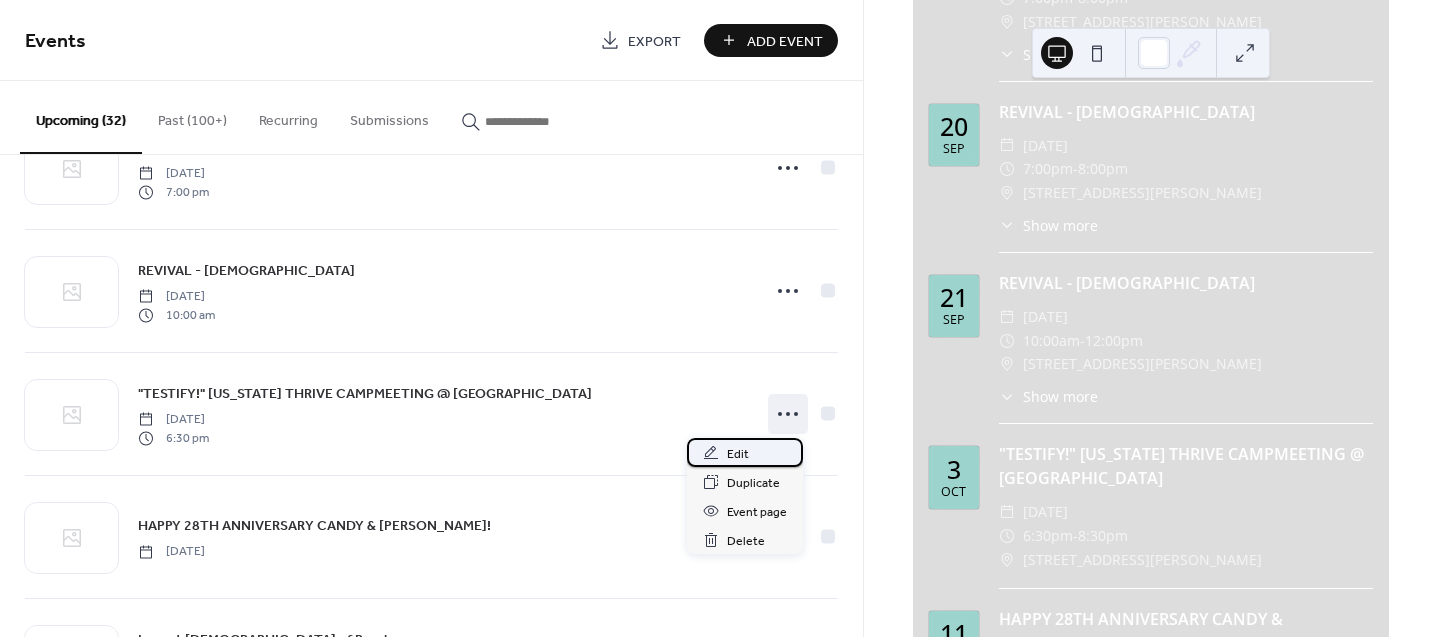 click on "Edit" at bounding box center (738, 454) 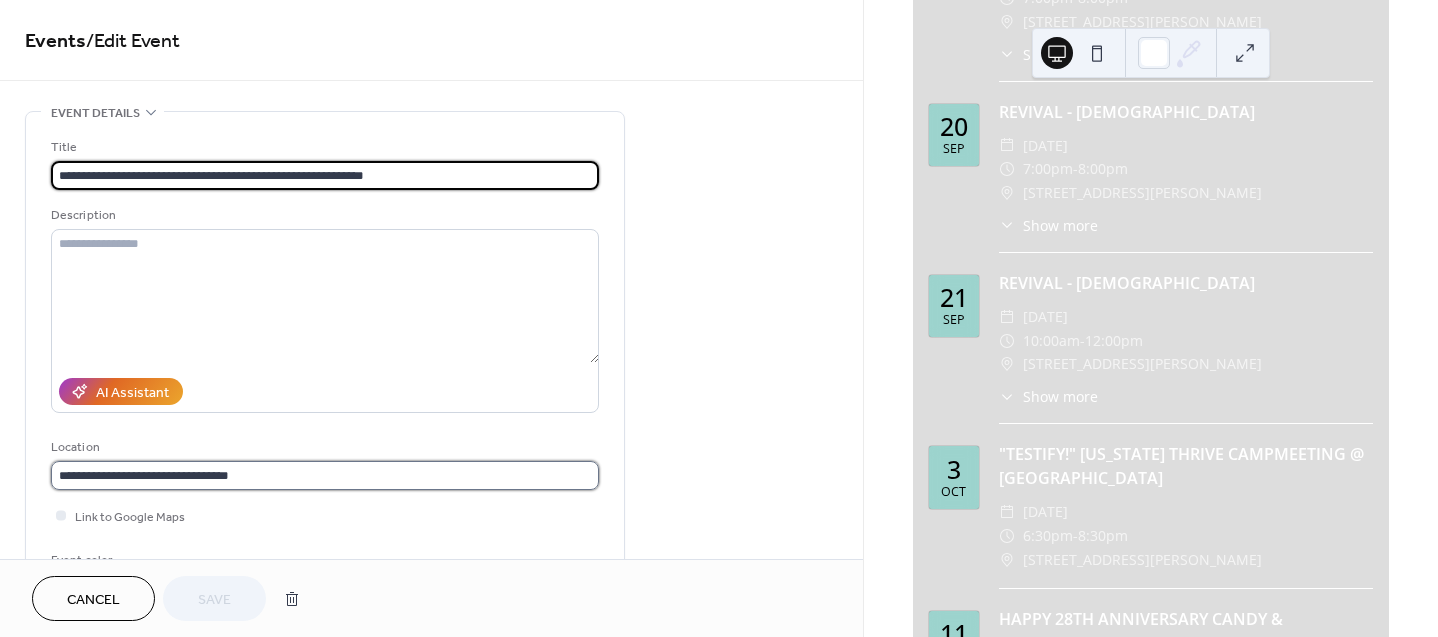 click on "**********" at bounding box center (325, 475) 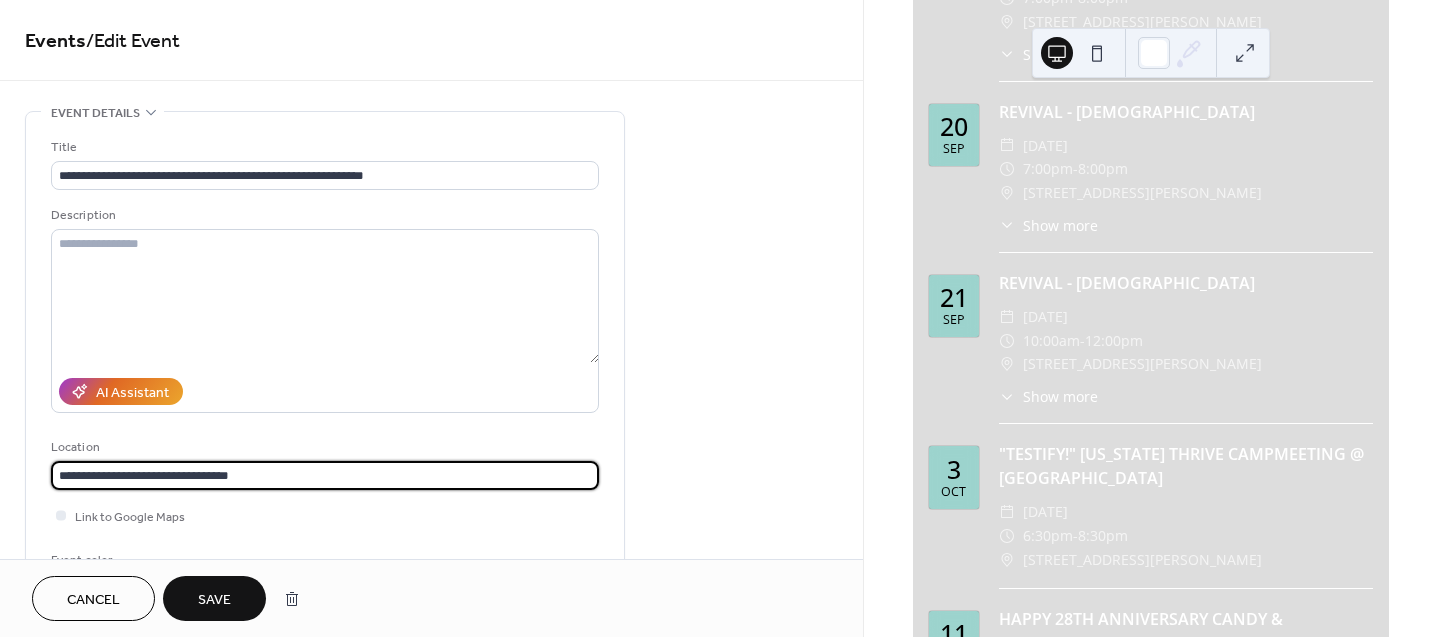 type on "**********" 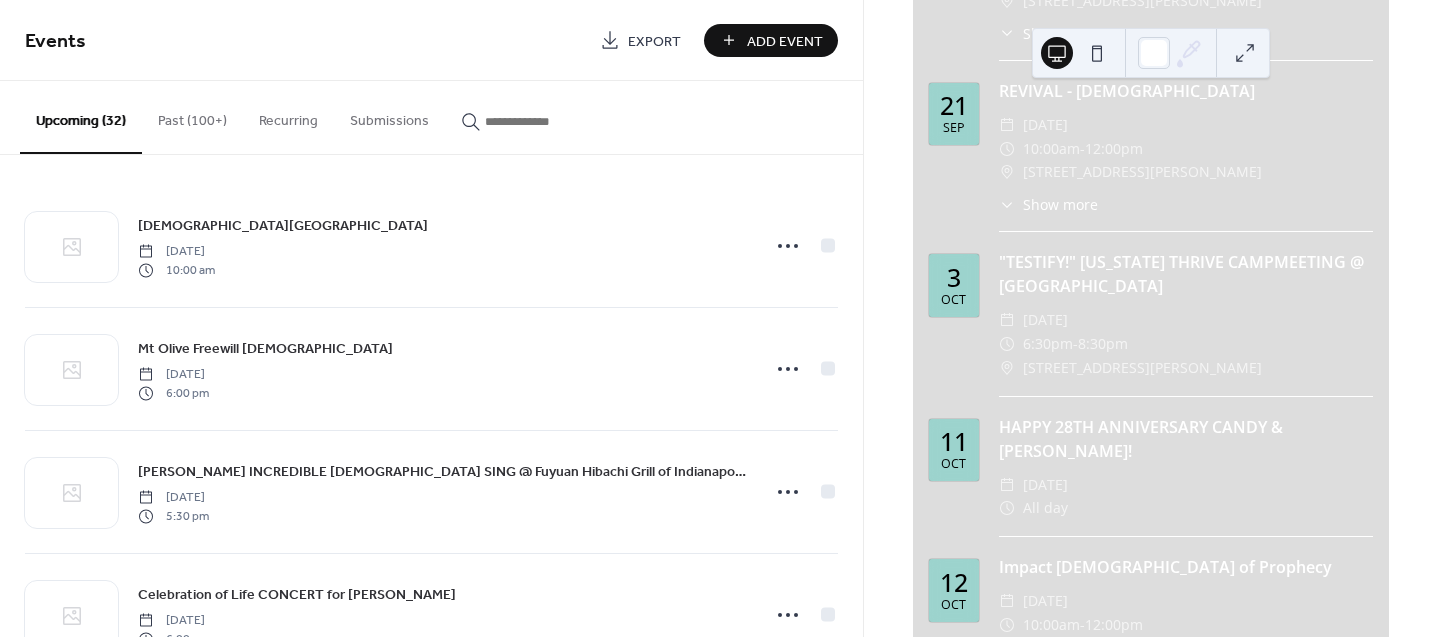 scroll, scrollTop: 2084, scrollLeft: 0, axis: vertical 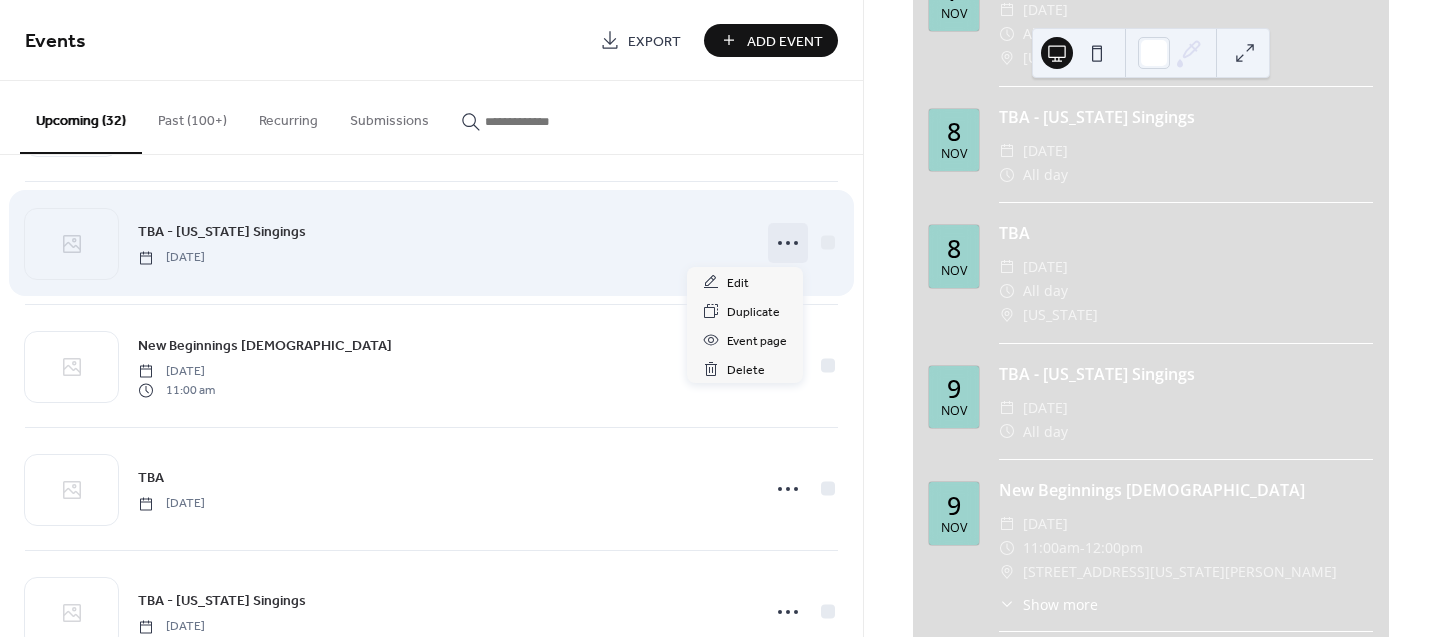 click 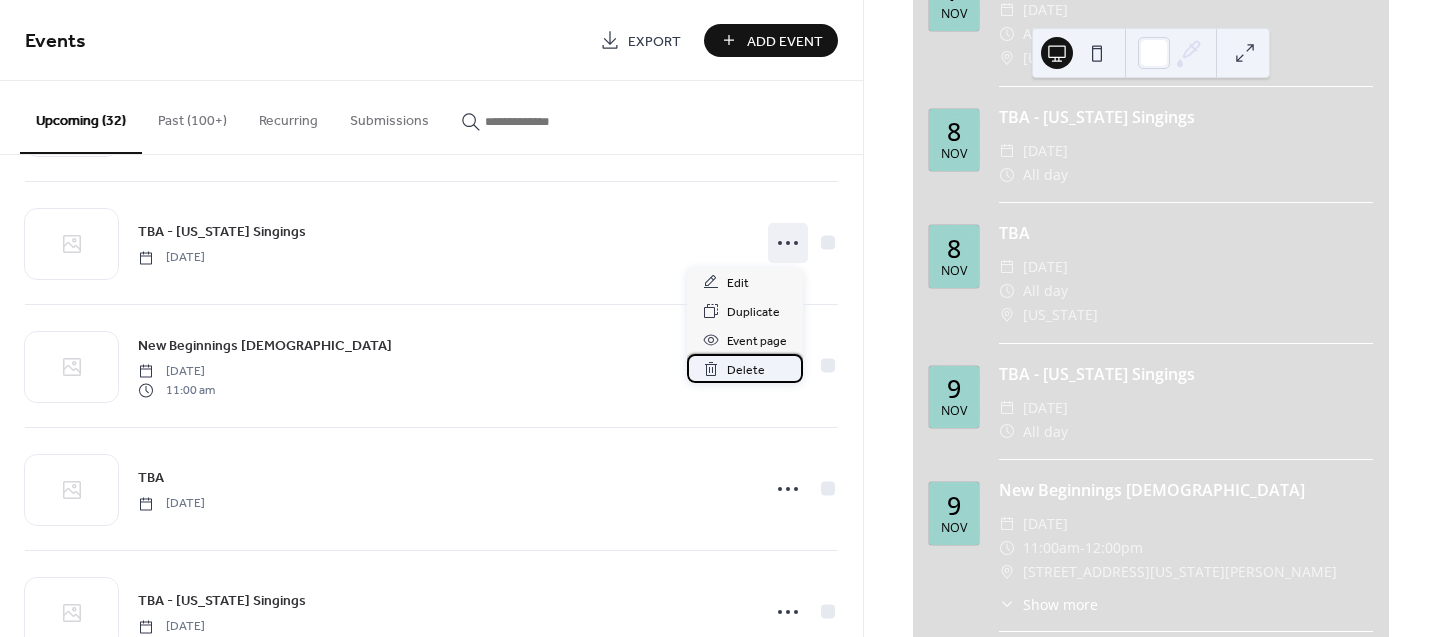 click on "Delete" at bounding box center [746, 370] 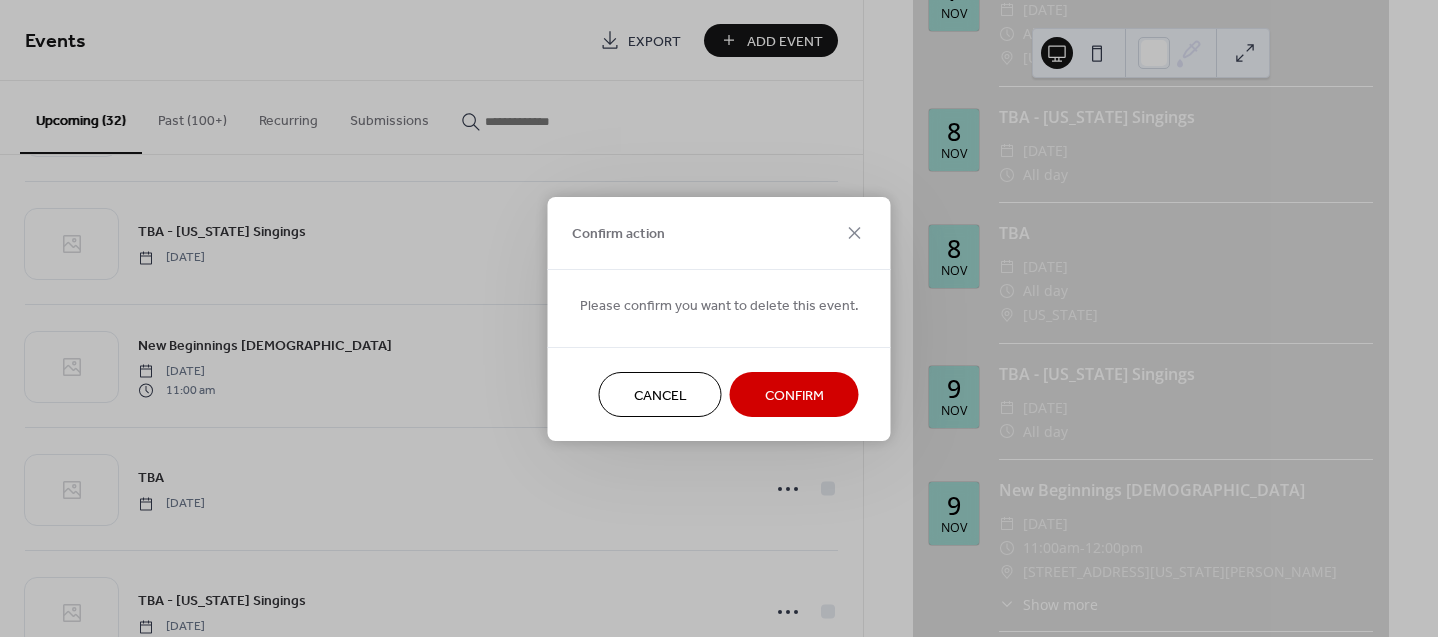 click on "Confirm" at bounding box center [794, 395] 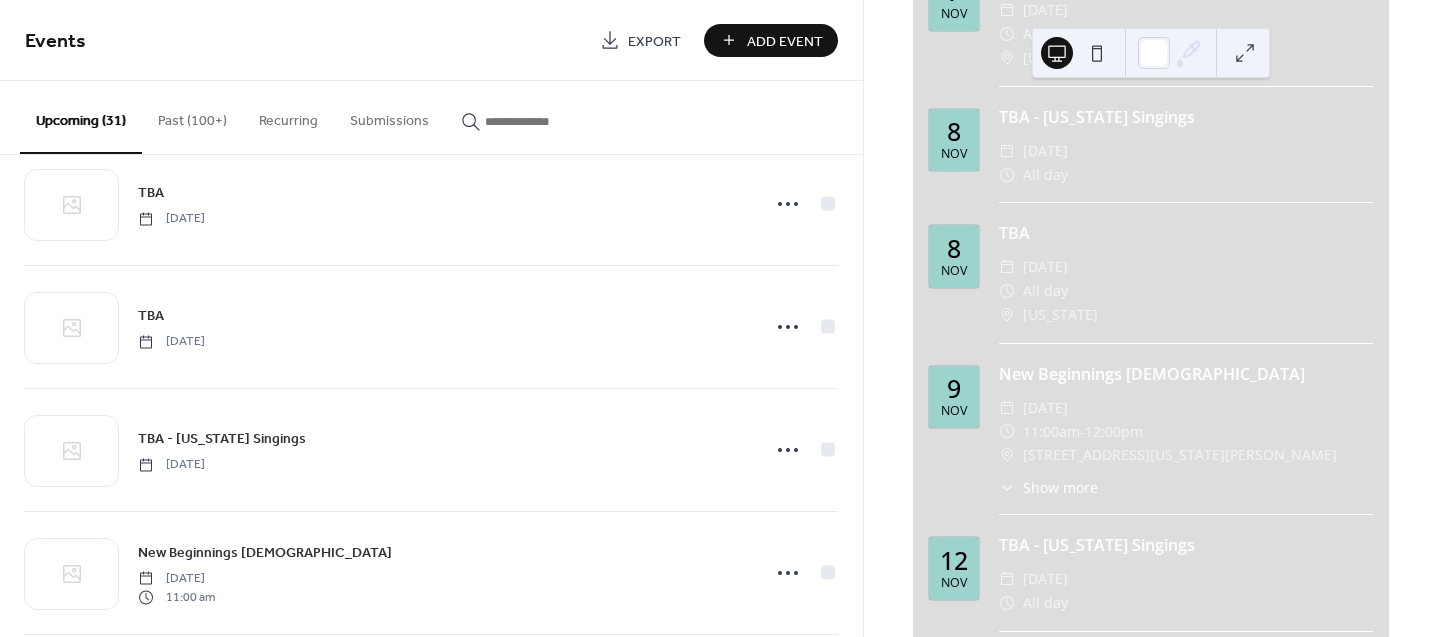 scroll, scrollTop: 2610, scrollLeft: 0, axis: vertical 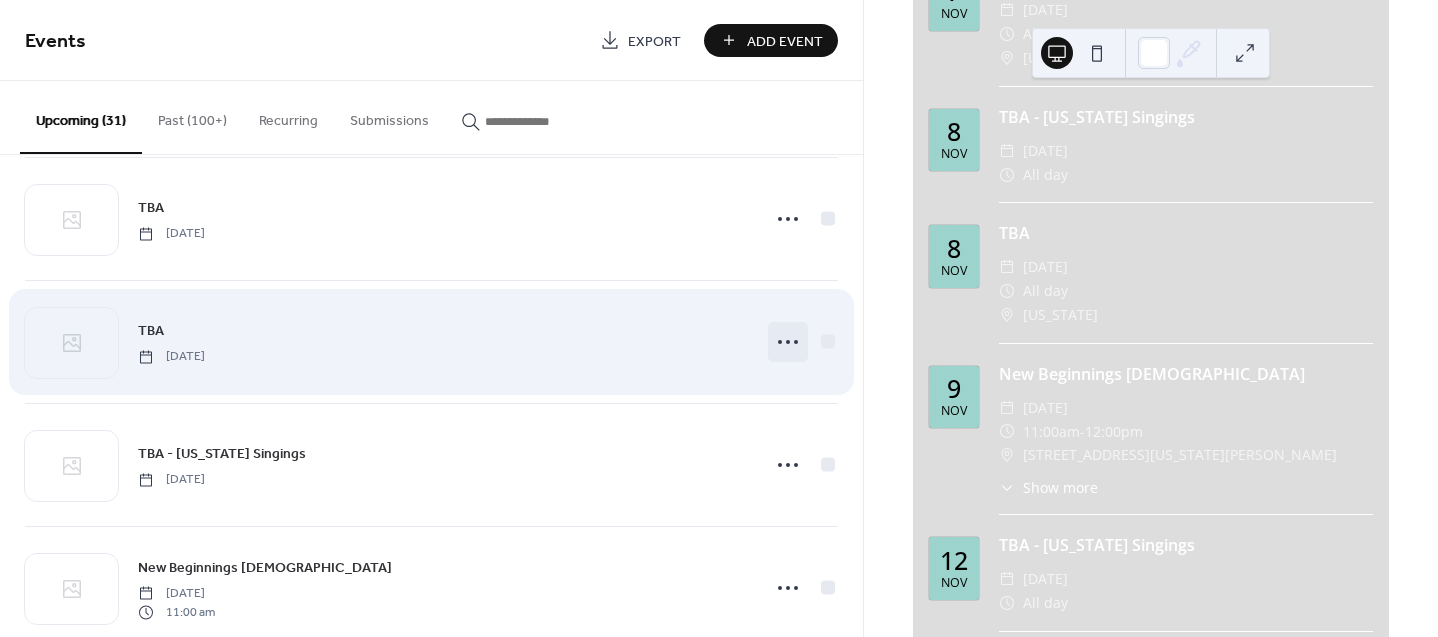 click 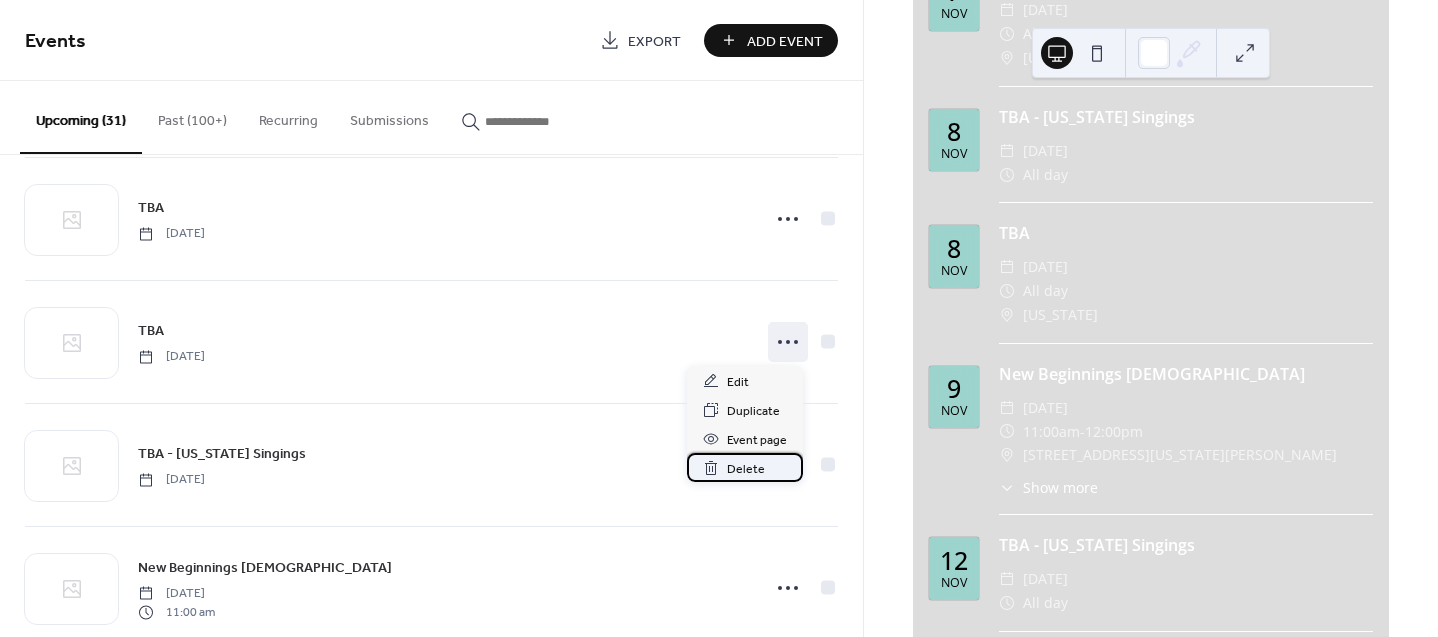 click on "Delete" at bounding box center (746, 469) 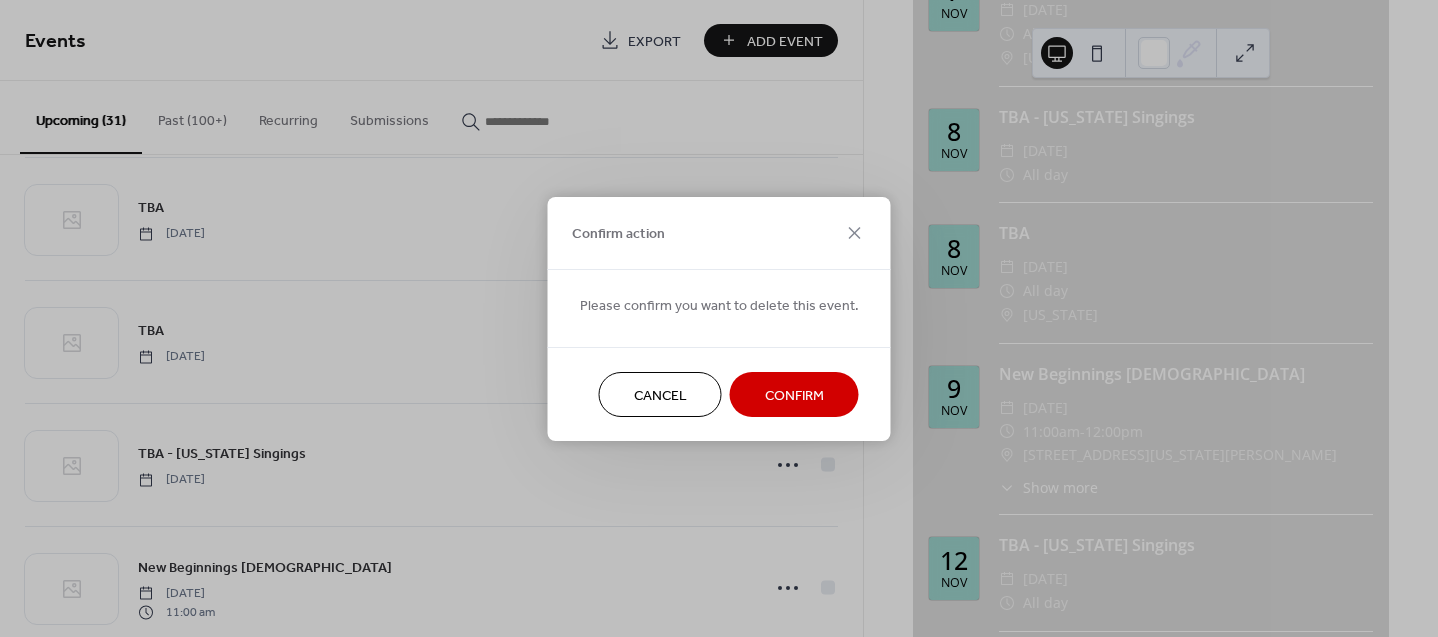 click on "Confirm" at bounding box center [794, 395] 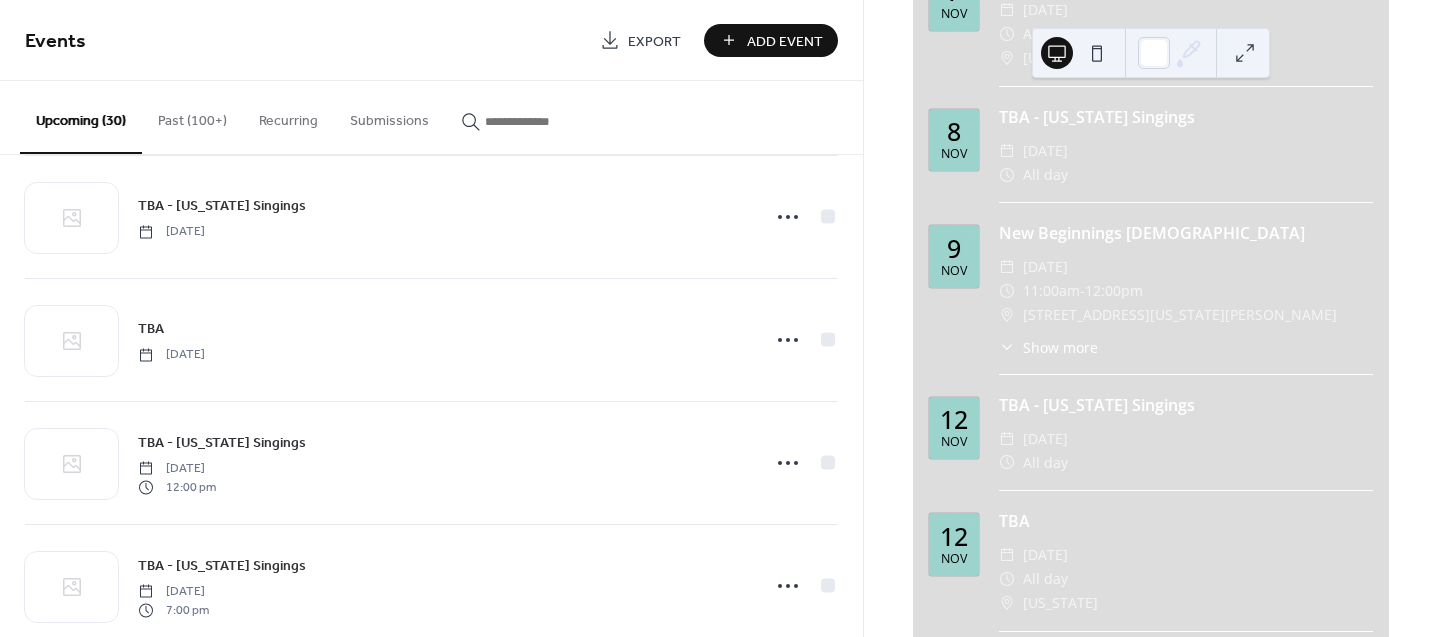 scroll, scrollTop: 1982, scrollLeft: 0, axis: vertical 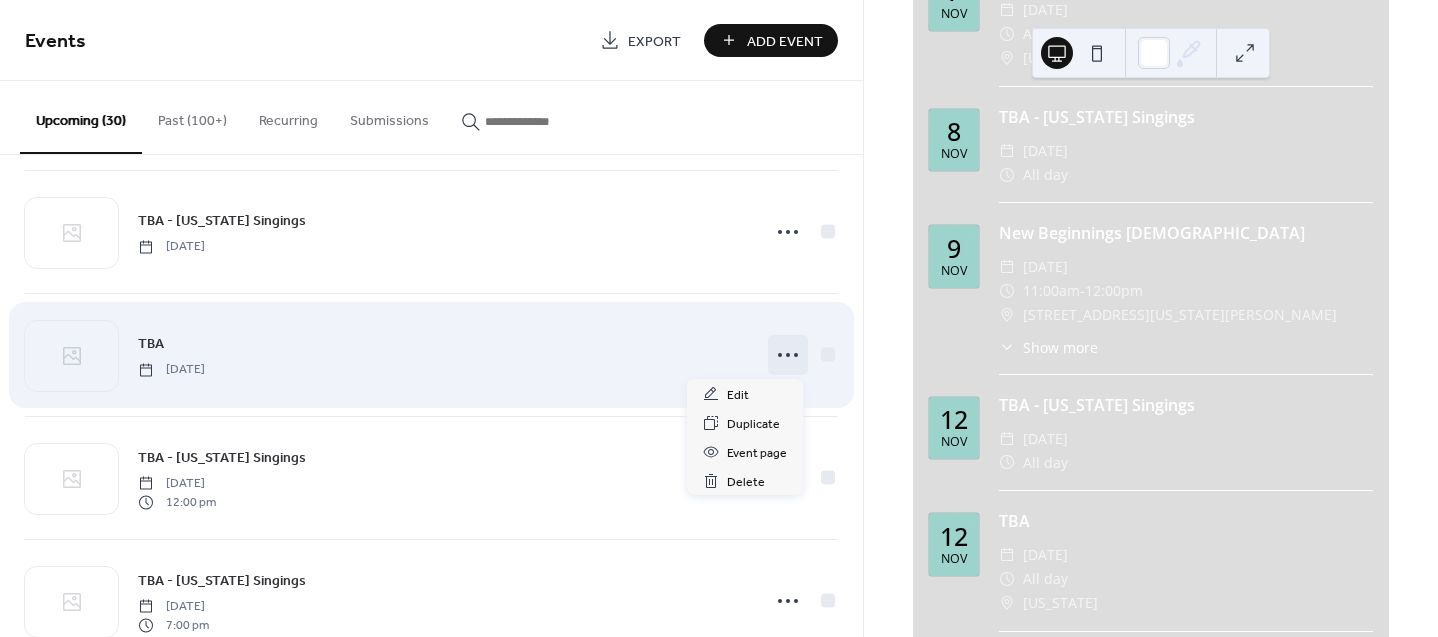 click 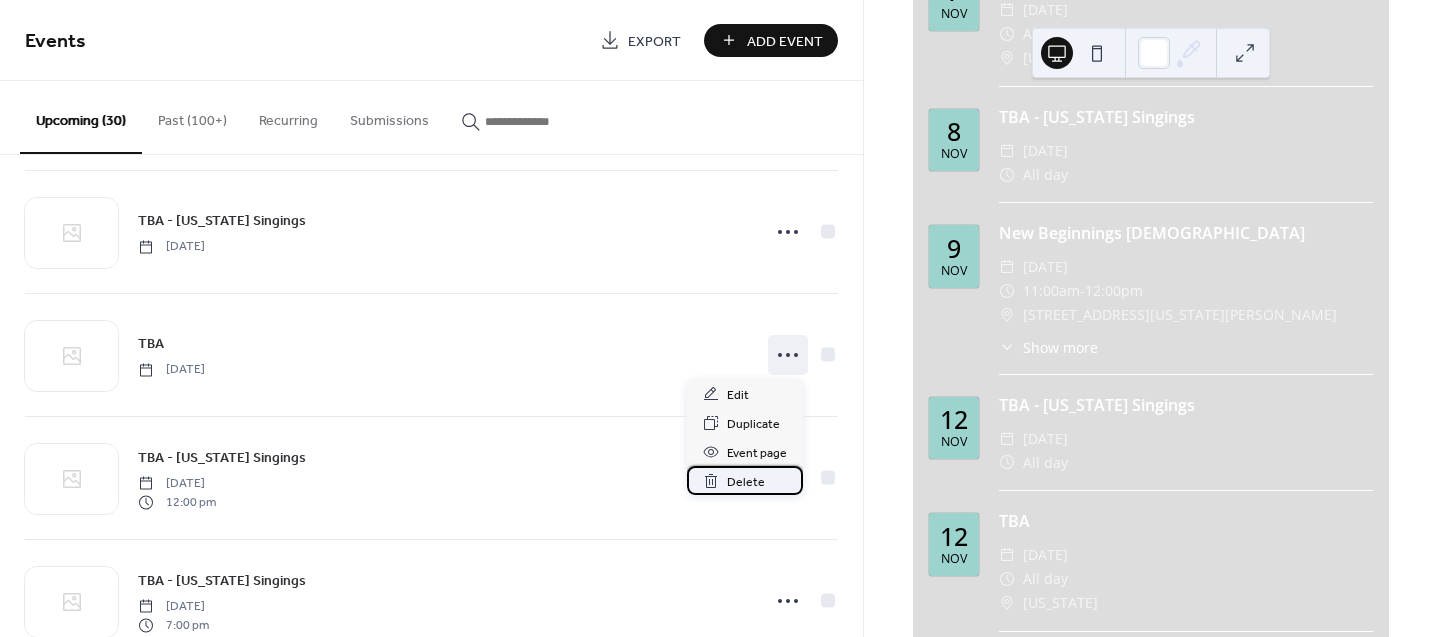 click on "Delete" at bounding box center [746, 482] 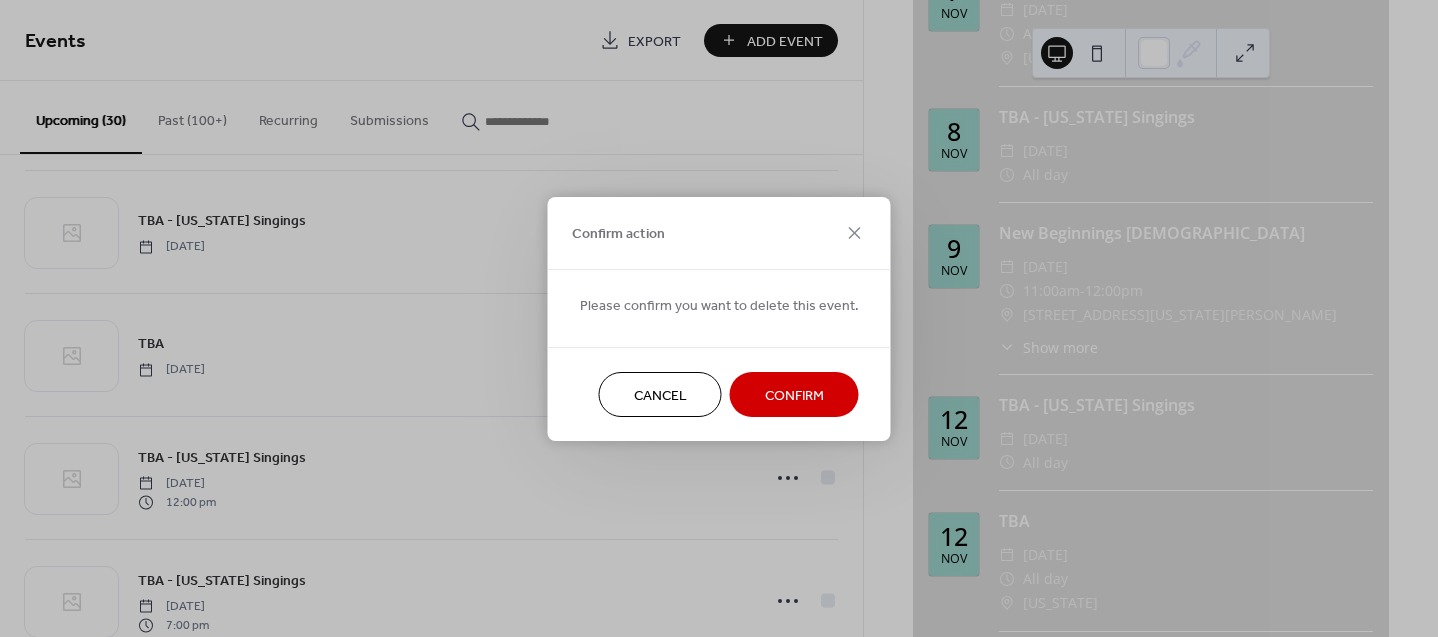 click on "Confirm" at bounding box center (794, 395) 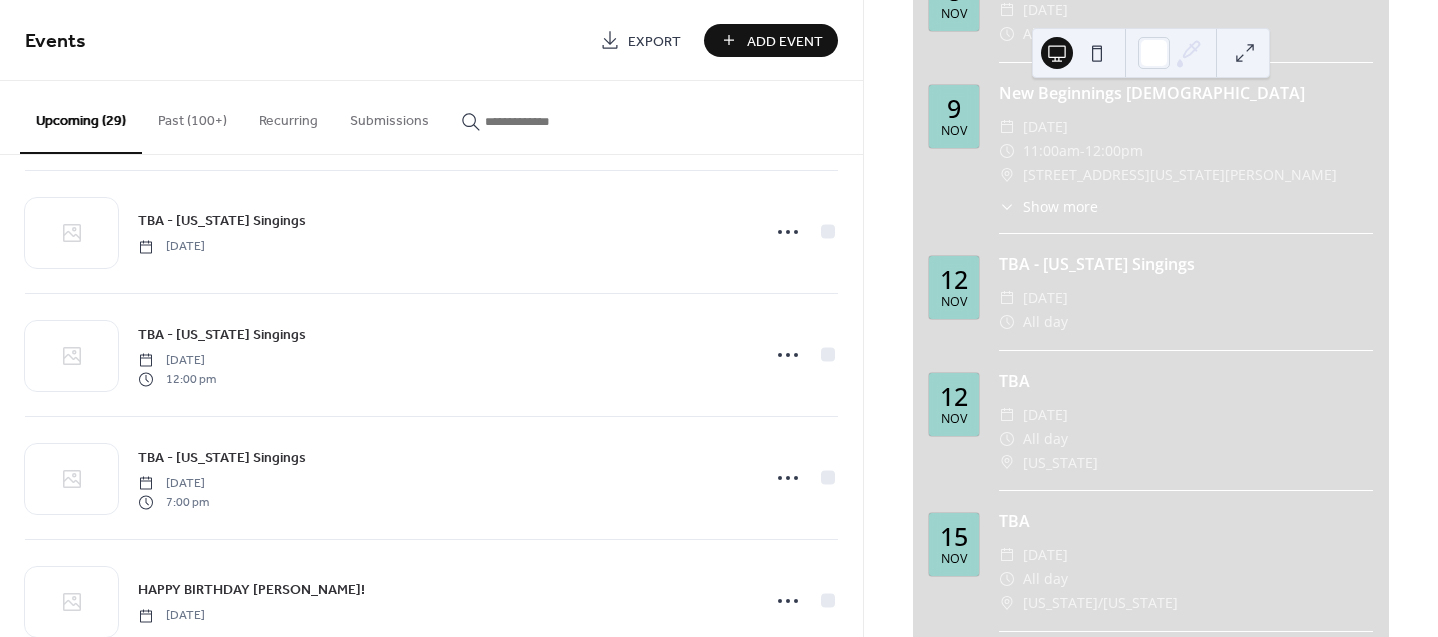 scroll, scrollTop: 3297, scrollLeft: 0, axis: vertical 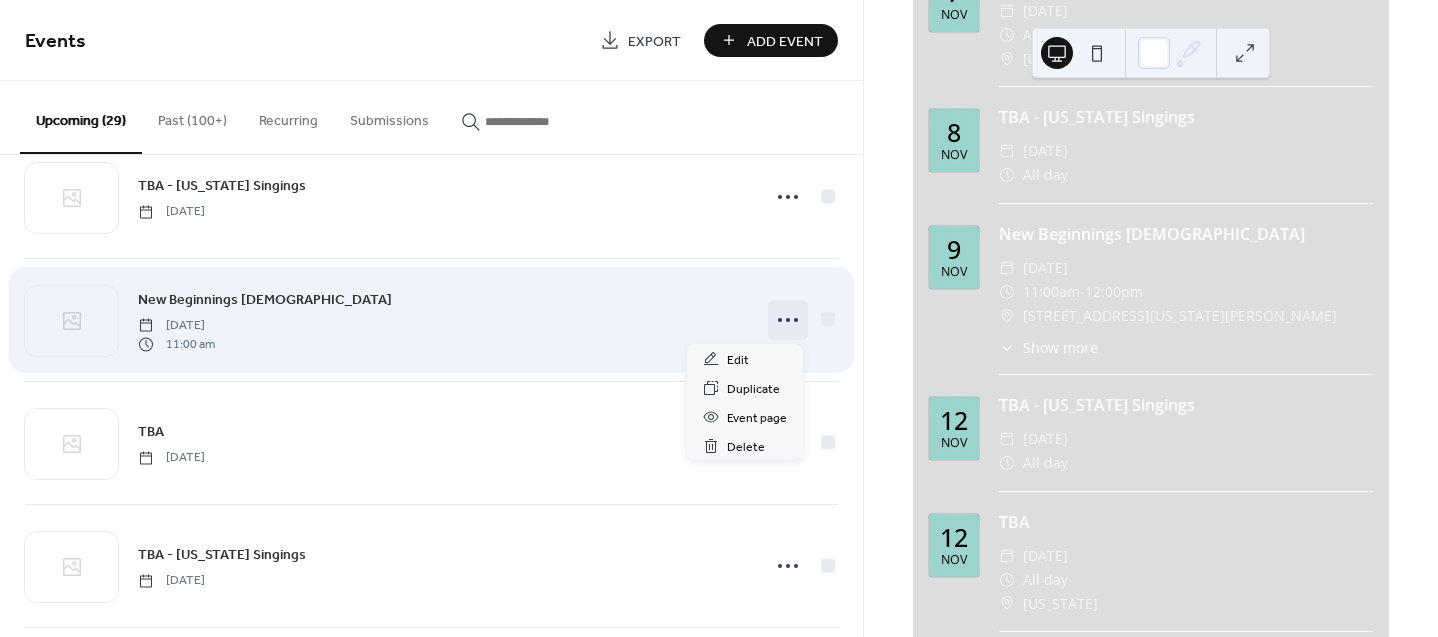 click 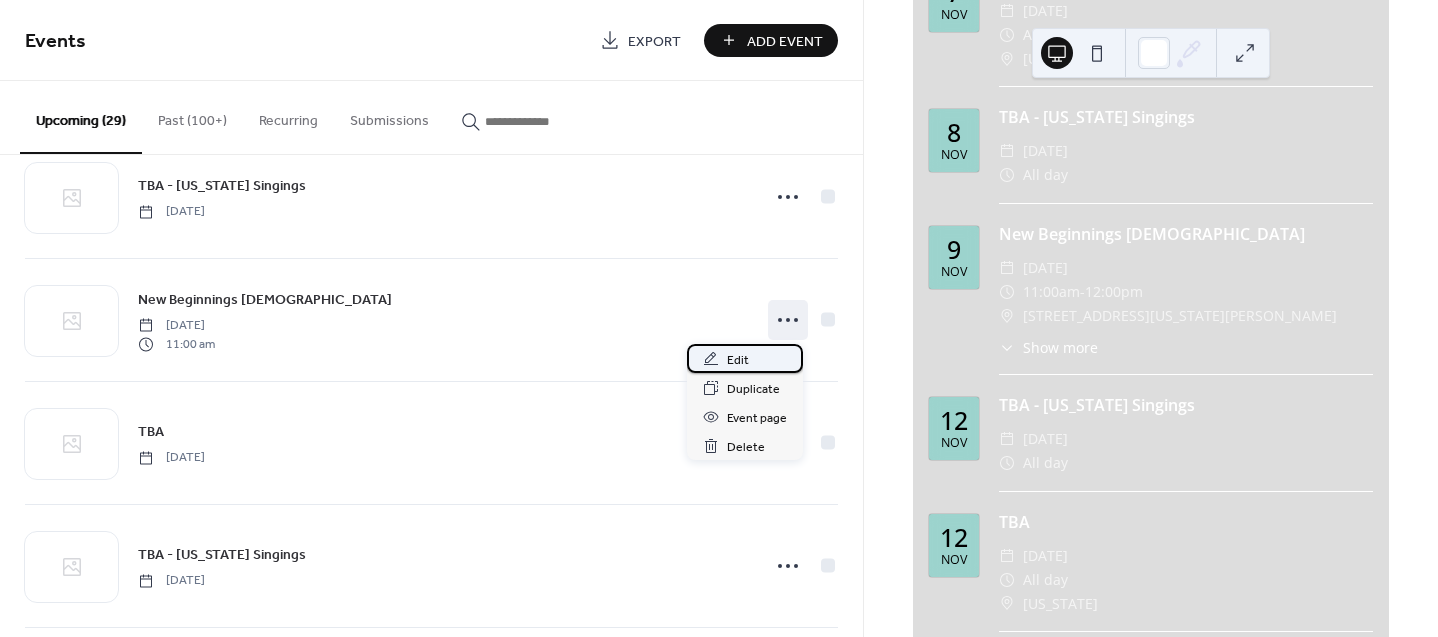 click on "Edit" at bounding box center [738, 360] 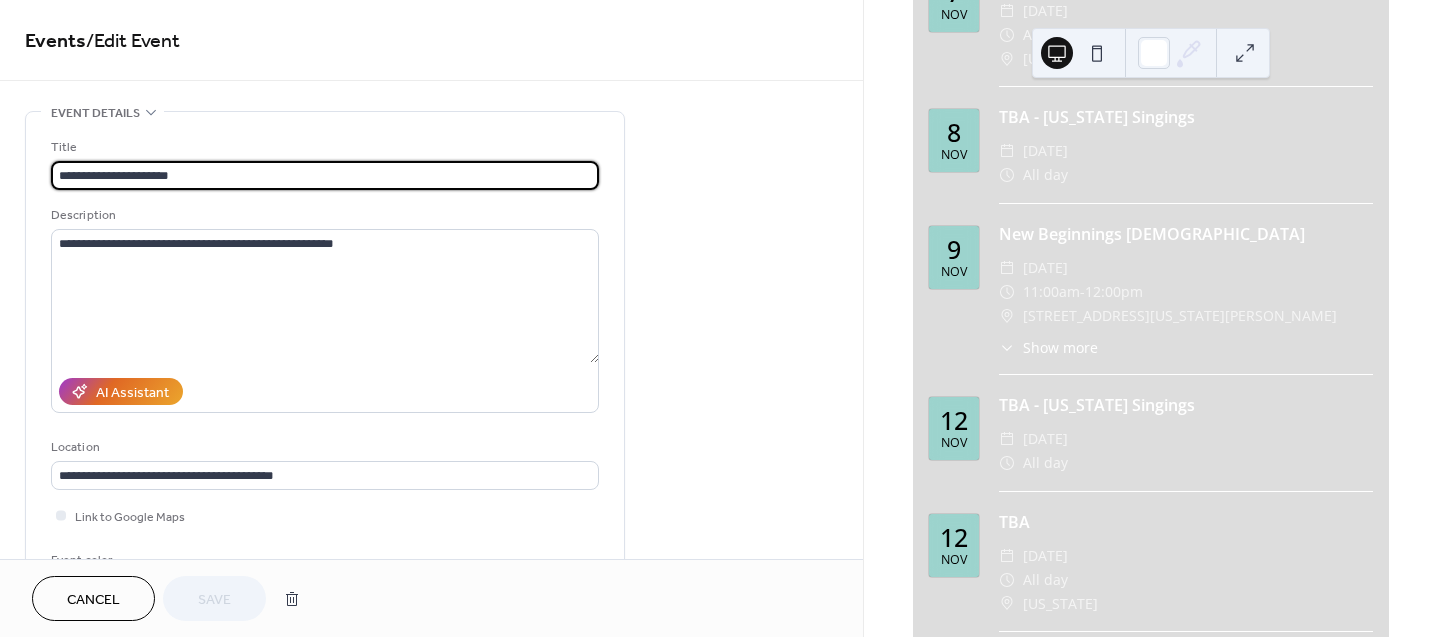 click on "**********" at bounding box center [325, 175] 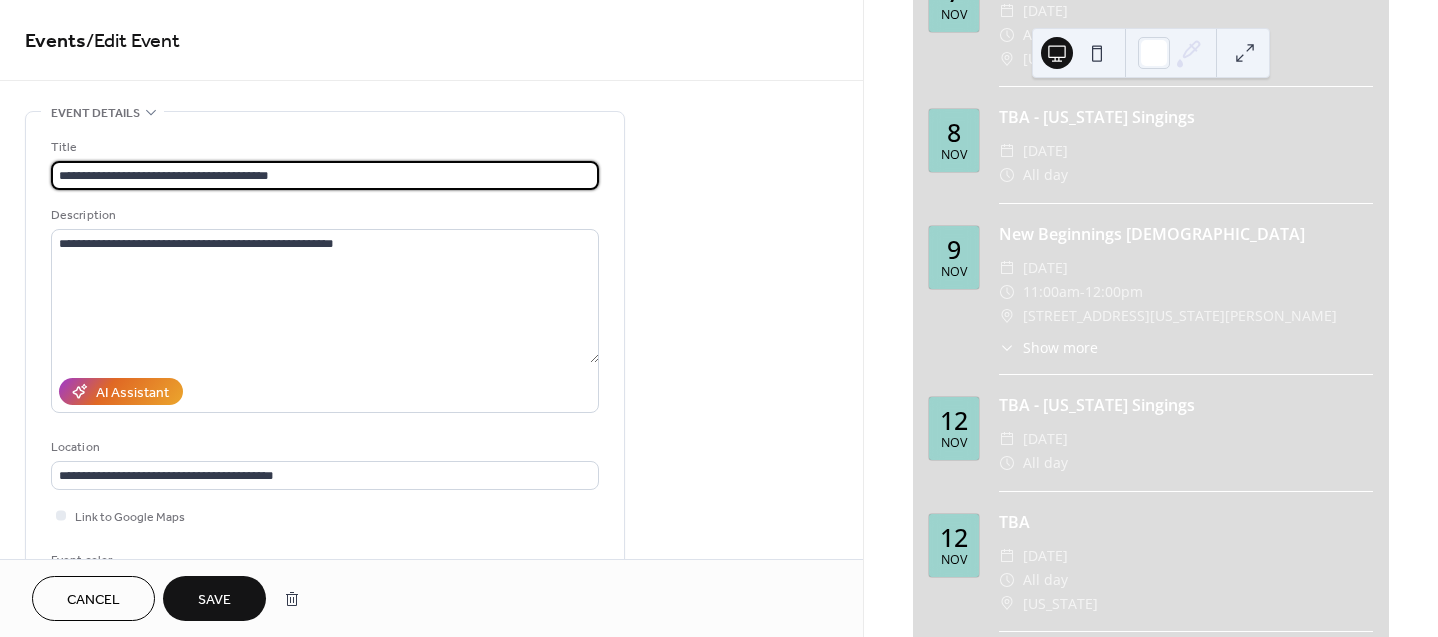 type on "**********" 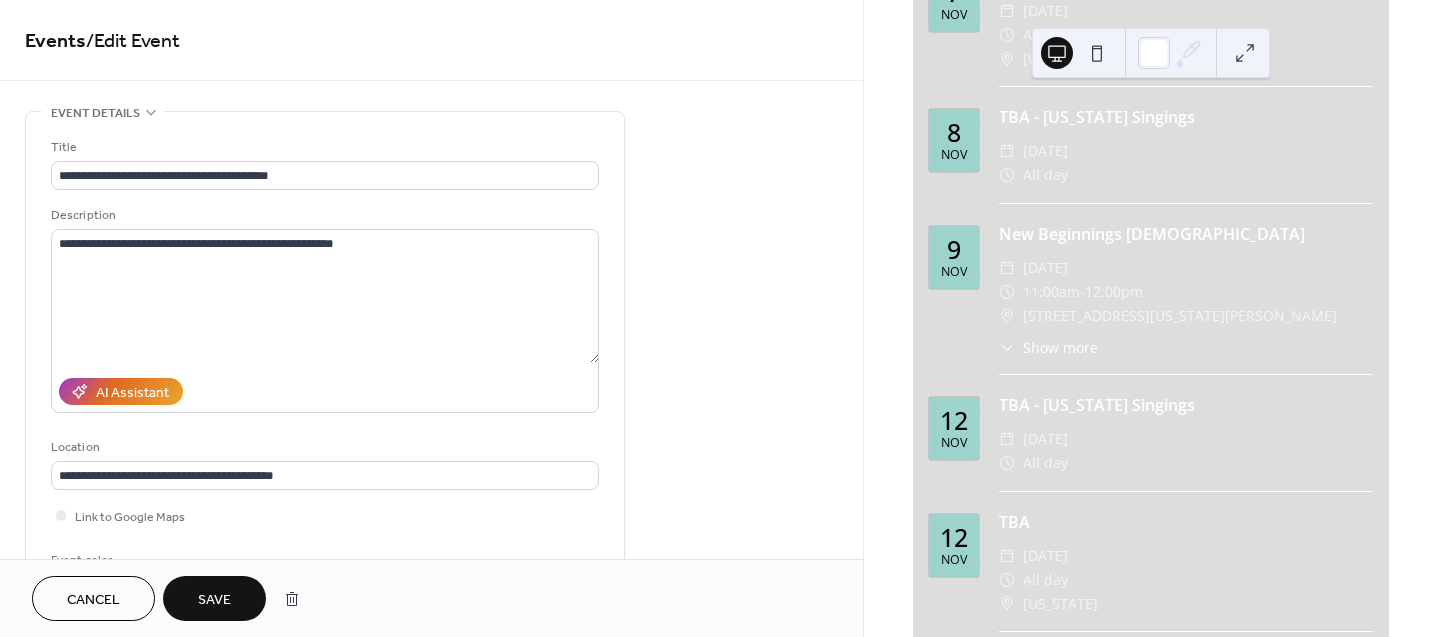 click on "Save" at bounding box center (214, 600) 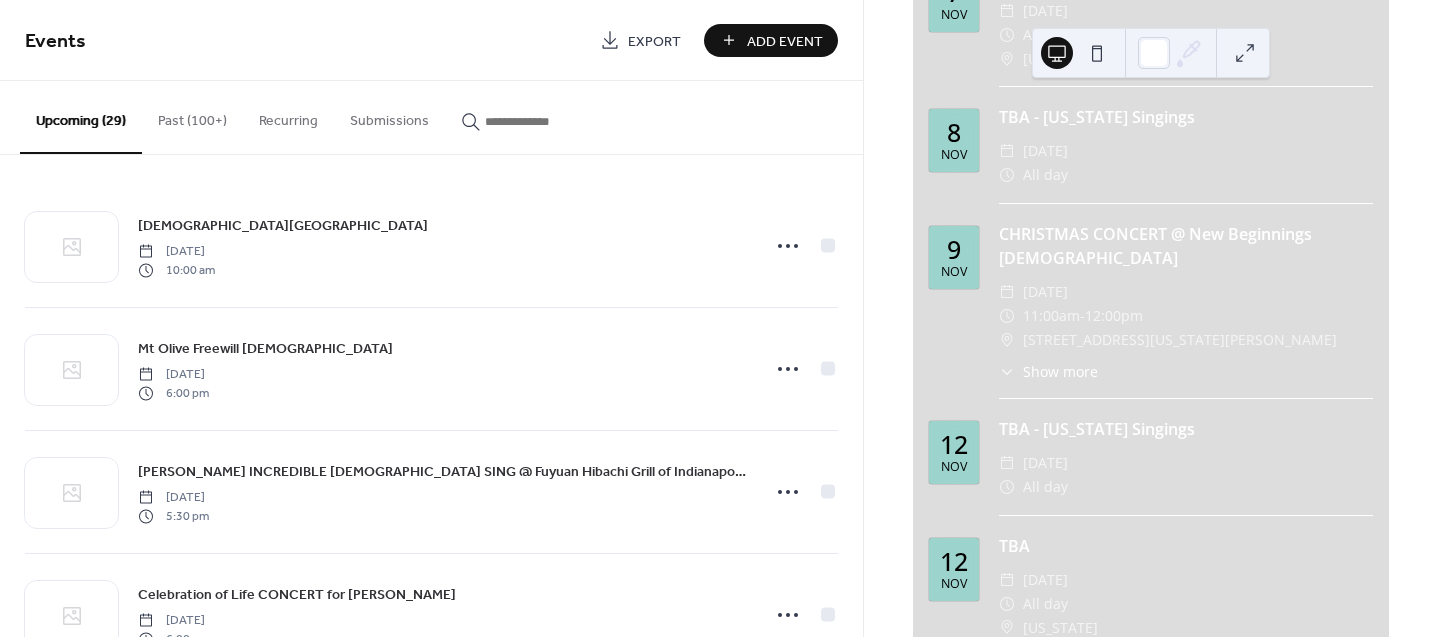 scroll, scrollTop: 3382, scrollLeft: 0, axis: vertical 